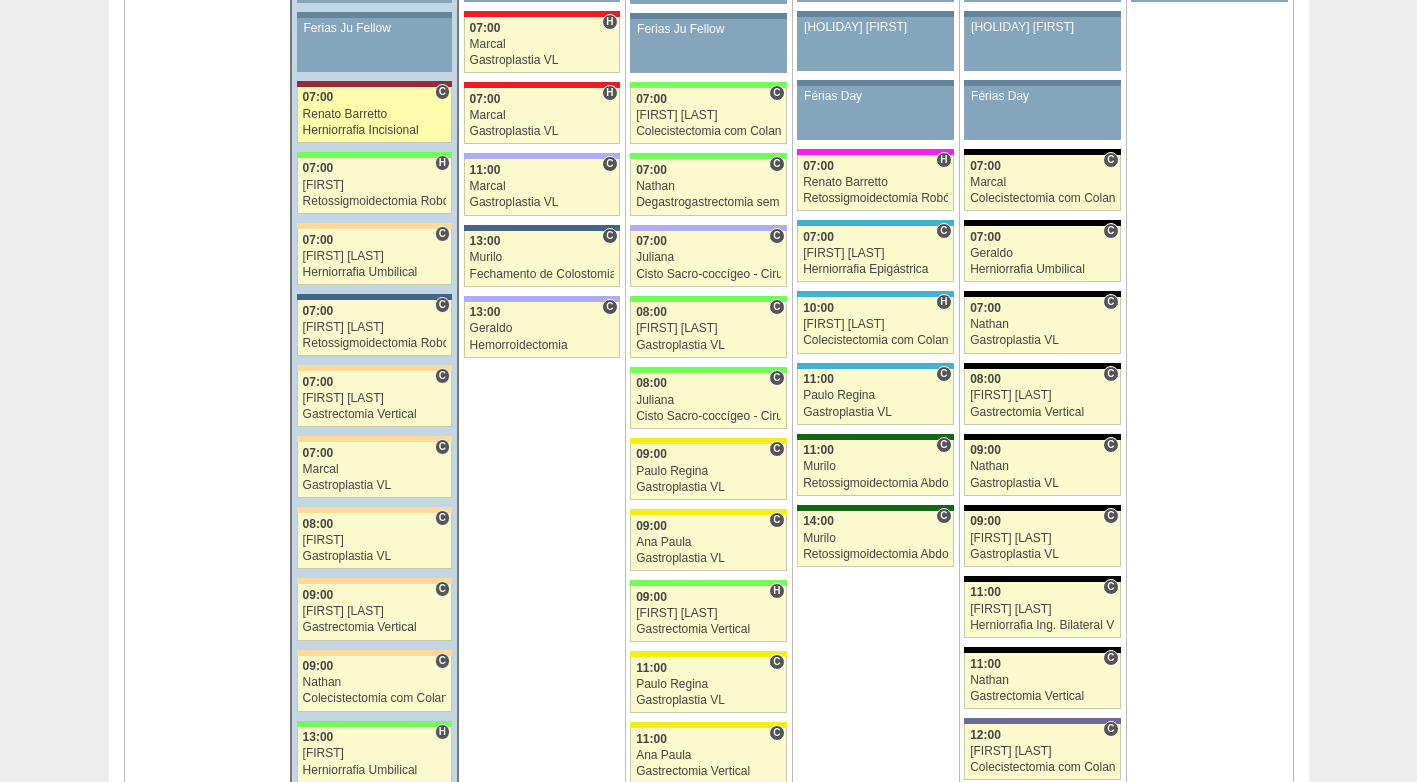 scroll, scrollTop: 1700, scrollLeft: 0, axis: vertical 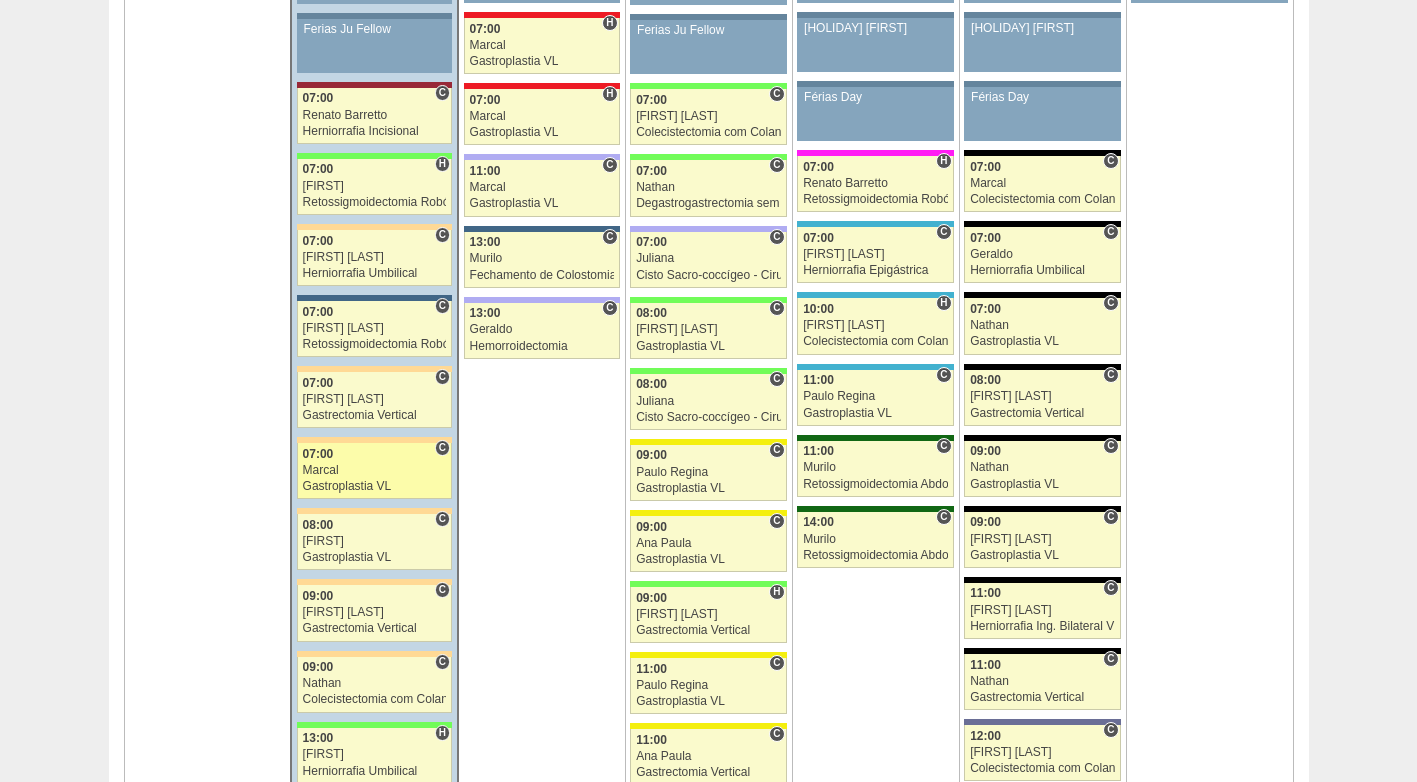 click on "Marcal" at bounding box center (375, 470) 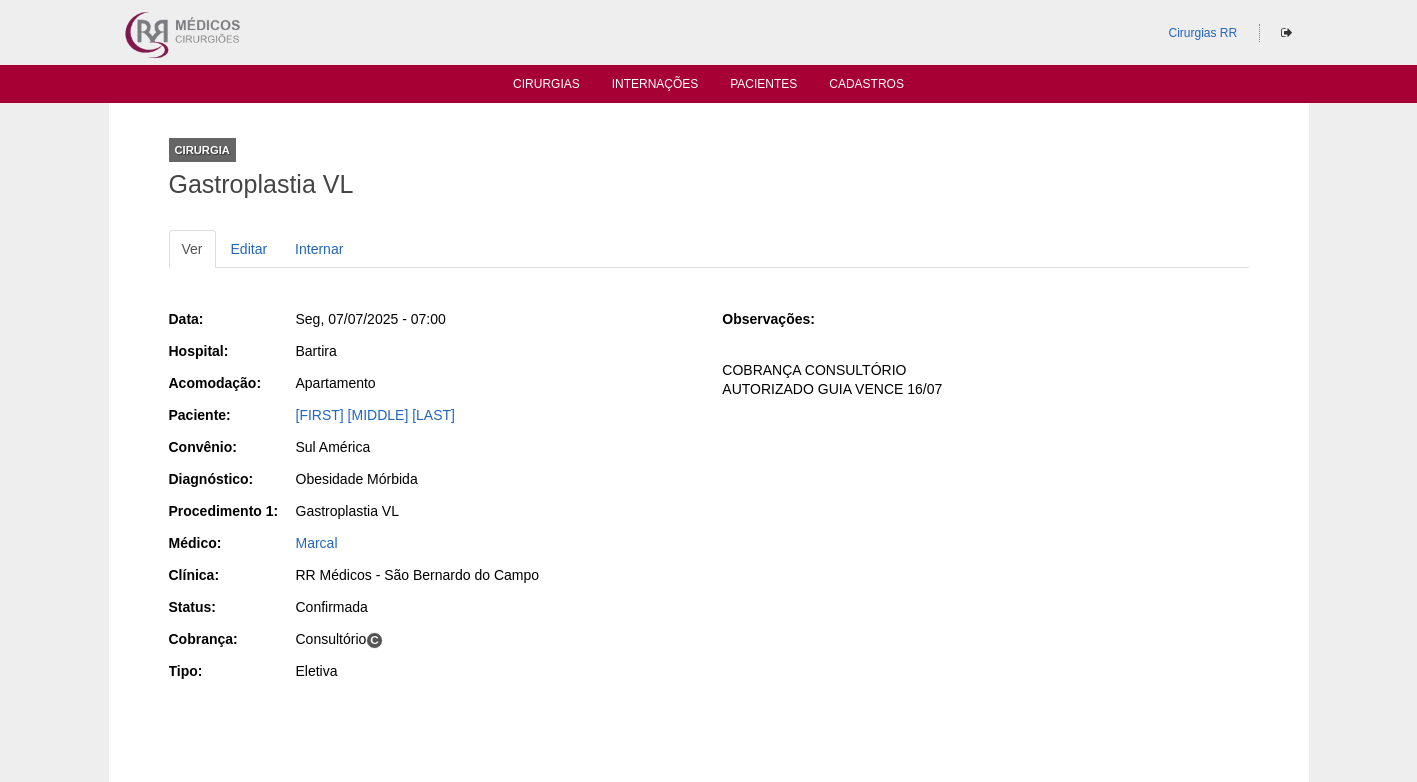 scroll, scrollTop: 0, scrollLeft: 0, axis: both 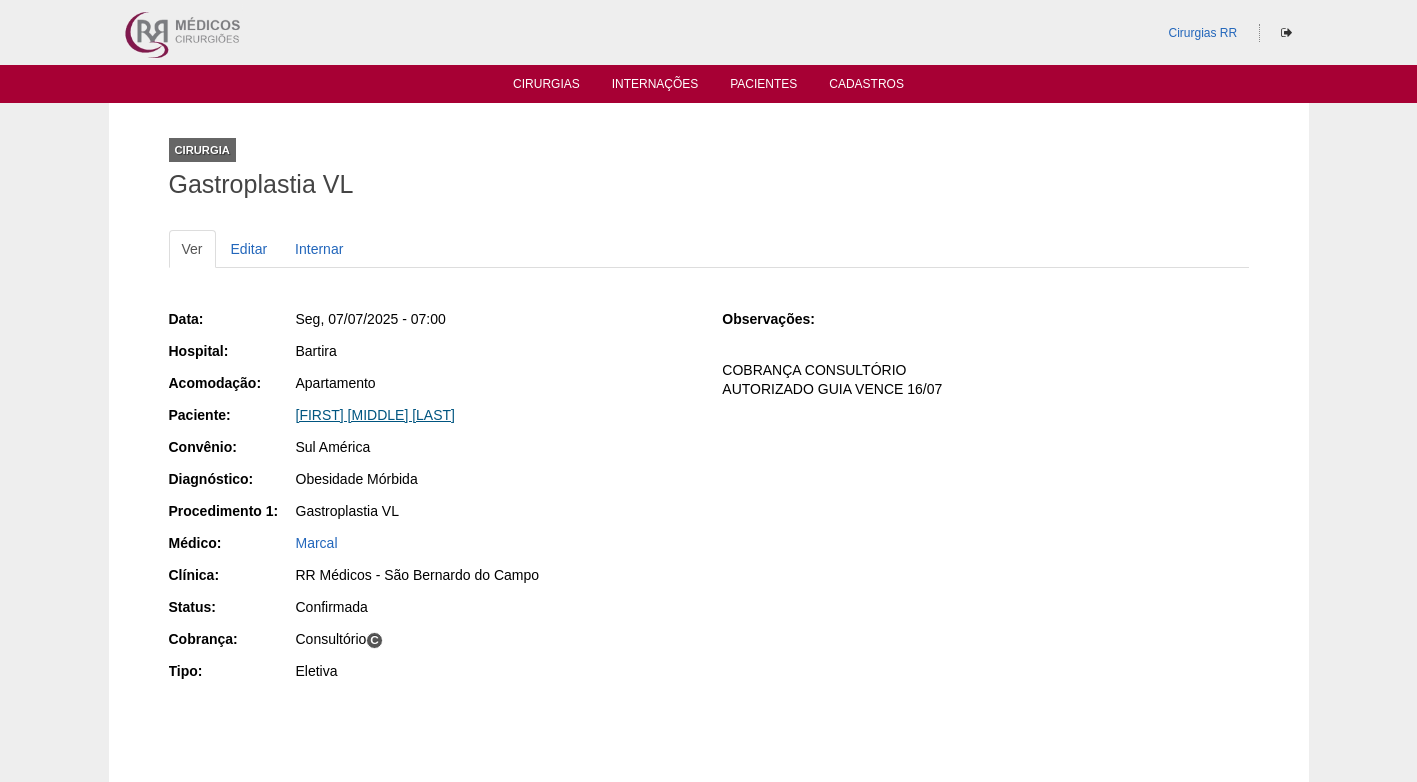 drag, startPoint x: 523, startPoint y: 407, endPoint x: 334, endPoint y: 422, distance: 189.5943 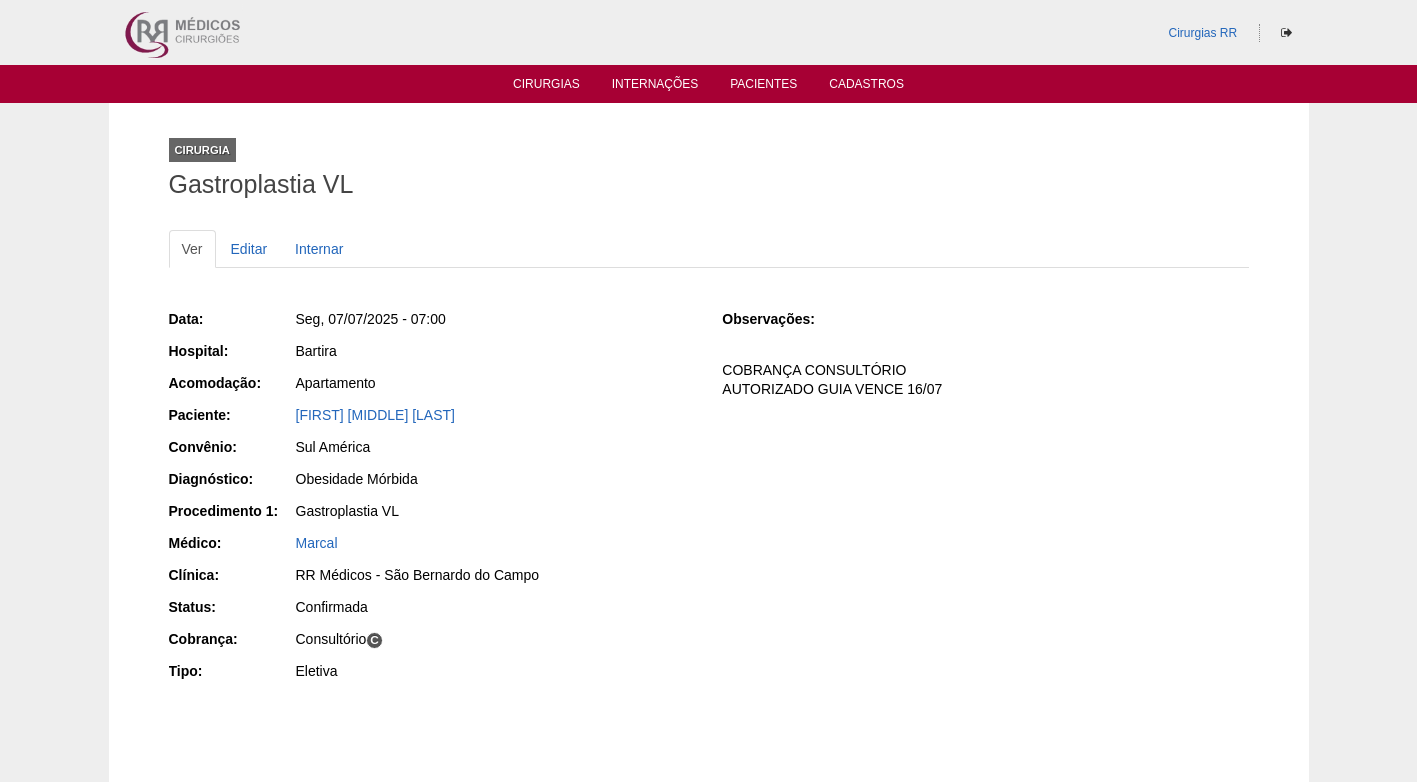 copy on "Paciente:
[FIRST] [MIDDLE] [LAST]" 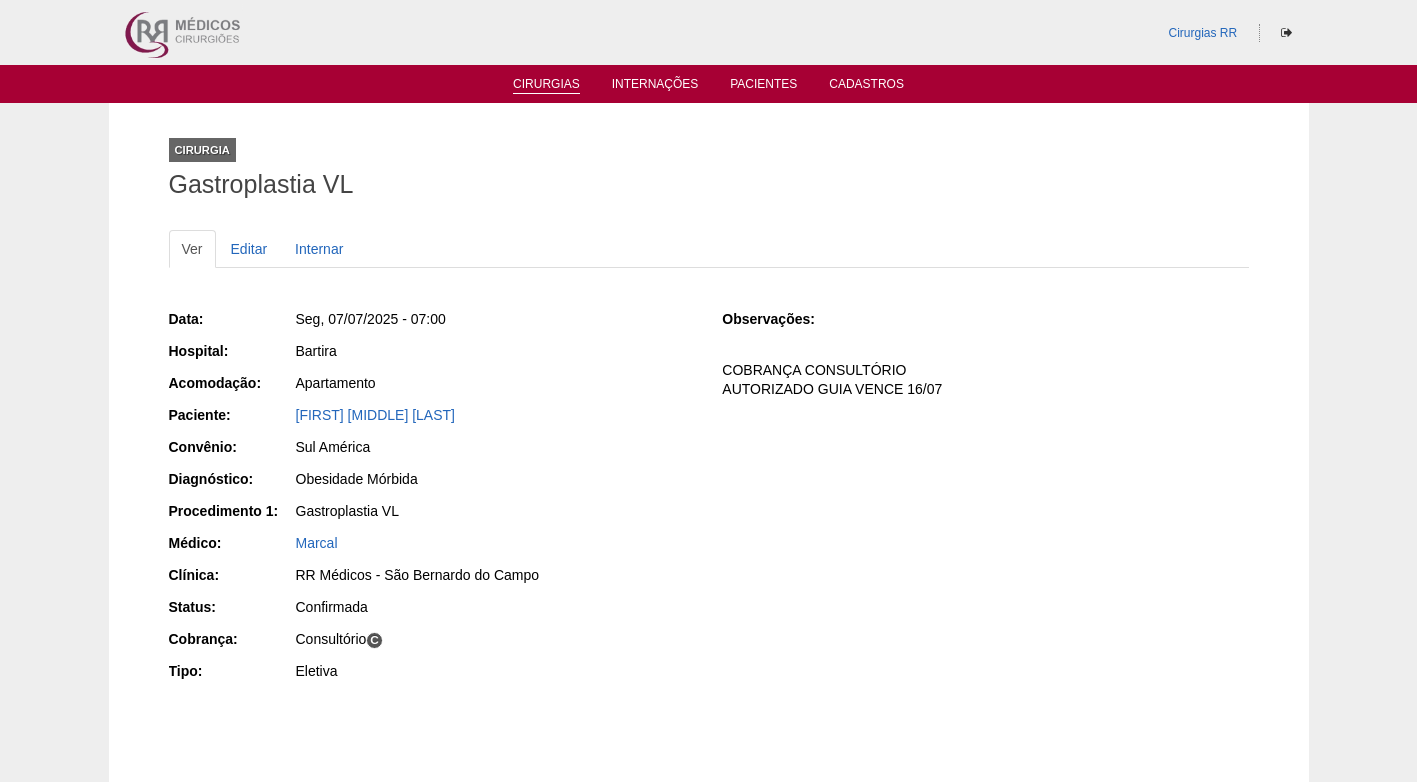 click on "Cirurgias" at bounding box center (546, 85) 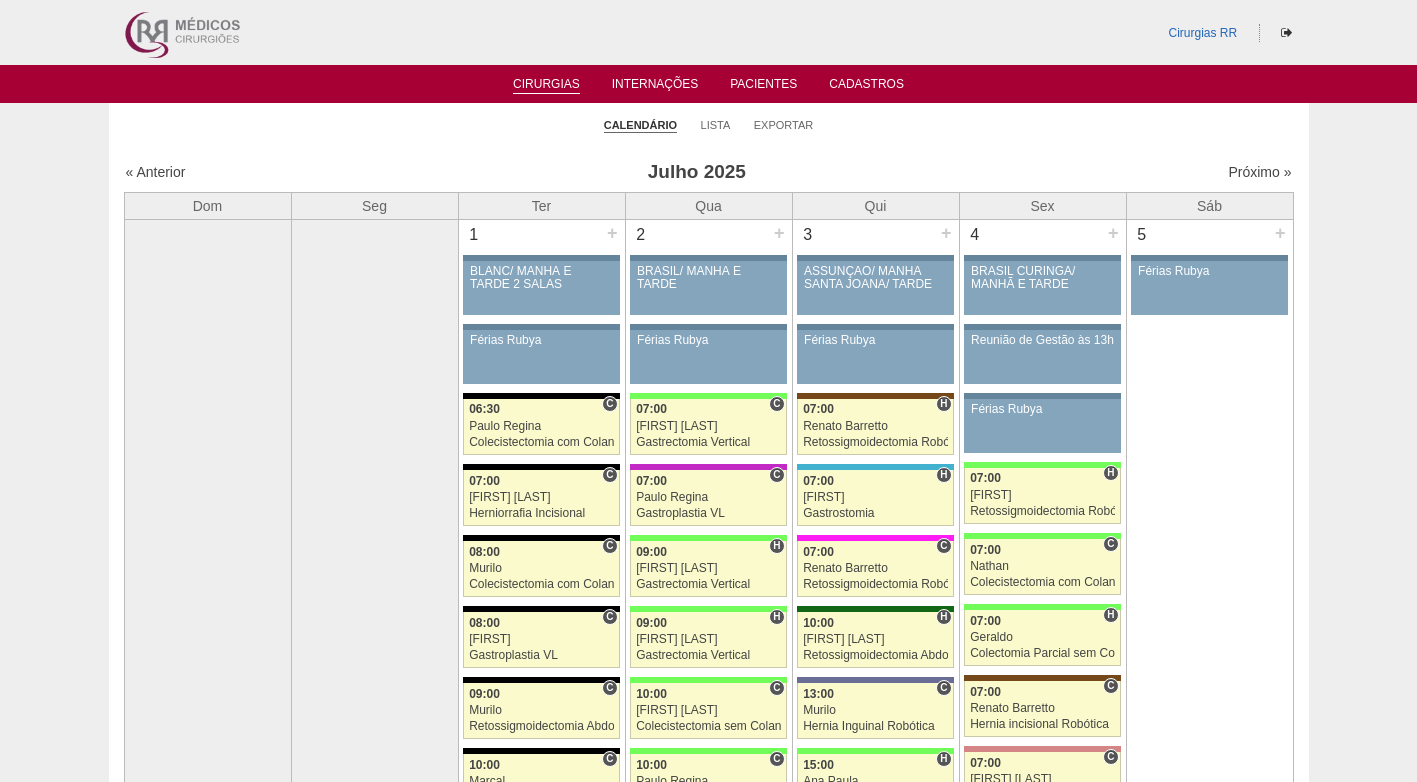 scroll, scrollTop: 0, scrollLeft: 0, axis: both 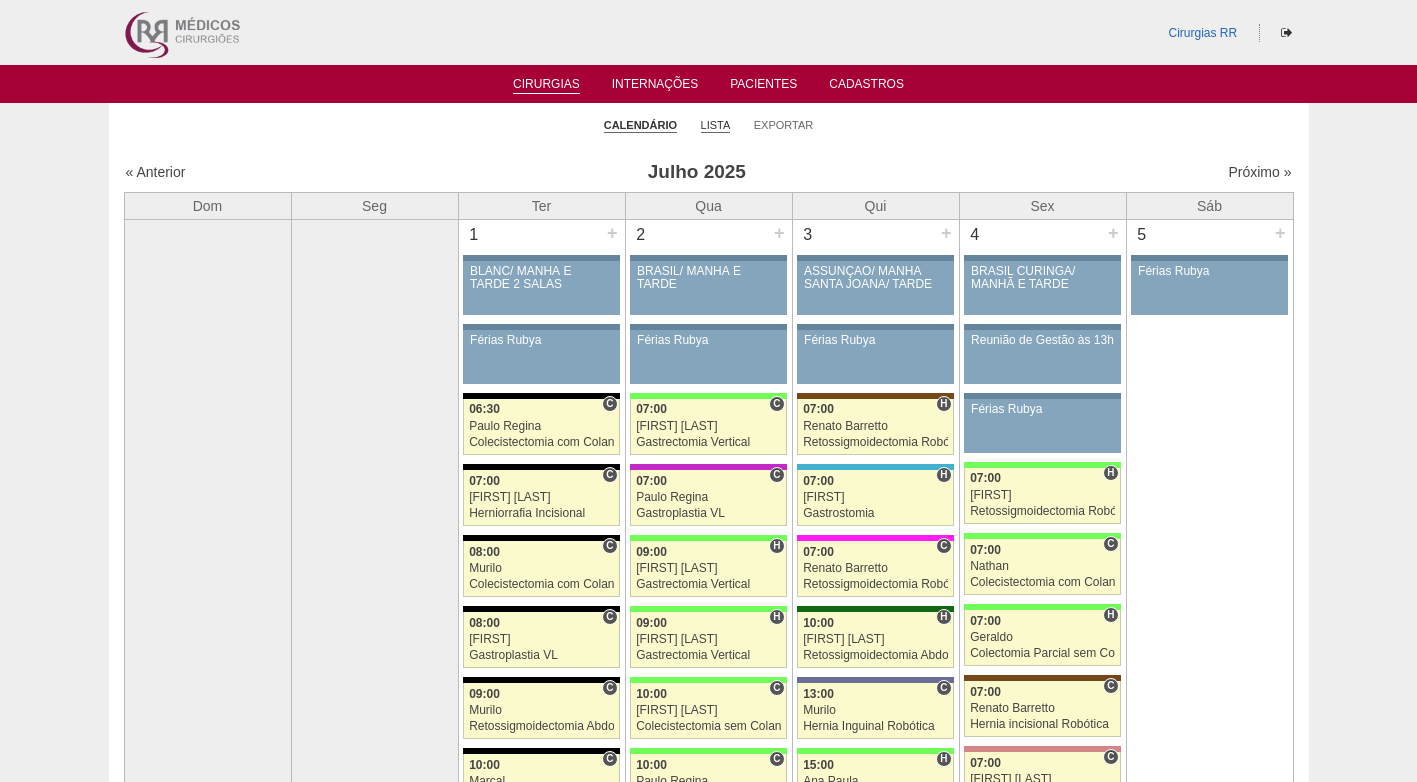 click on "Lista" at bounding box center (716, 125) 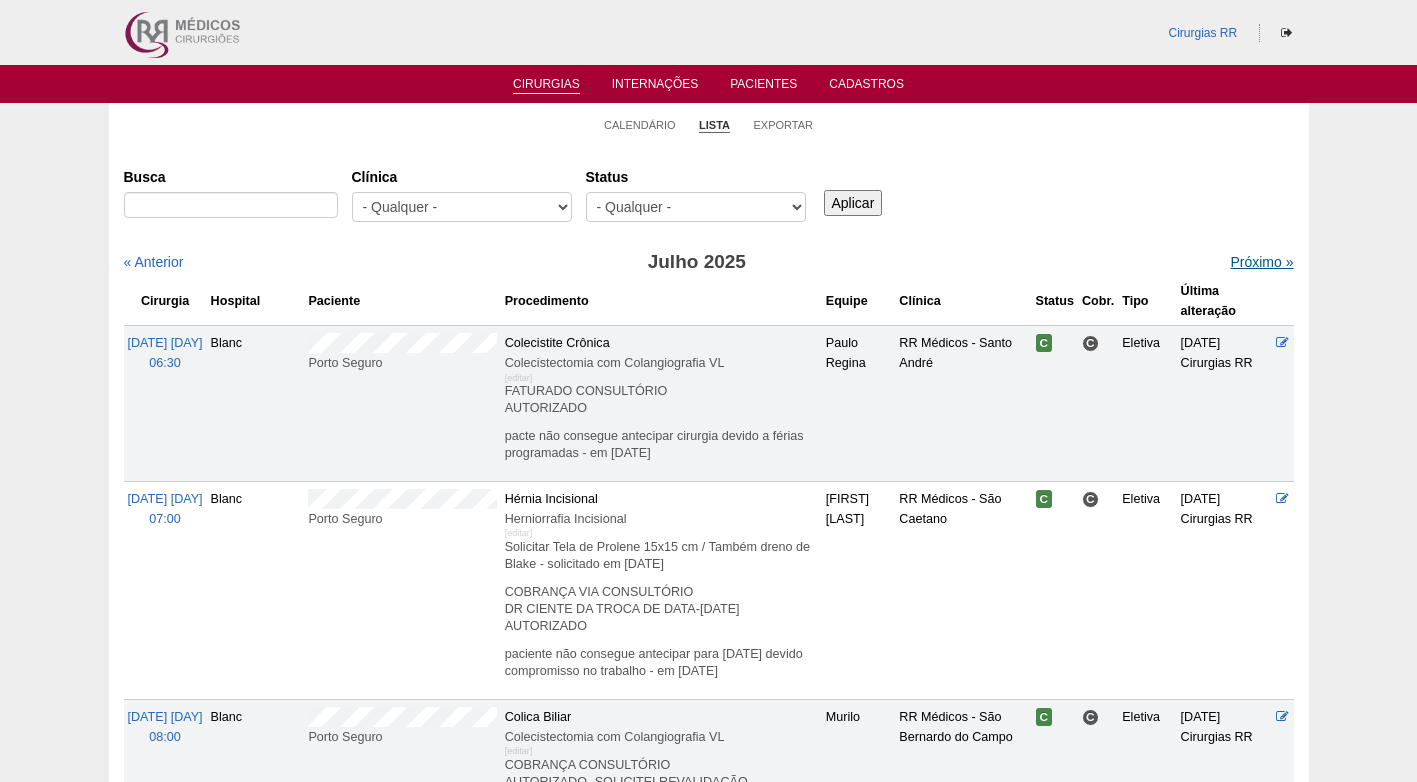scroll, scrollTop: 0, scrollLeft: 0, axis: both 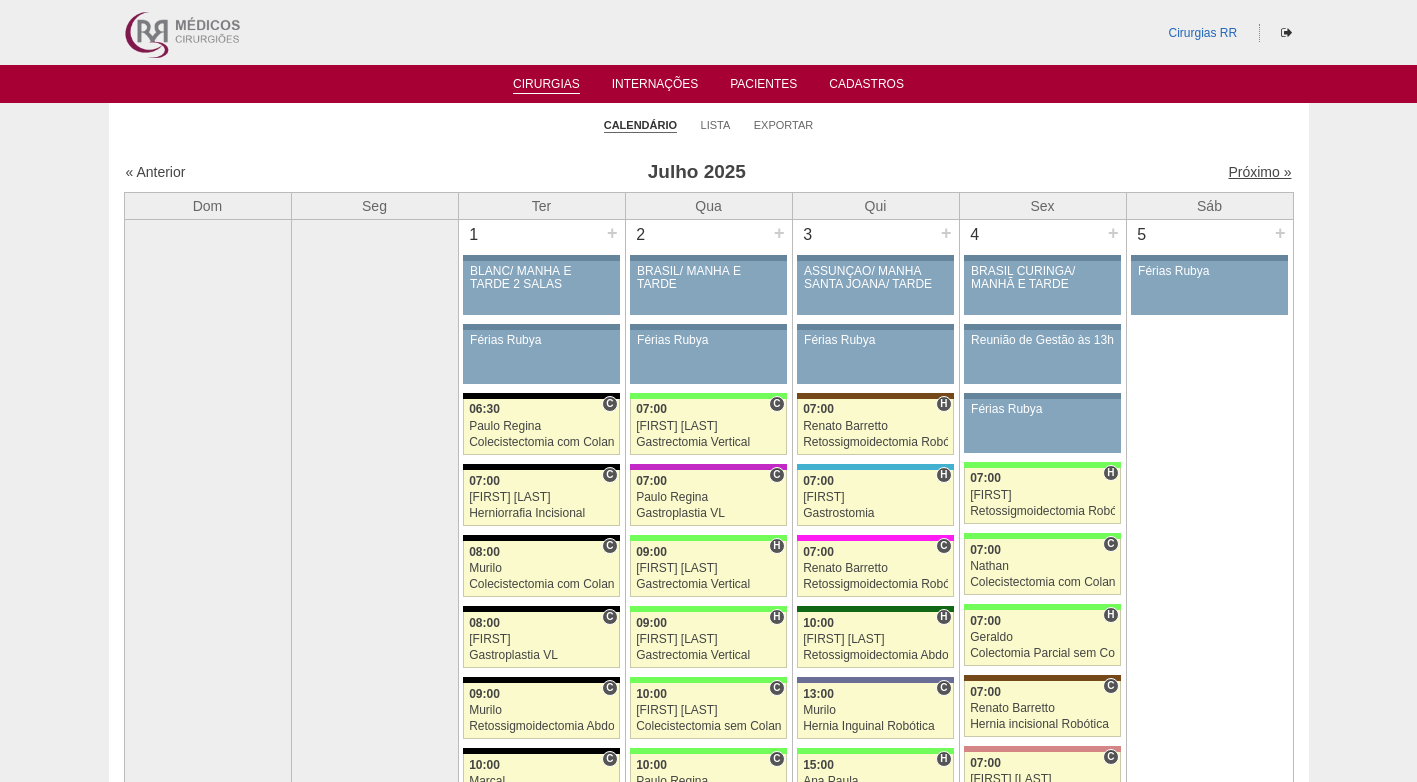click on "Próximo »" at bounding box center (1259, 172) 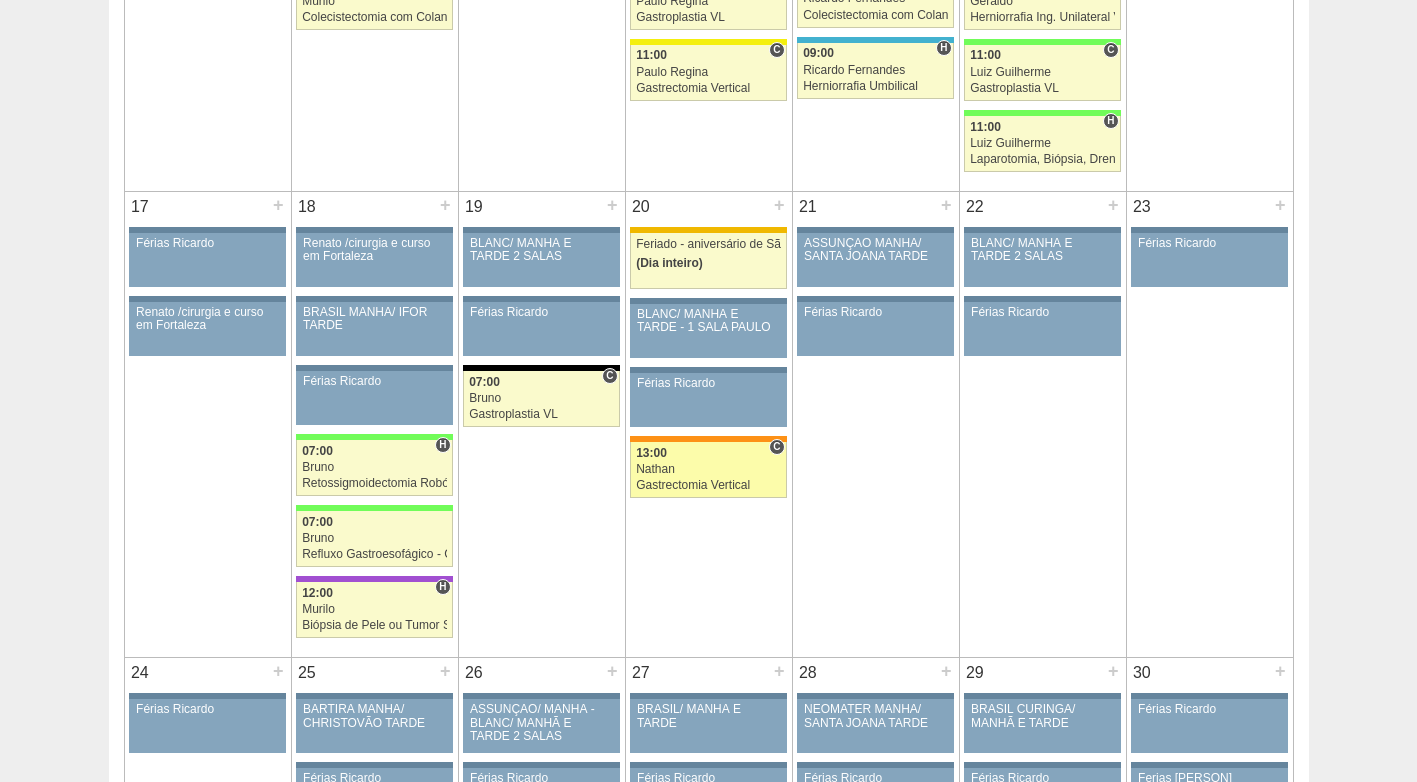 scroll, scrollTop: 1400, scrollLeft: 0, axis: vertical 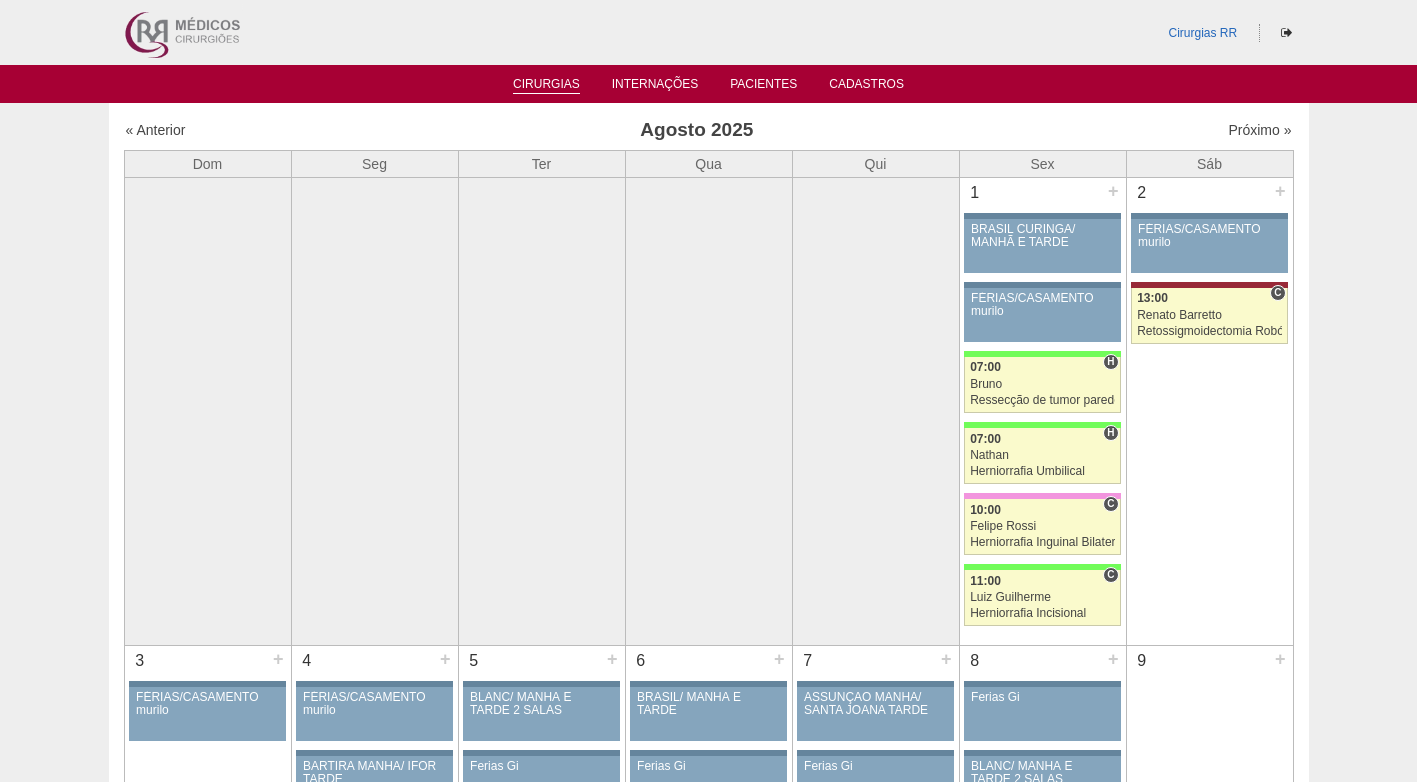click on "Cirurgias" at bounding box center (546, 85) 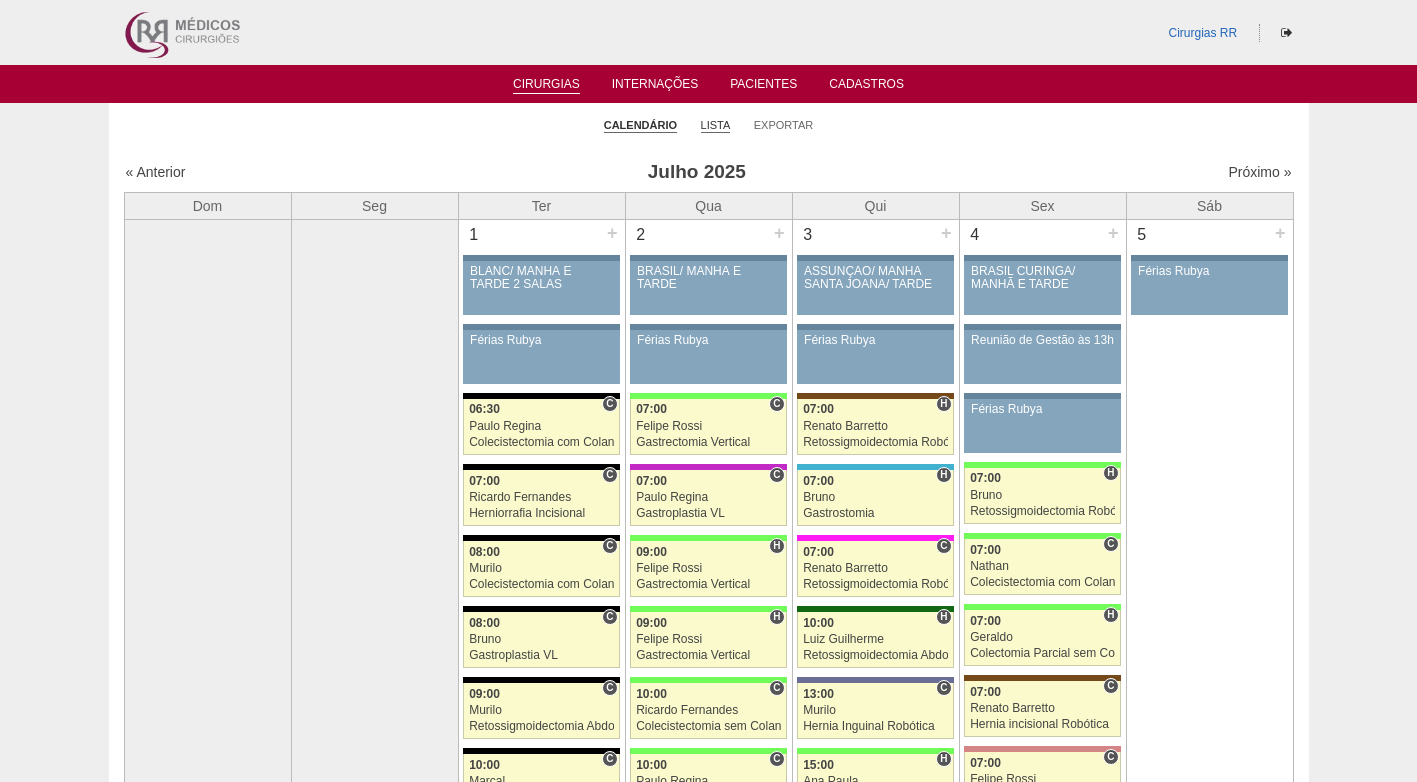 scroll, scrollTop: 0, scrollLeft: 0, axis: both 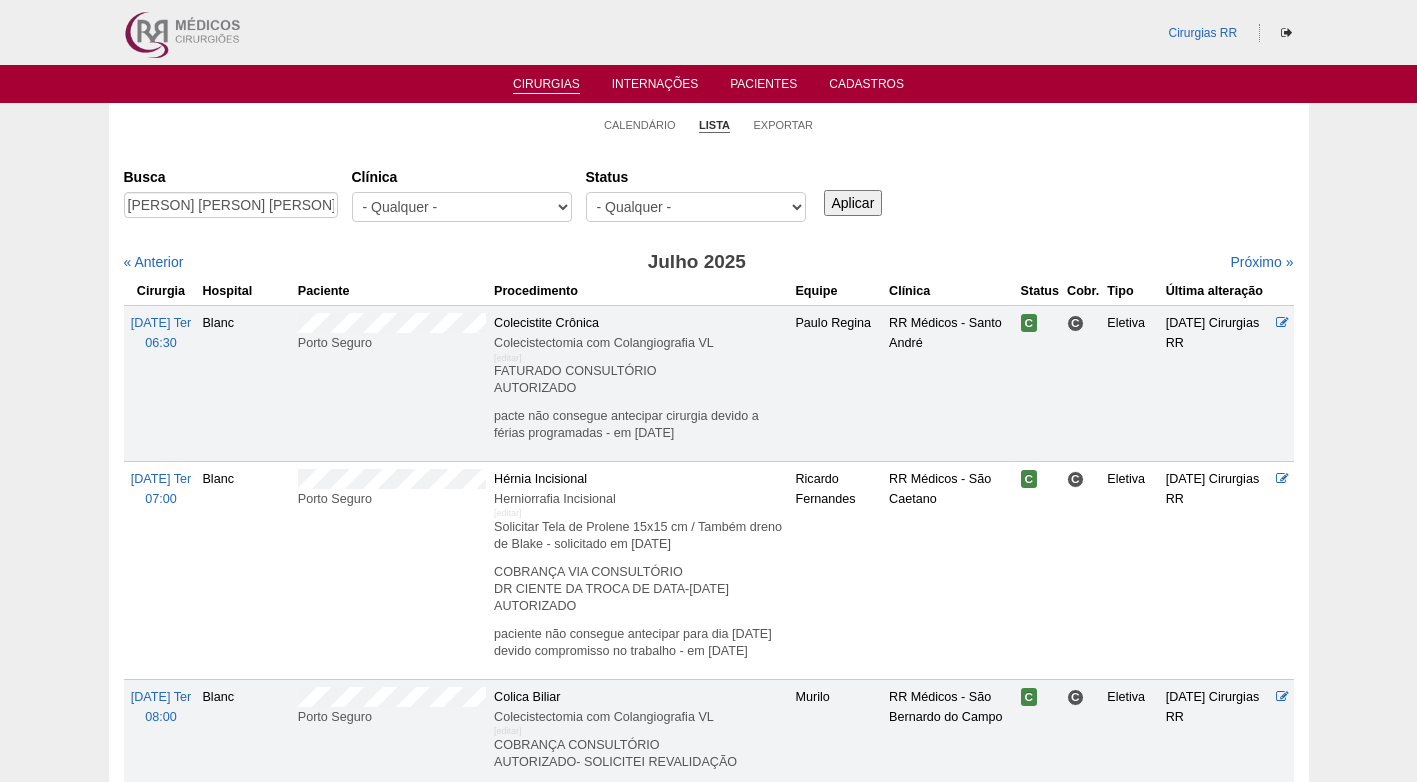 type on "[PERSON] [PERSON] [PERSON]" 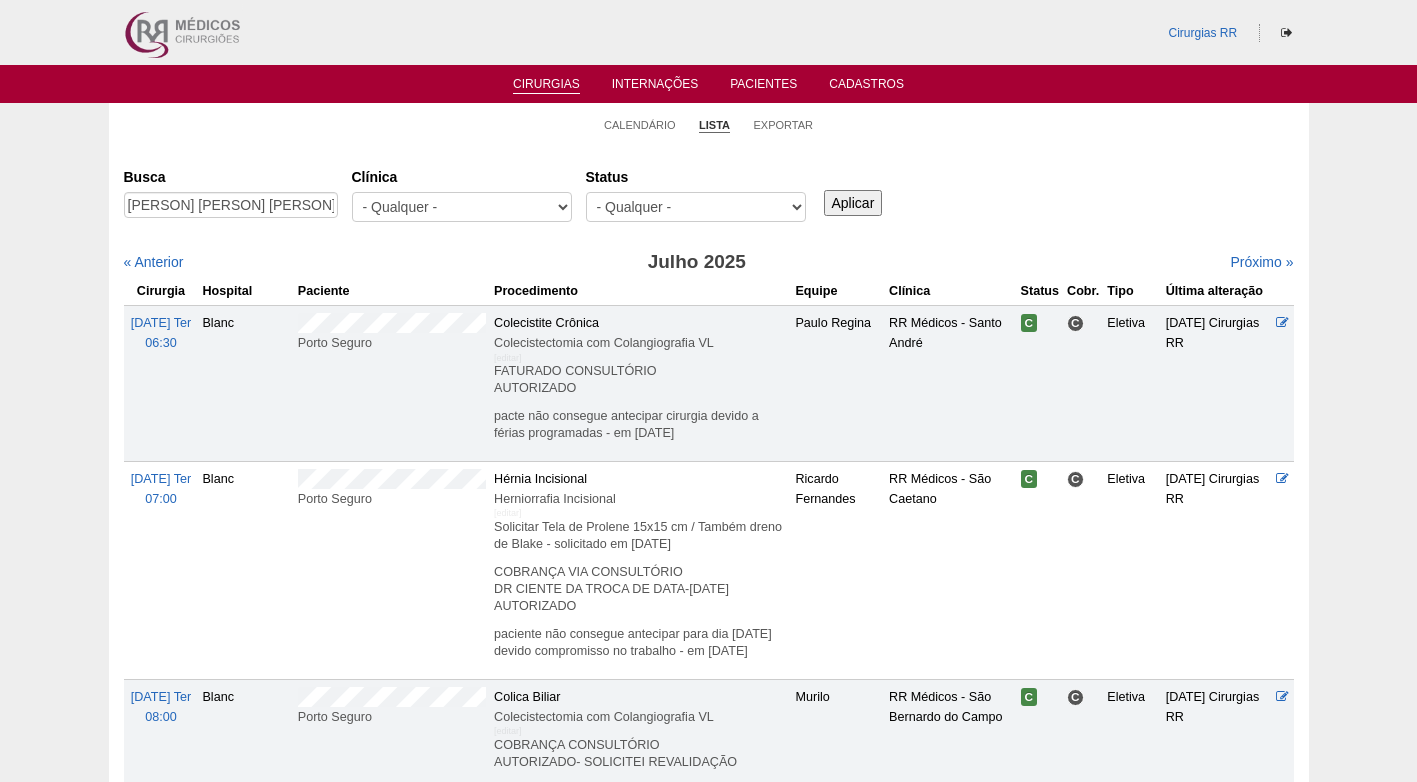 click on "Aplicar" at bounding box center (853, 203) 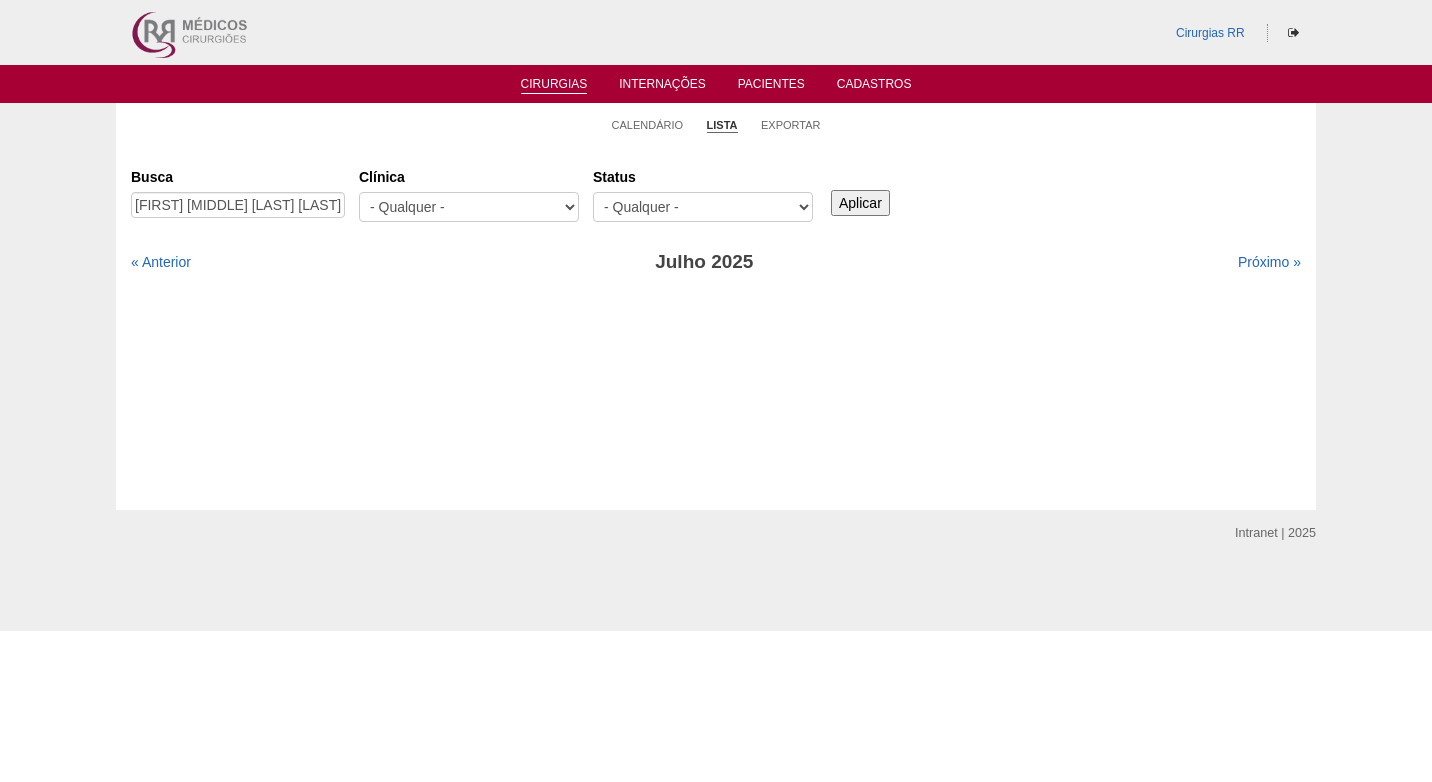 scroll, scrollTop: 0, scrollLeft: 0, axis: both 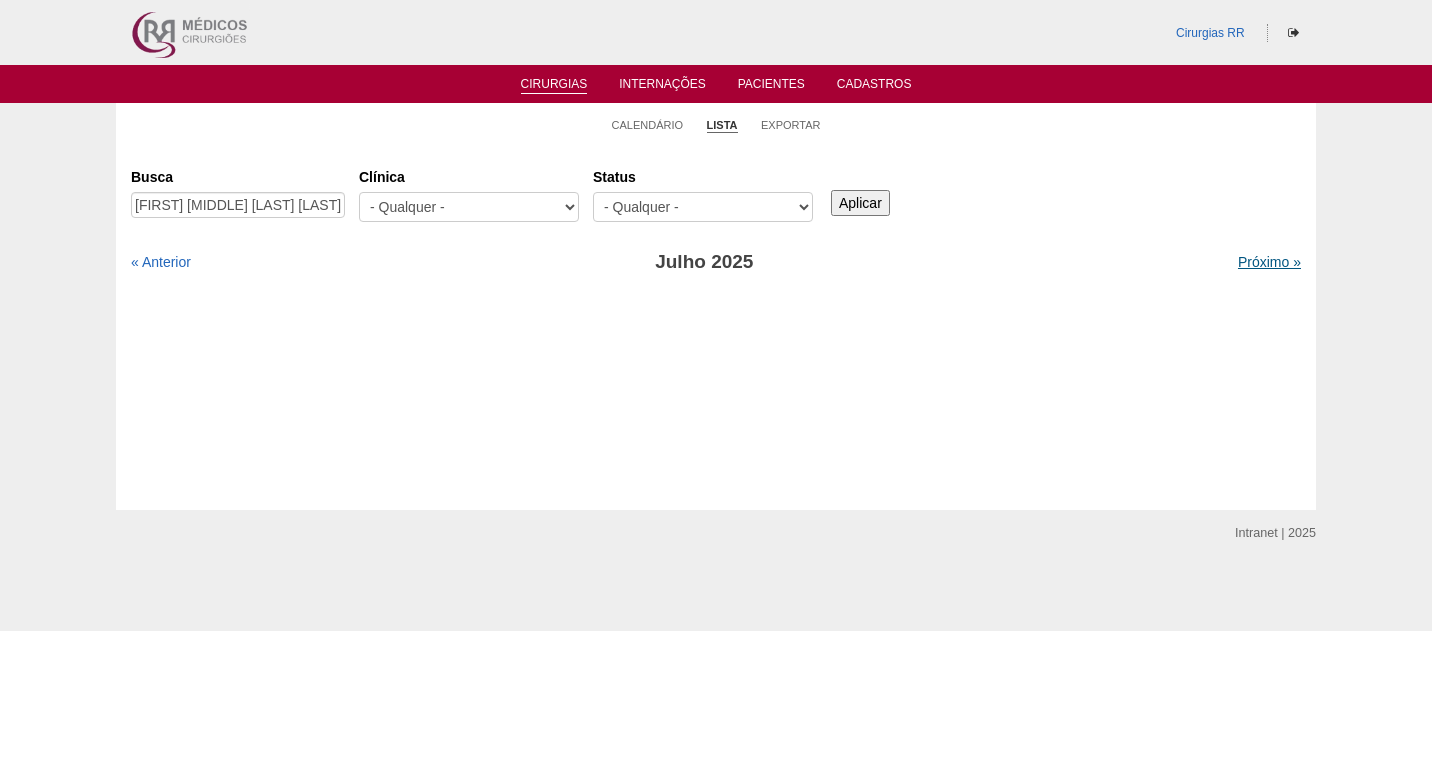 click on "Próximo »" at bounding box center [1269, 262] 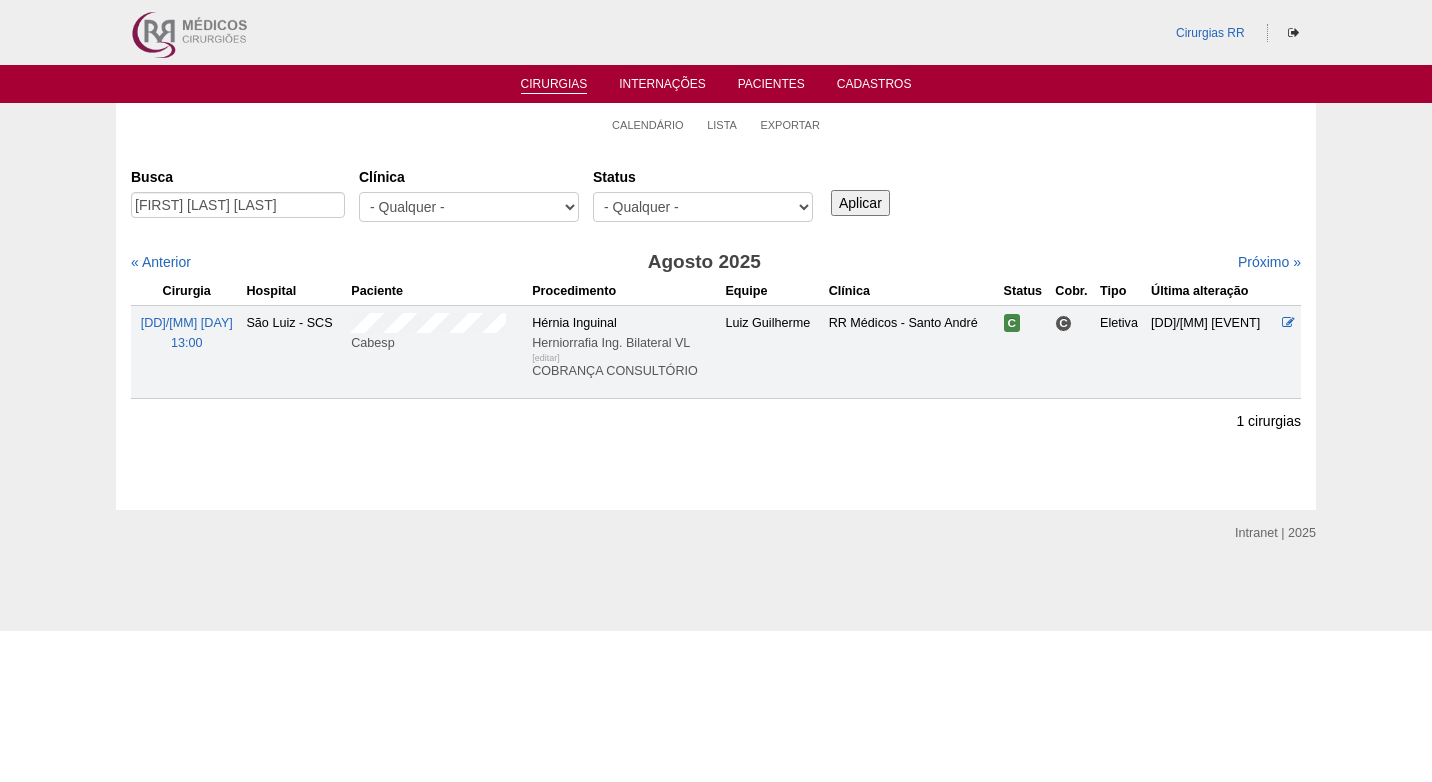 scroll, scrollTop: 0, scrollLeft: 0, axis: both 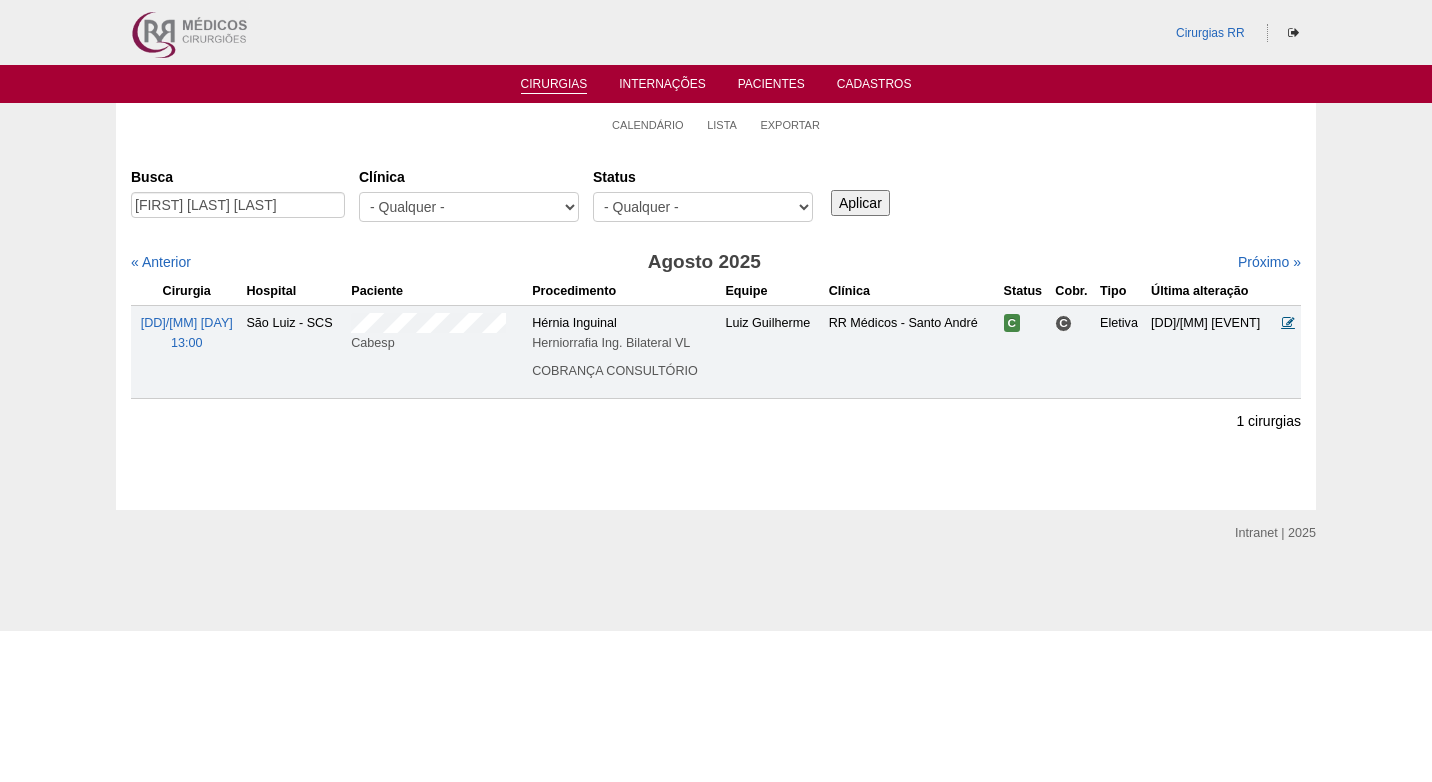 click at bounding box center [1288, 322] 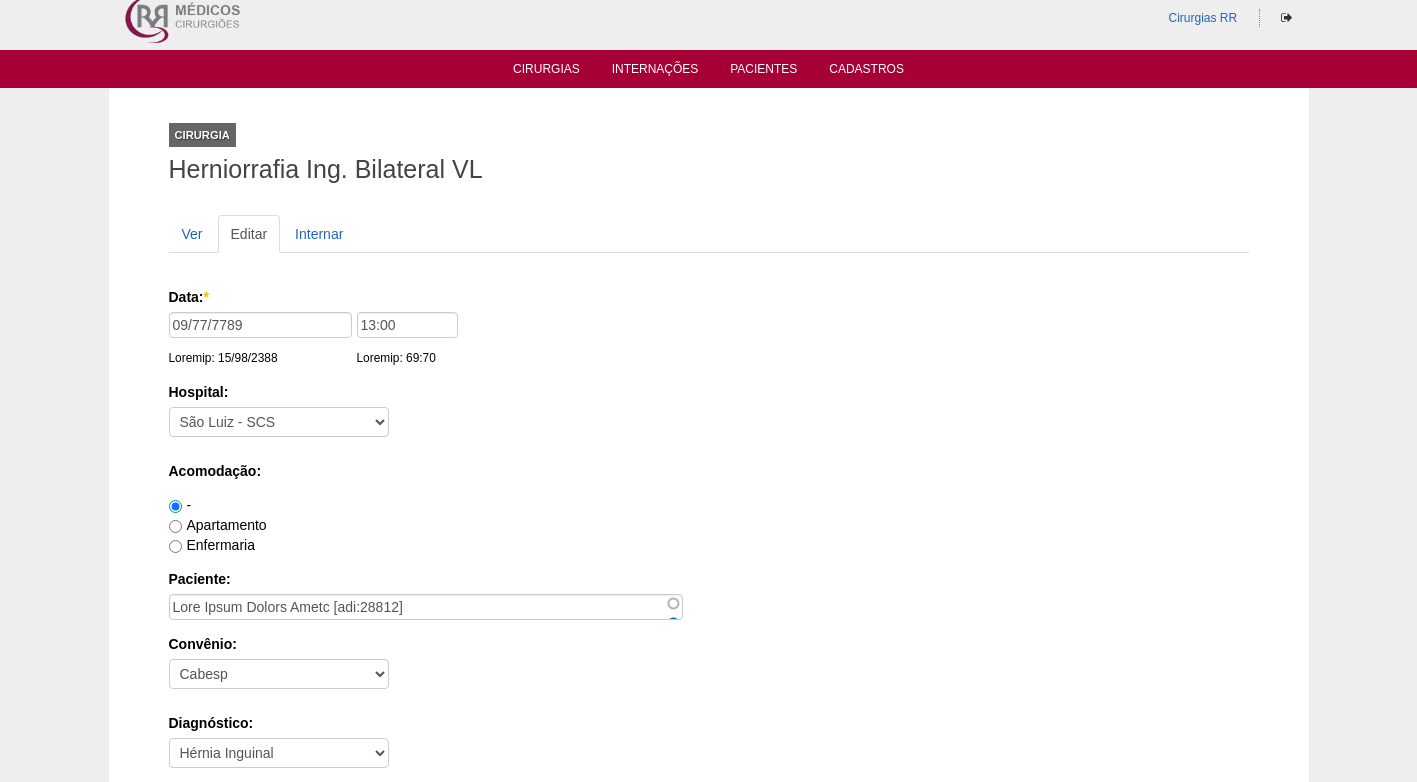 scroll, scrollTop: 0, scrollLeft: 0, axis: both 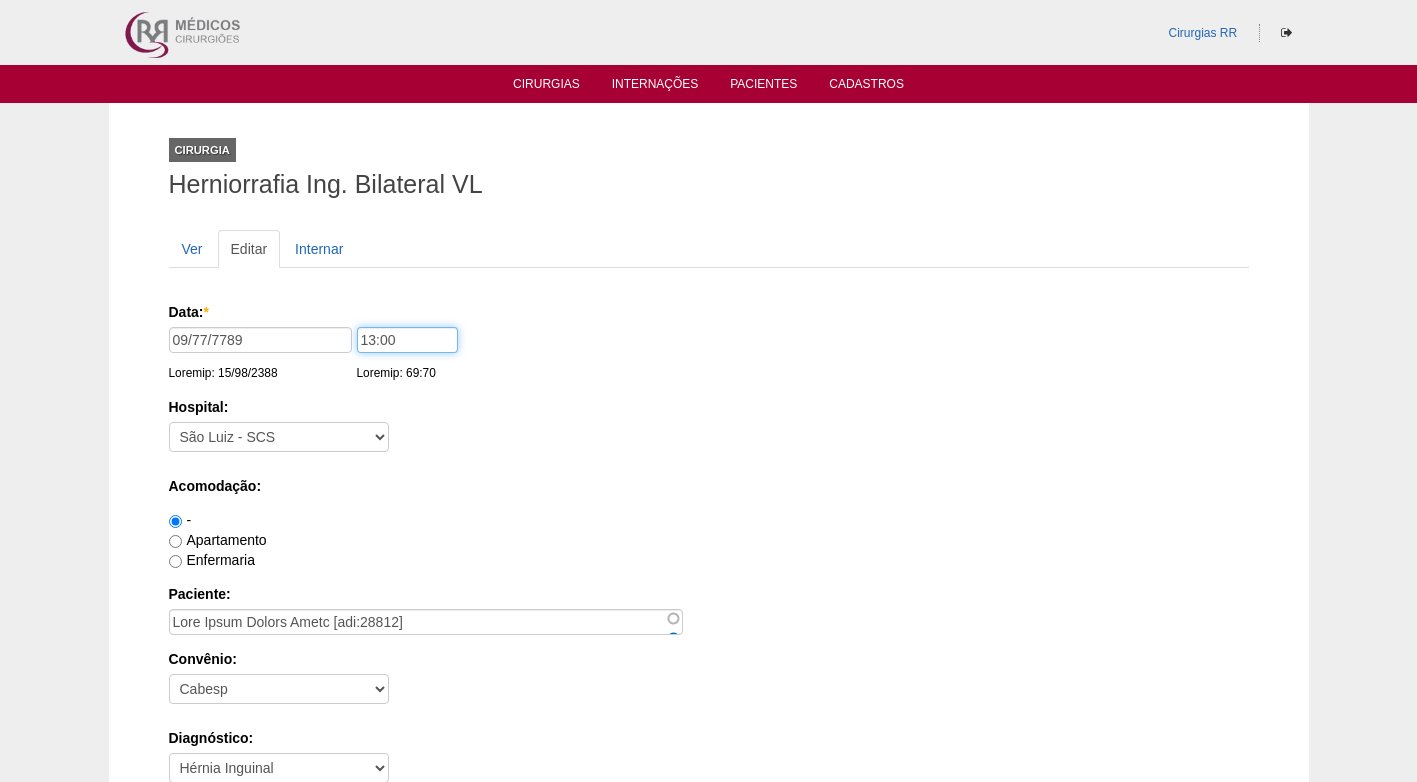 click on "13:00" at bounding box center [407, 340] 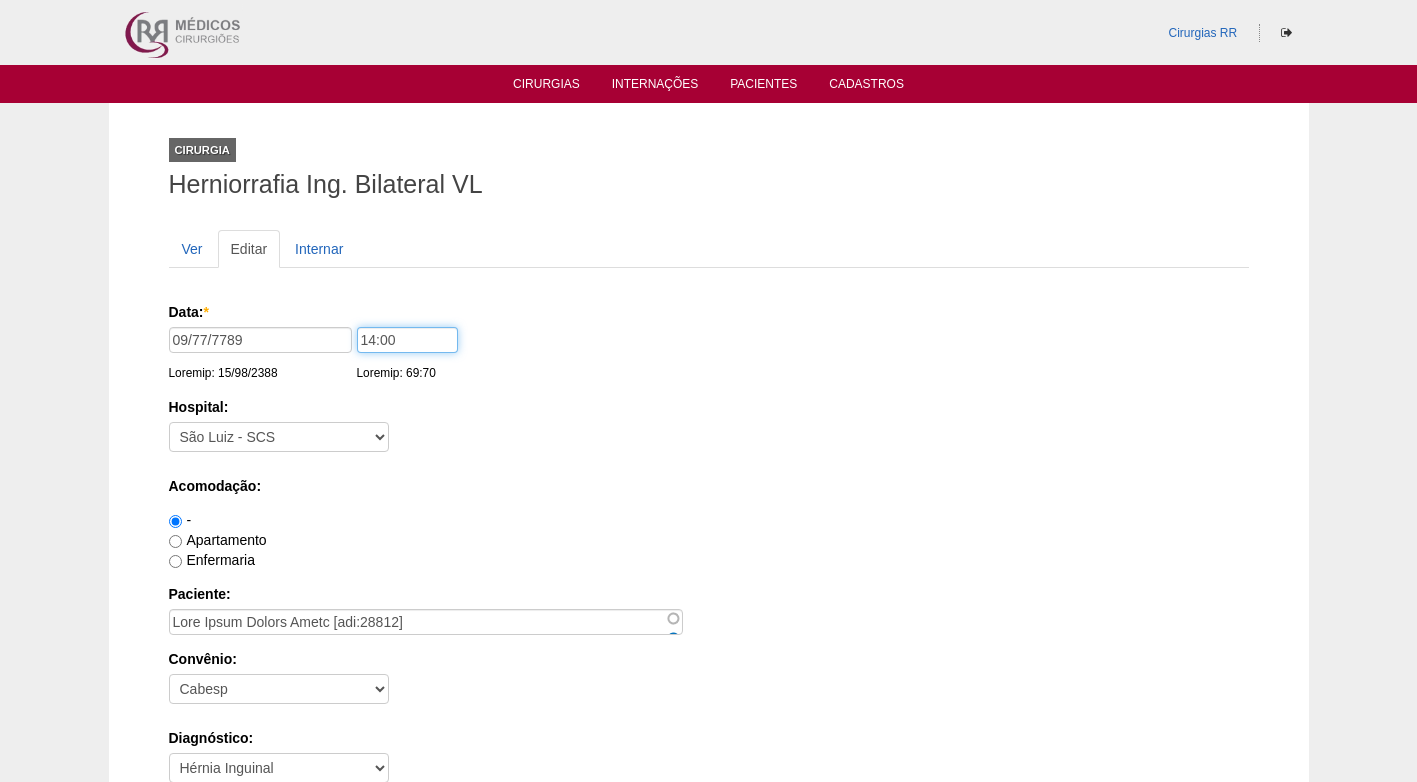 type on "14:00" 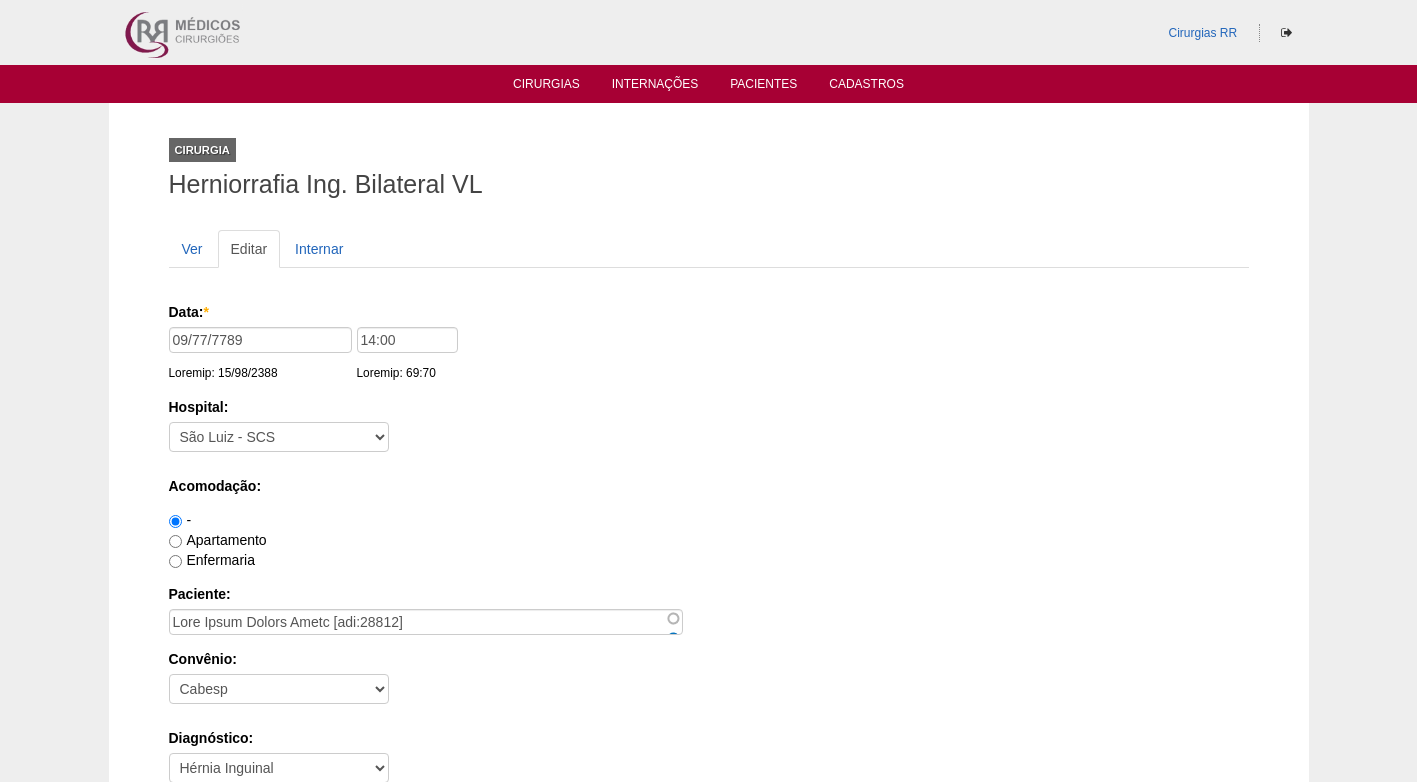 drag, startPoint x: 696, startPoint y: 400, endPoint x: 717, endPoint y: 400, distance: 21 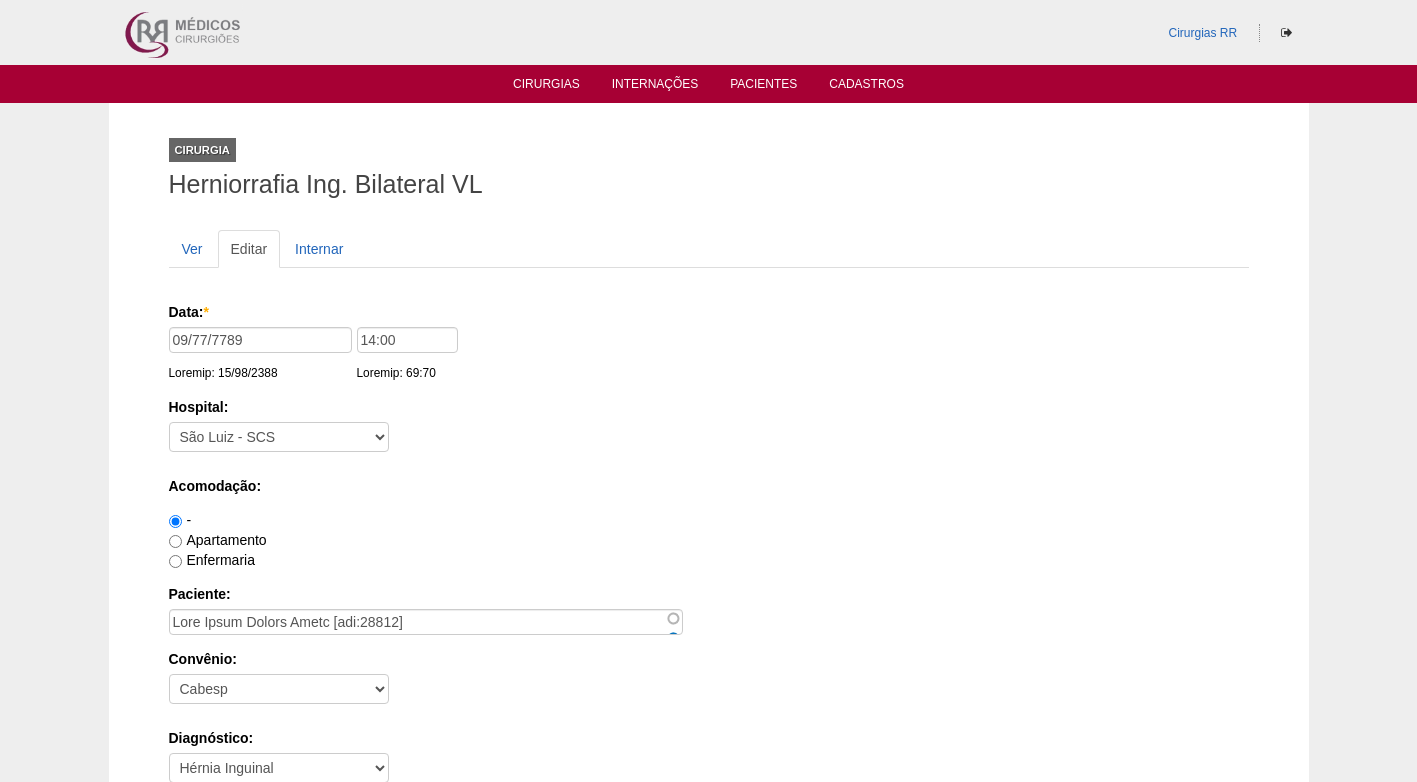 click on "Hospital:" at bounding box center (709, 407) 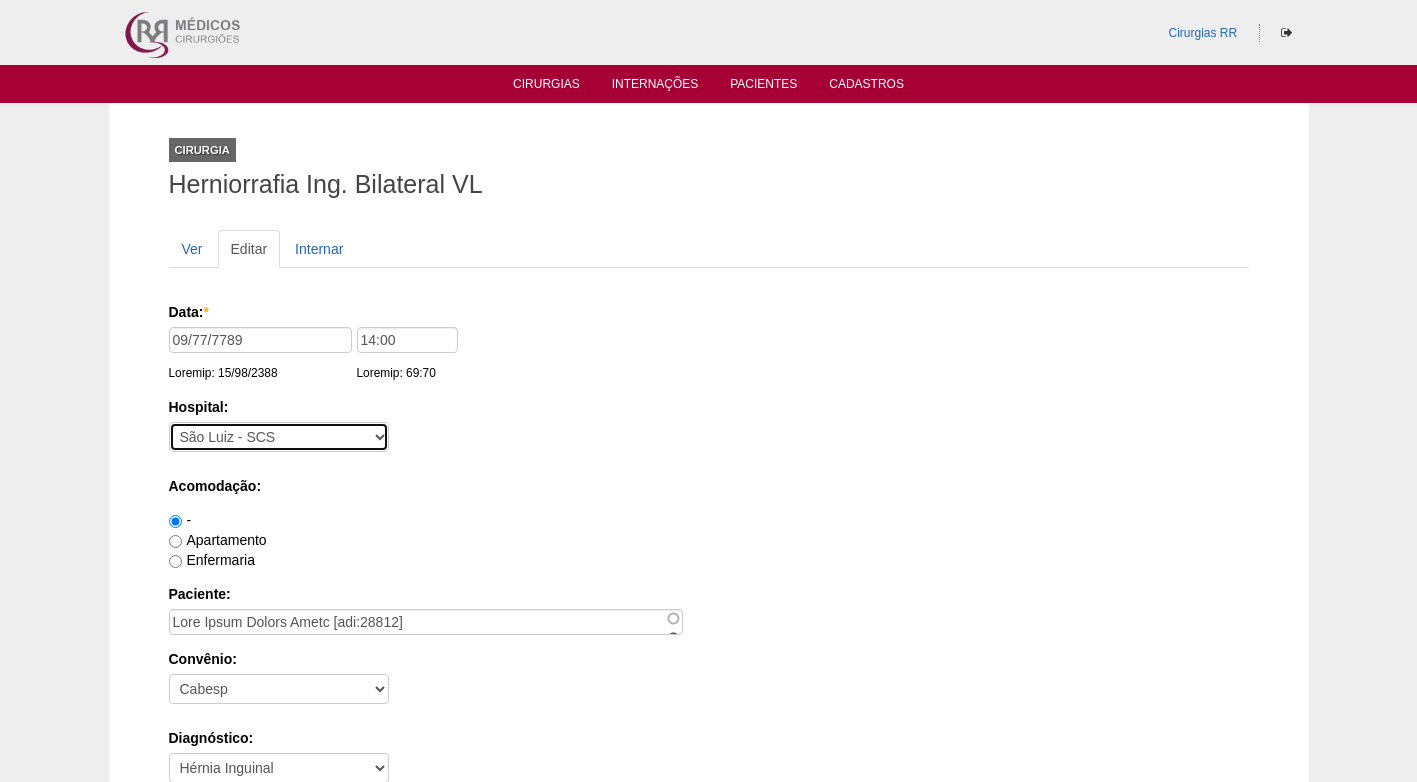click on "- Nenhum - 9 de Julho Albert Einstein Alvorada América Assunção Bartira Beneficência Portuguesa SCS Blanc BP Mirante BP Paulista BR SURGERY Brasil Christóvão da Gama Cruz Azul Edmundo Vasconcelos Hospital São Camilo Hospital São Luiz Anália Franco IFOR Intermédica ABC Leforte Maria Braido Moriah Neomater Oswaldo Cruz Paulista Oswaldo Cruz Vergueiro Paulistano Pro Matre Samaritano Santa Catarina Santa Helena Santa Joana Santa Maria Santa Paula Santa Rita São Bernardo São Luiz - Itaim São Luiz - Jabaquara São Luiz - Morumbi São Luiz - SCS Sepaco Sírio Libanês Vila Mariana Day Hospital Vila Nova Star Villa Lobos Vital Vitória" at bounding box center (279, 437) 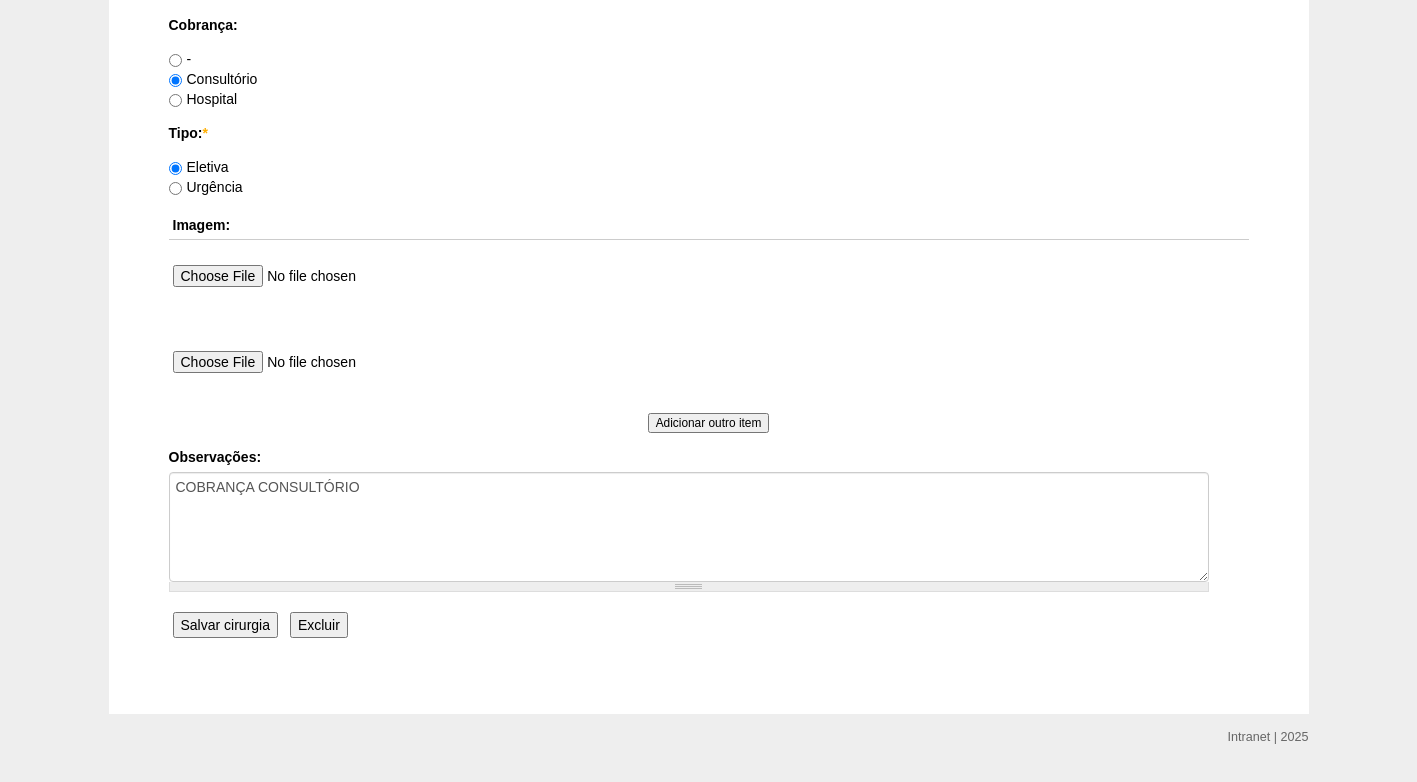 scroll, scrollTop: 1795, scrollLeft: 0, axis: vertical 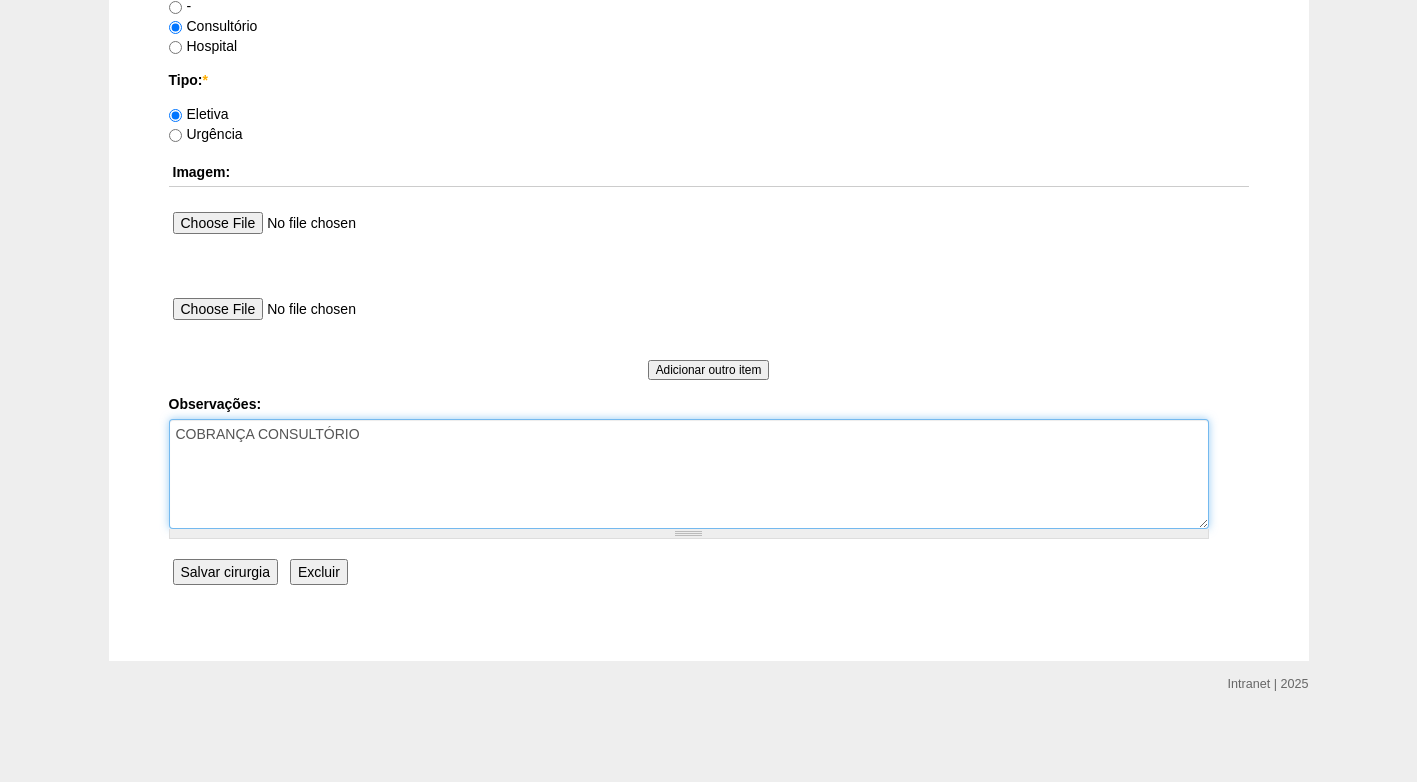 click on "COBRANÇA CONSULTÓRIO" at bounding box center (689, 474) 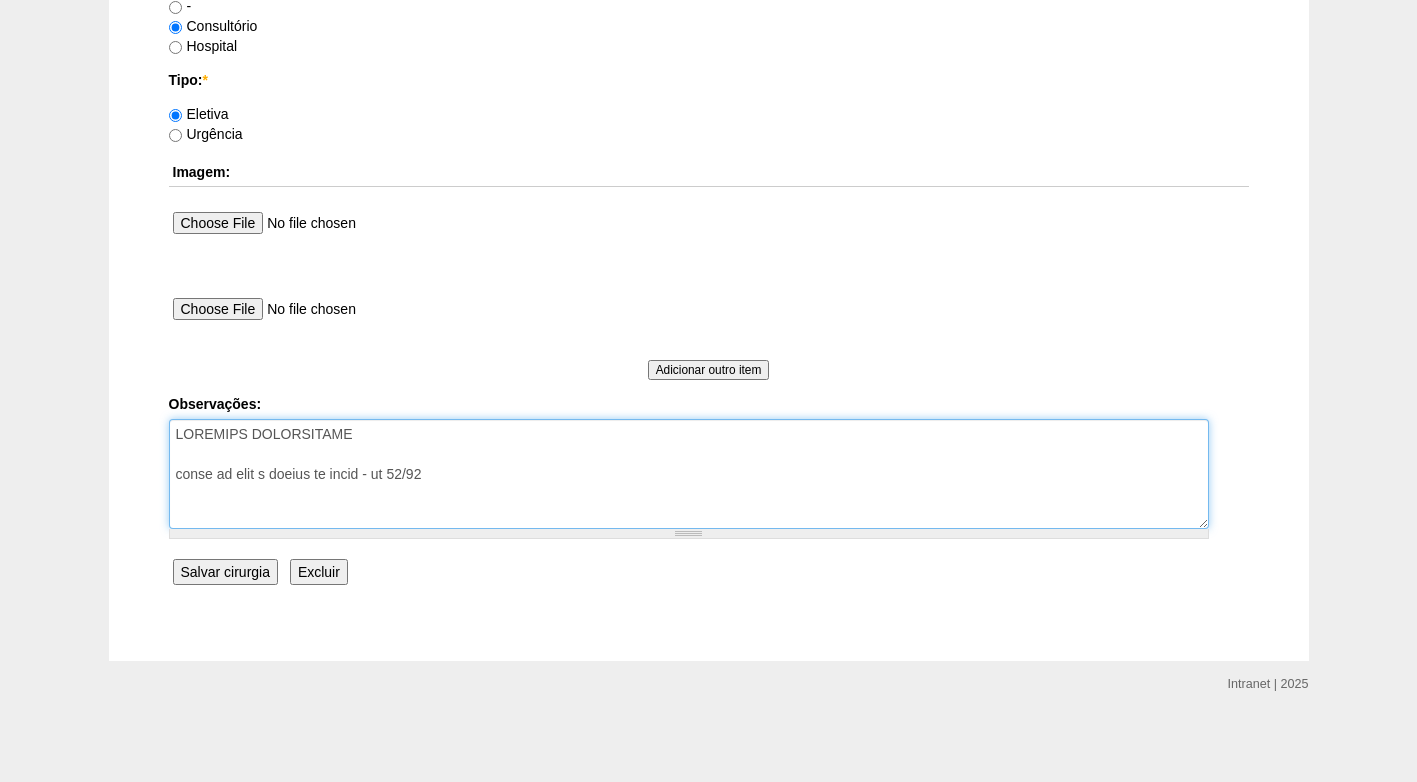 click on "COBRANÇA CONSULTÓRIO" at bounding box center (689, 474) 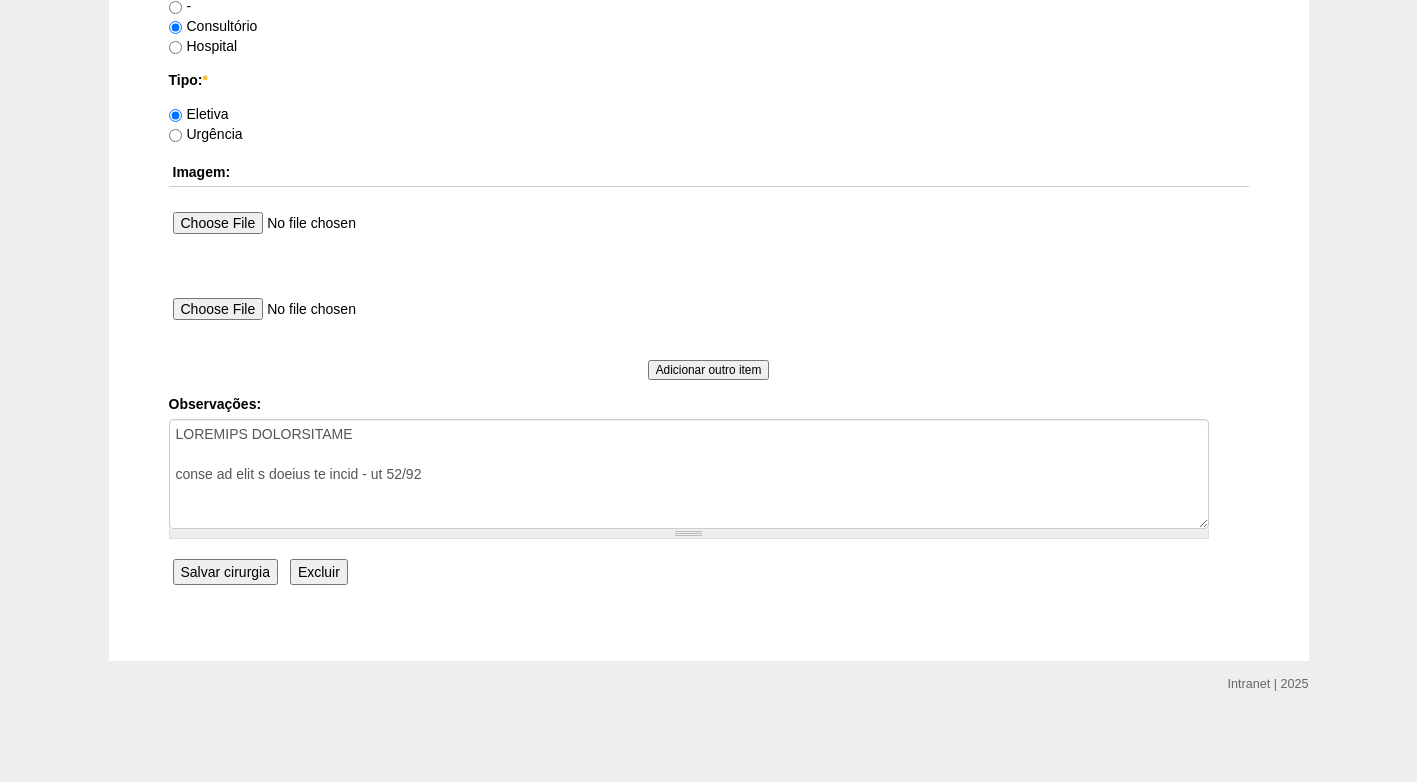 click on "Salvar cirurgia" at bounding box center (225, 572) 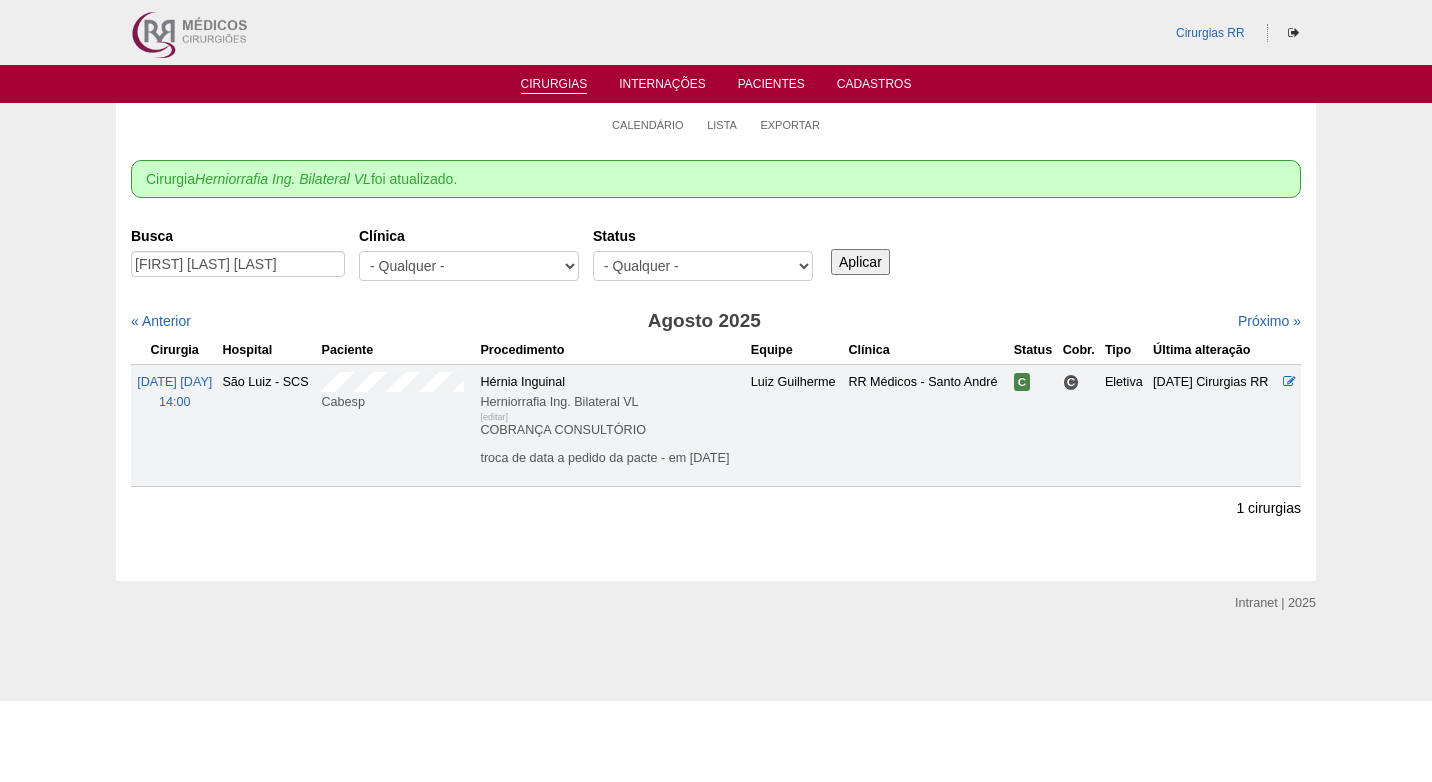 scroll, scrollTop: 0, scrollLeft: 0, axis: both 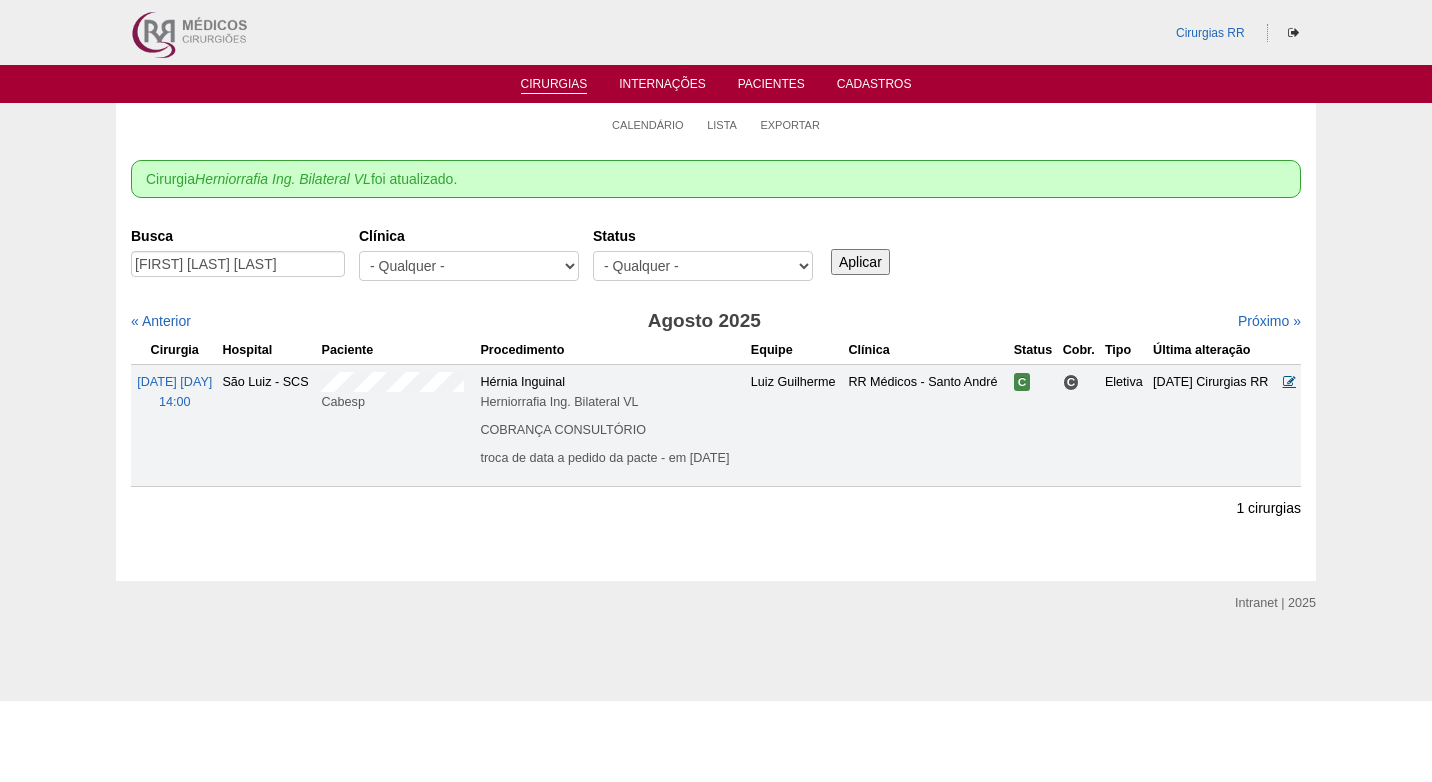 click at bounding box center [1289, 381] 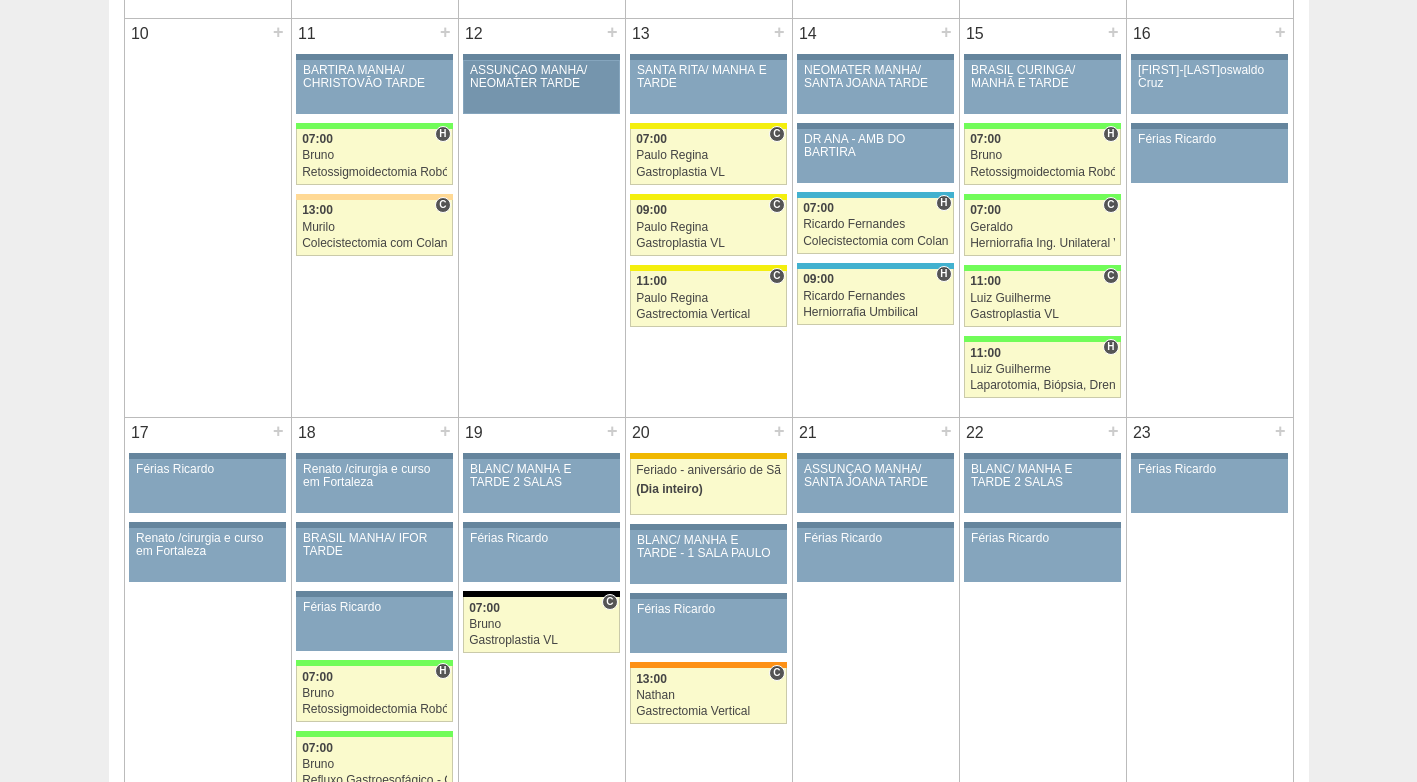 scroll, scrollTop: 1100, scrollLeft: 0, axis: vertical 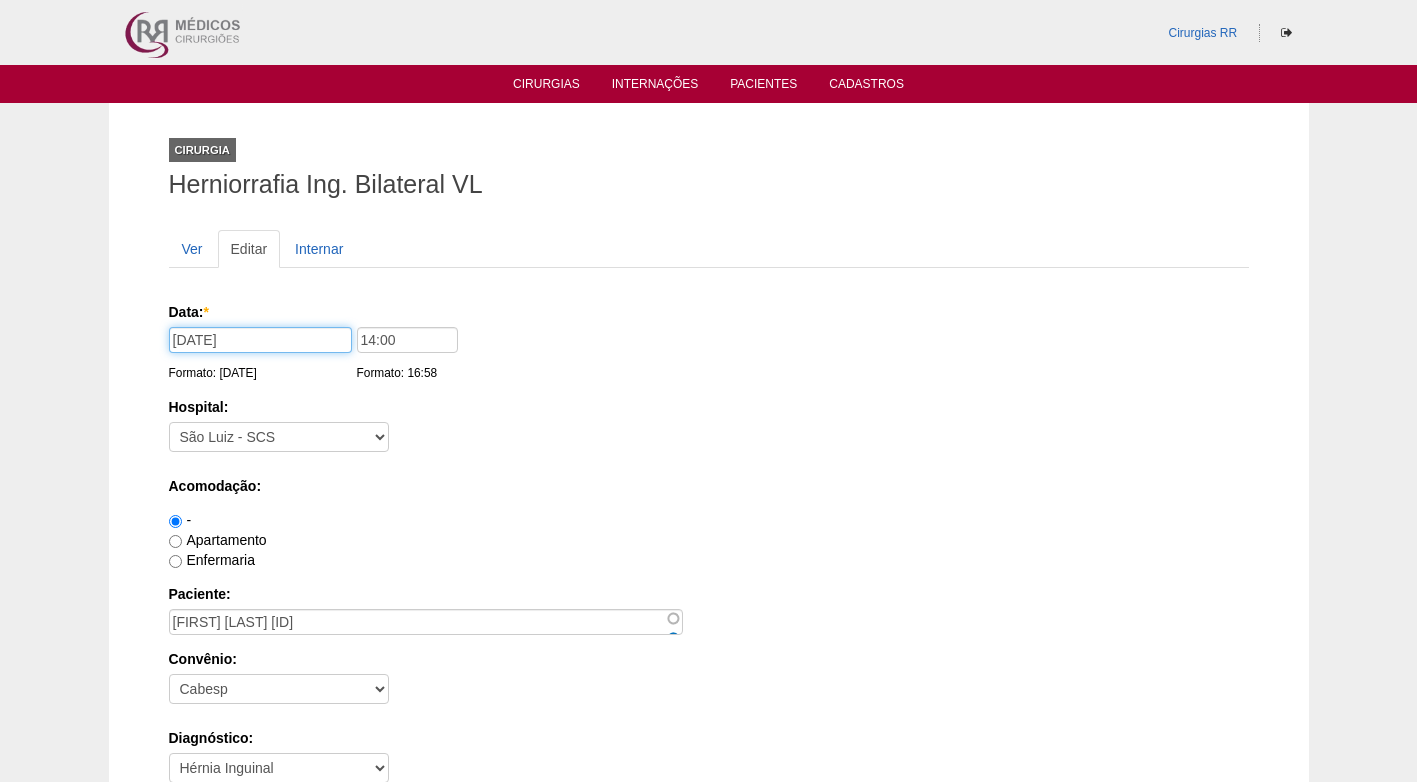 drag, startPoint x: 189, startPoint y: 341, endPoint x: 150, endPoint y: 338, distance: 39.115215 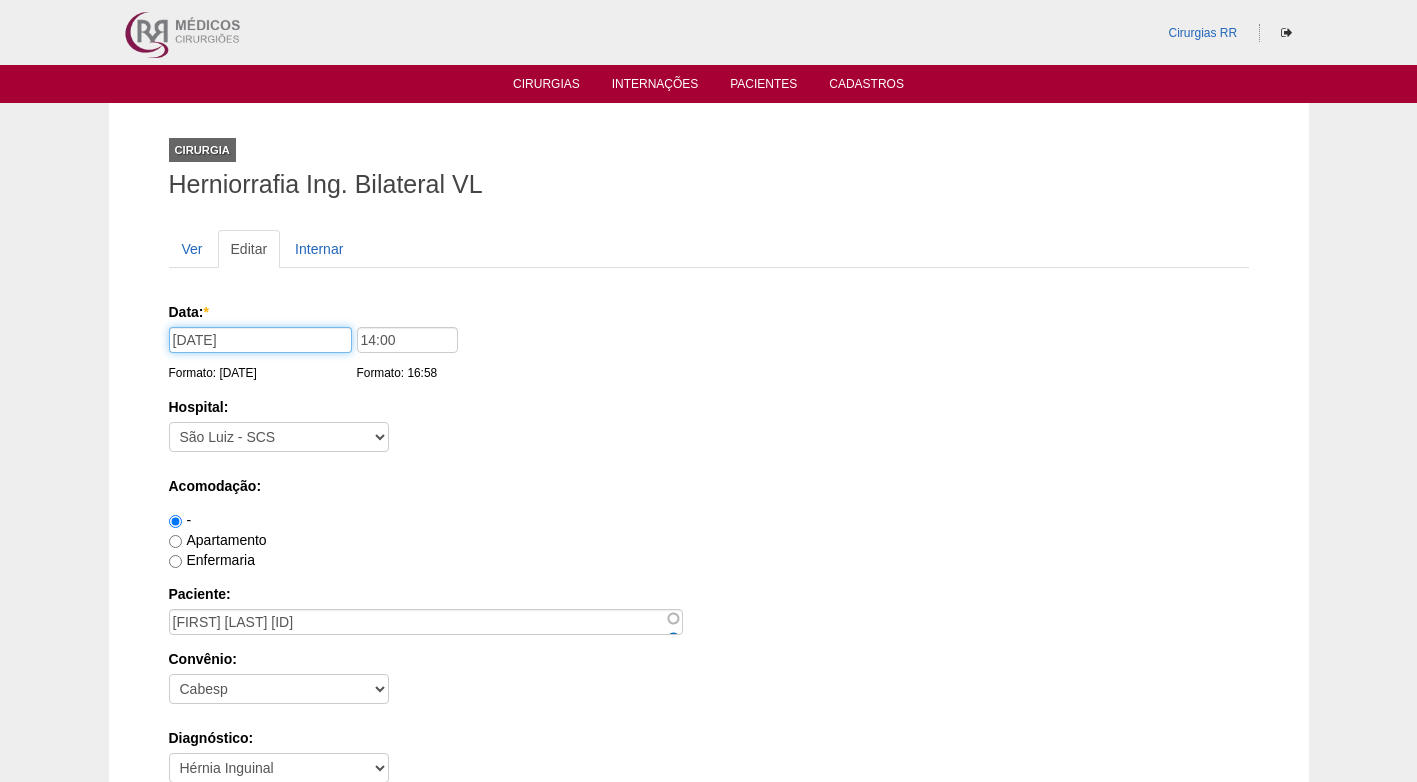 click on "Cirurgia
Herniorrafia Ing. Bilateral VL
Ver
Editar
Internar
Data:  *
[DATE]
Formato: [DATE]
14:00
Formato: 16:58
Hospital:
- Nenhum - [DATE] [INSTITUTION] [INSTITUTION] [INSTITUTION] [INSTITUTION] [INSTITUTION] [INSTITUTION] [INSTITUTION] [INSTITUTION] [INSTITUTION] [INSTITUTION] [INSTITUTION] [INSTITUTION] [INSTITUTION] [INSTITUTION] [INSTITUTION] [INSTITUTION] [INSTITUTION] [INSTITUTION] [INSTITUTION] [INSTITUTION] [INSTITUTION] [INSTITUTION] [INSTITUTION] [INSTITUTION] [INSTITUTION] [INSTITUTION]" at bounding box center [709, 1279] 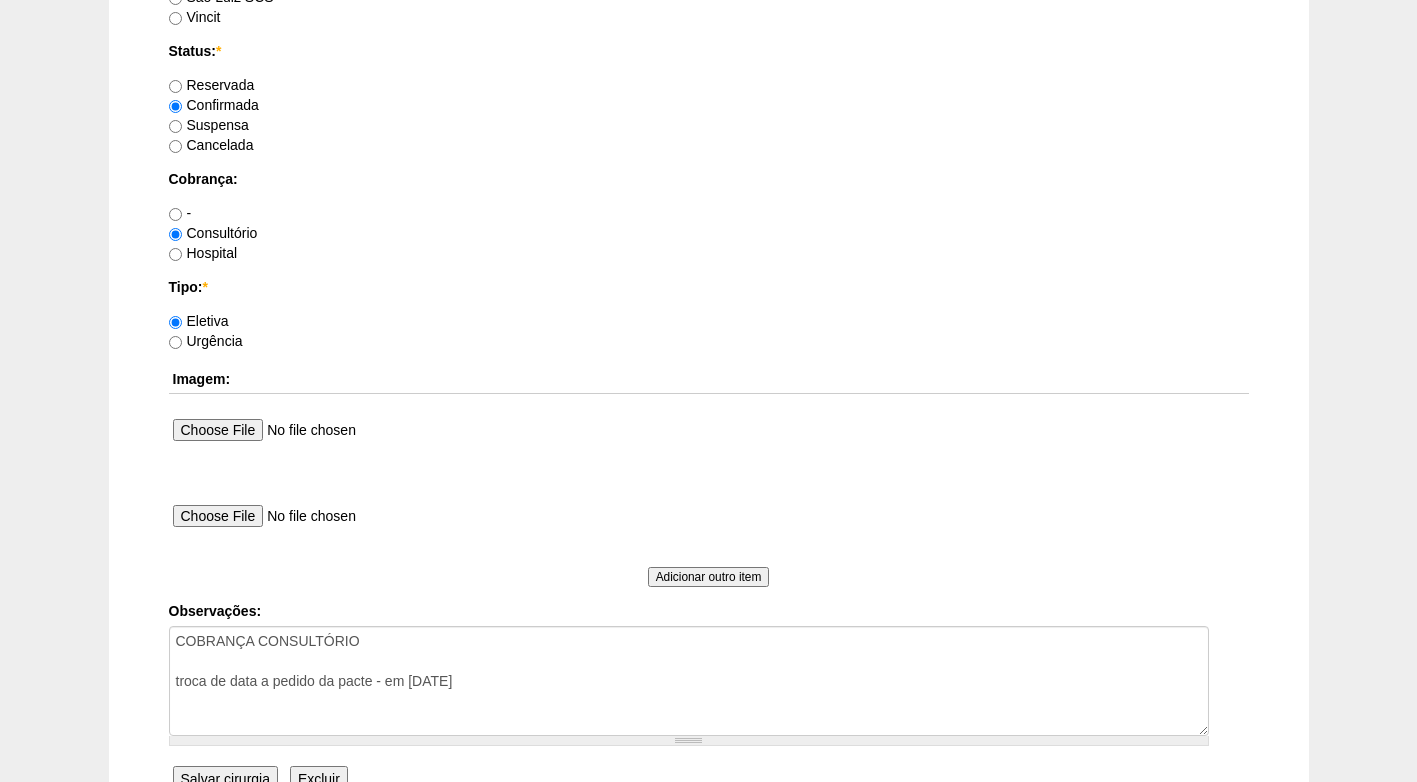 scroll, scrollTop: 1795, scrollLeft: 0, axis: vertical 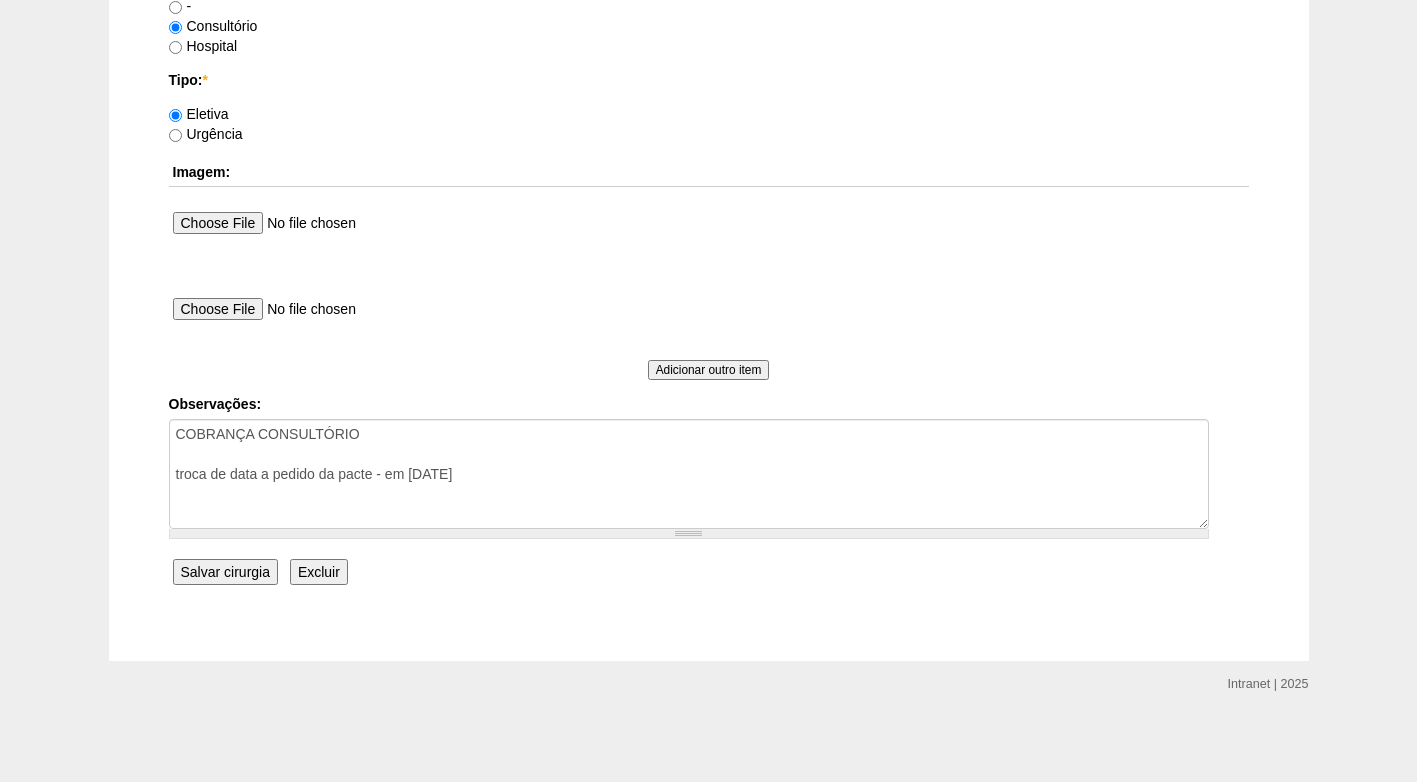 type on "[DATE]" 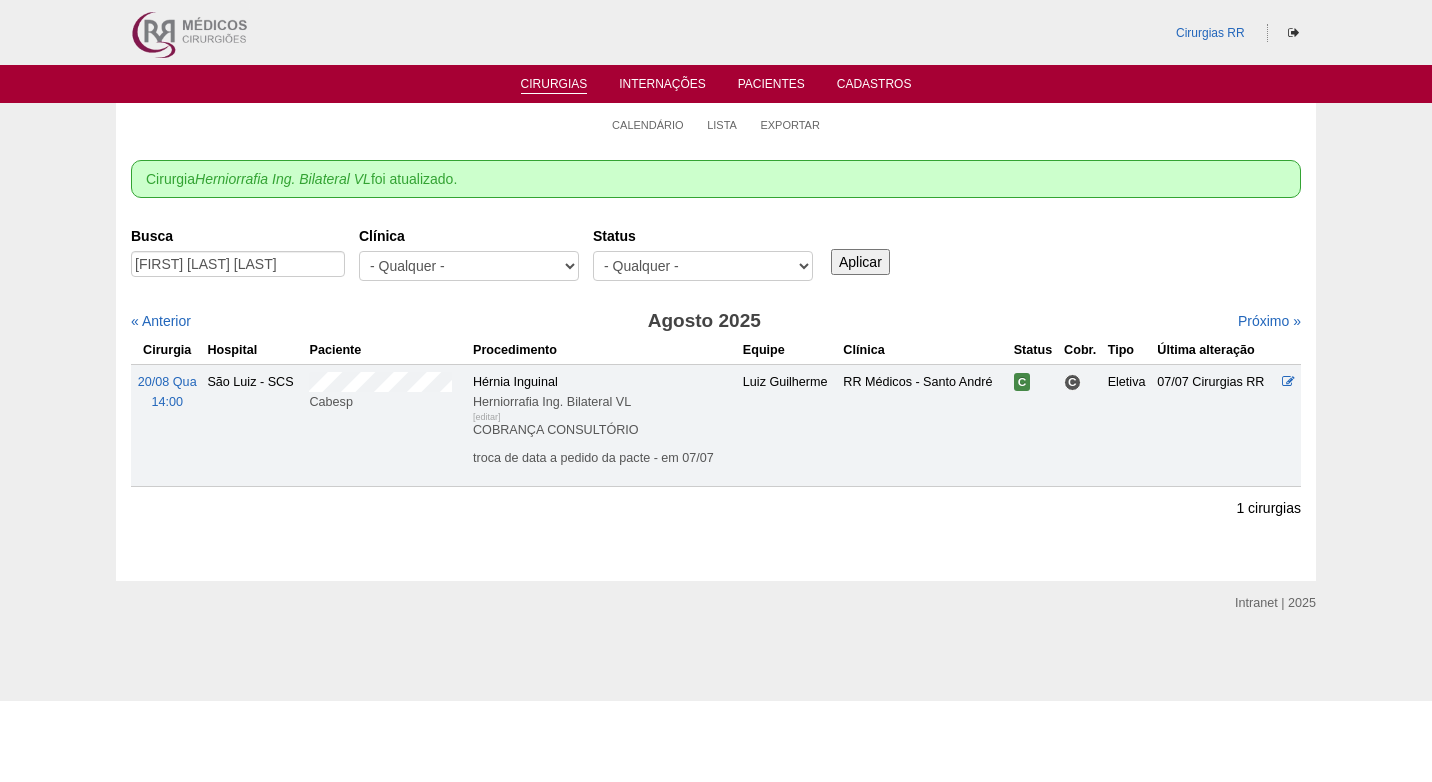 scroll, scrollTop: 0, scrollLeft: 0, axis: both 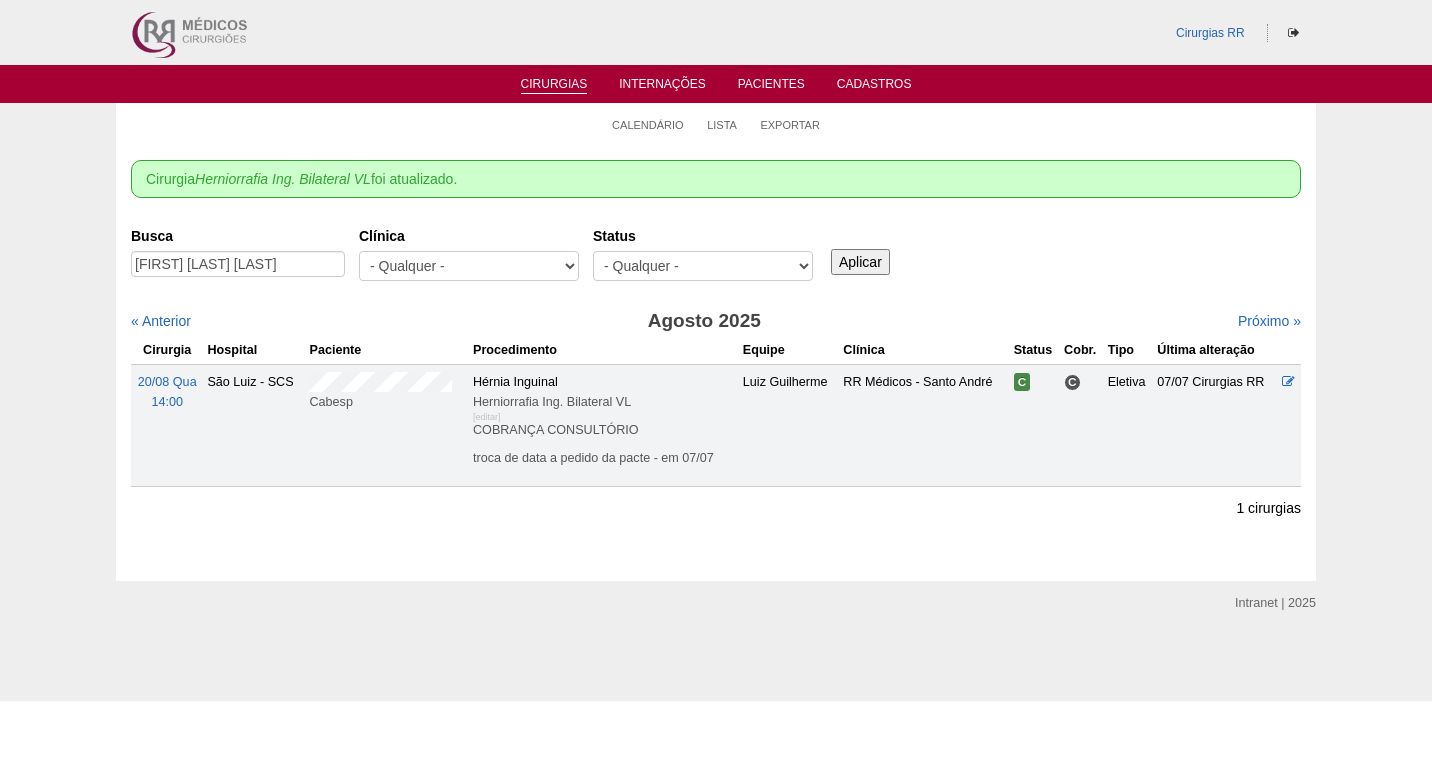 click on "Busca
[FIRST] [LAST] [LAST]
Clínica
- Qualquer - 6R [CITY] Assunção Bartira Brasil [FIRST] [LAST] Cruz Azul Ifor Neomater RR Médicos - [CITY] RR Médicos - [CITY] [CITY] Santa Joana São Luiz SCS Vincit
Status
- Qualquer - Reservada Confirmada Suspensa Cancelada
Aplicar" at bounding box center (716, 255) 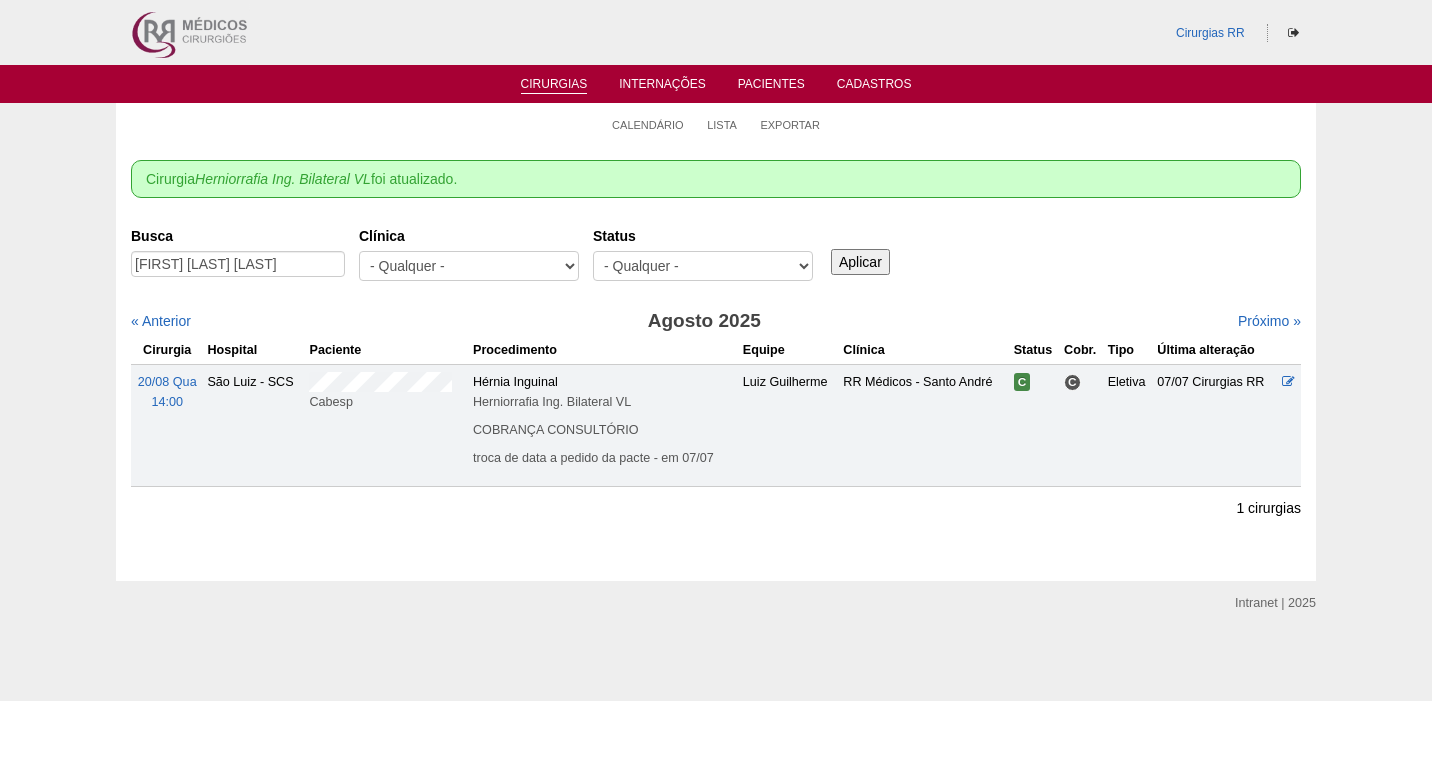 click on "Busca
[FIRST] [LAST] [LAST]
Clínica
- Qualquer - 6R [CITY] Assunção Bartira Brasil [FIRST] [LAST] Cruz Azul Ifor Neomater RR Médicos - [CITY] RR Médicos - [CITY] [CITY] Santa Joana São Luiz SCS Vincit
Status
- Qualquer - Reservada Confirmada Suspensa Cancelada
Aplicar" at bounding box center (716, 255) 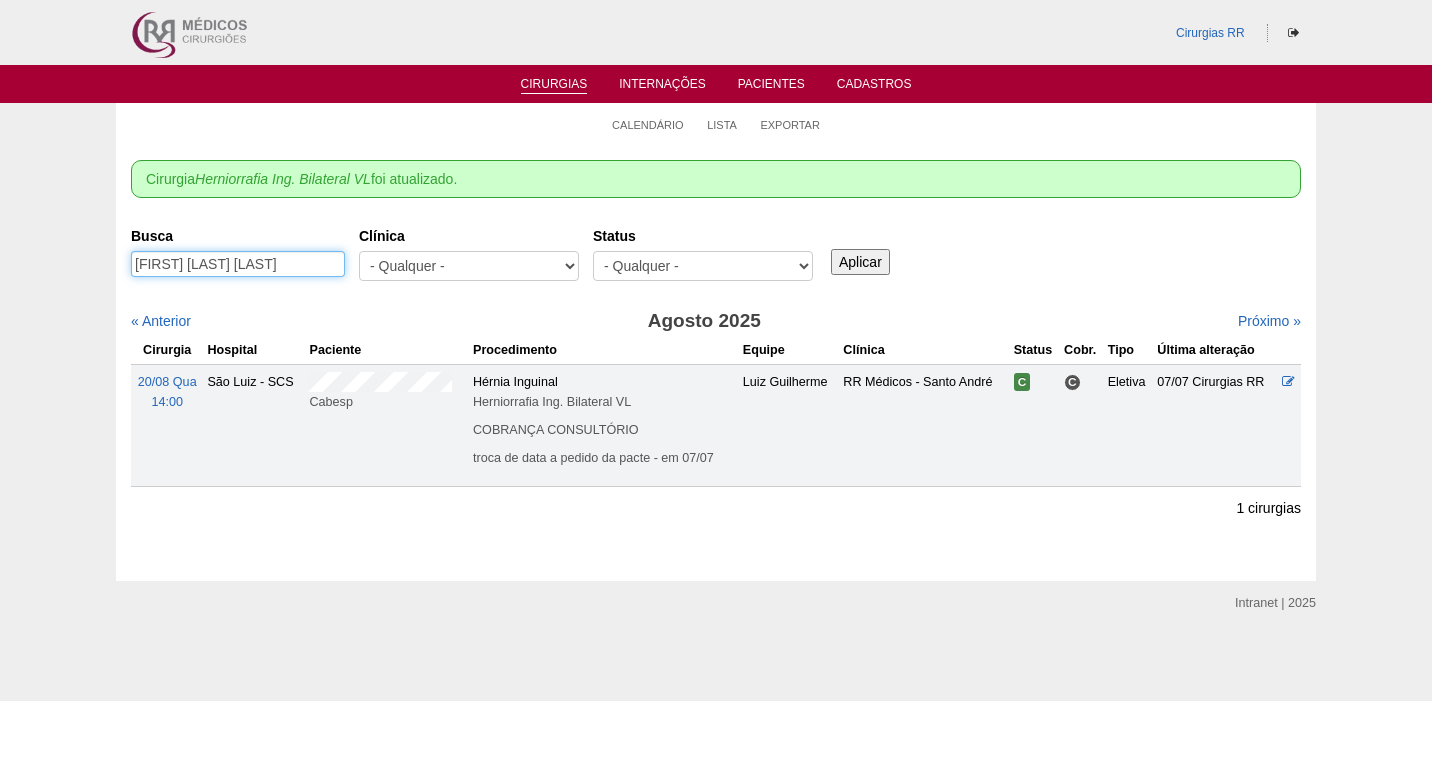 drag, startPoint x: 311, startPoint y: 263, endPoint x: 102, endPoint y: 272, distance: 209.1937 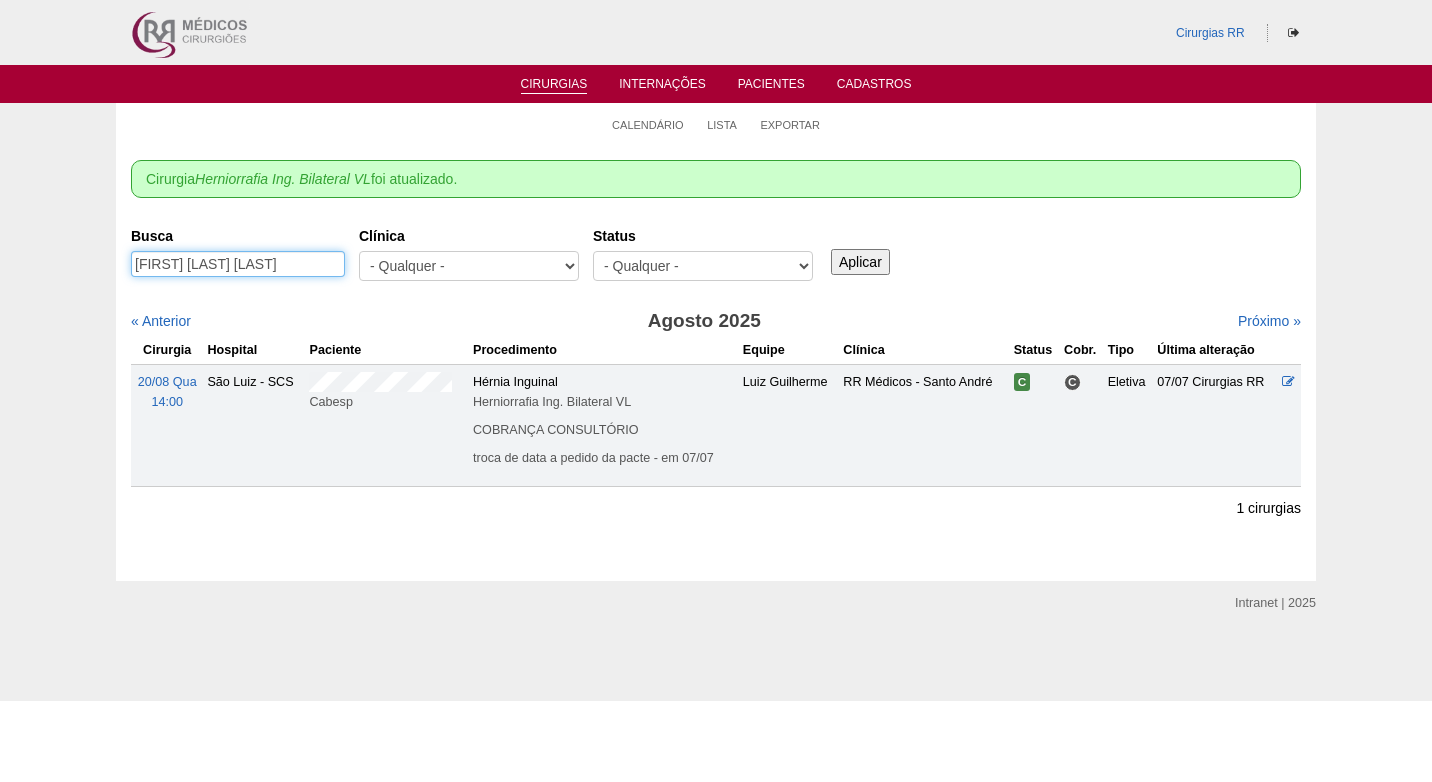 scroll, scrollTop: 0, scrollLeft: 27, axis: horizontal 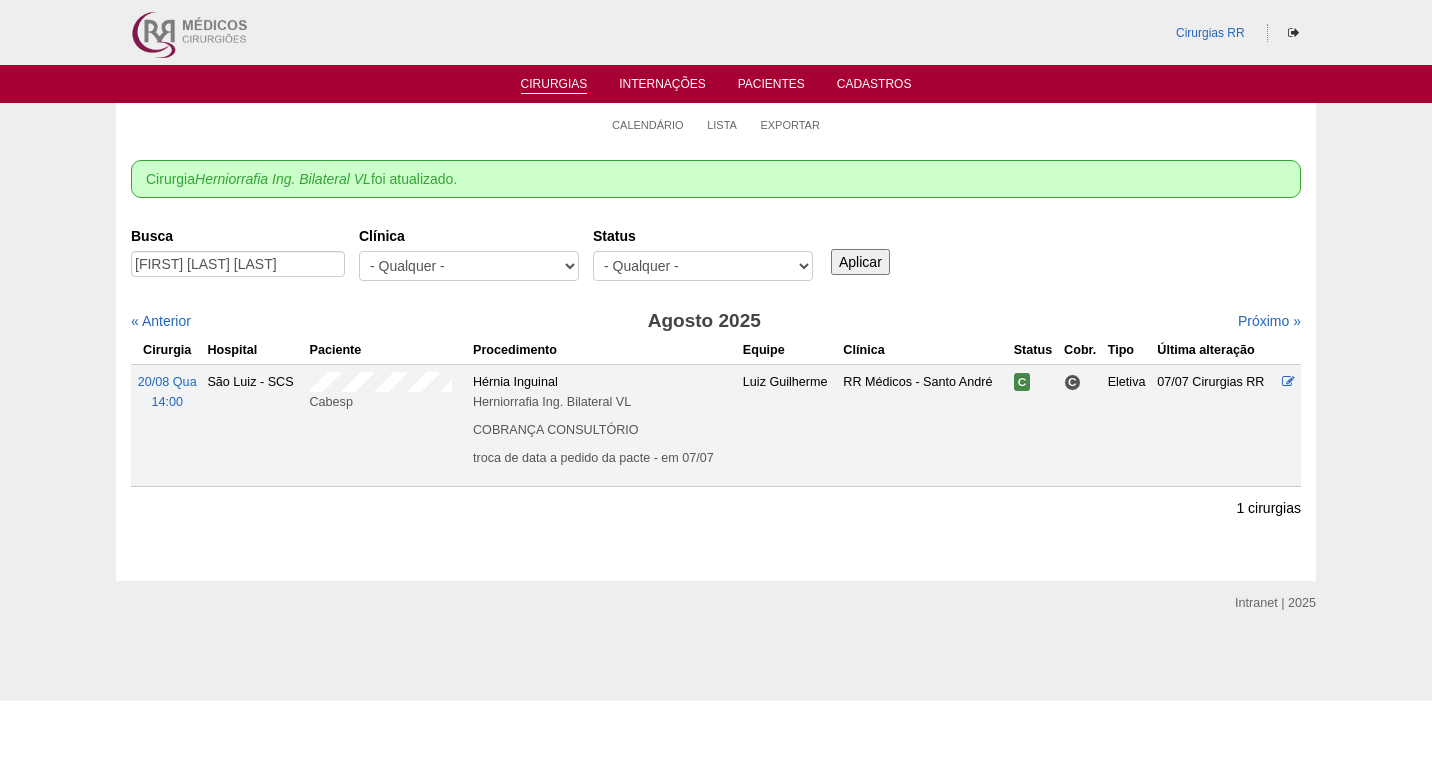 click on "Aplicar" at bounding box center [860, 262] 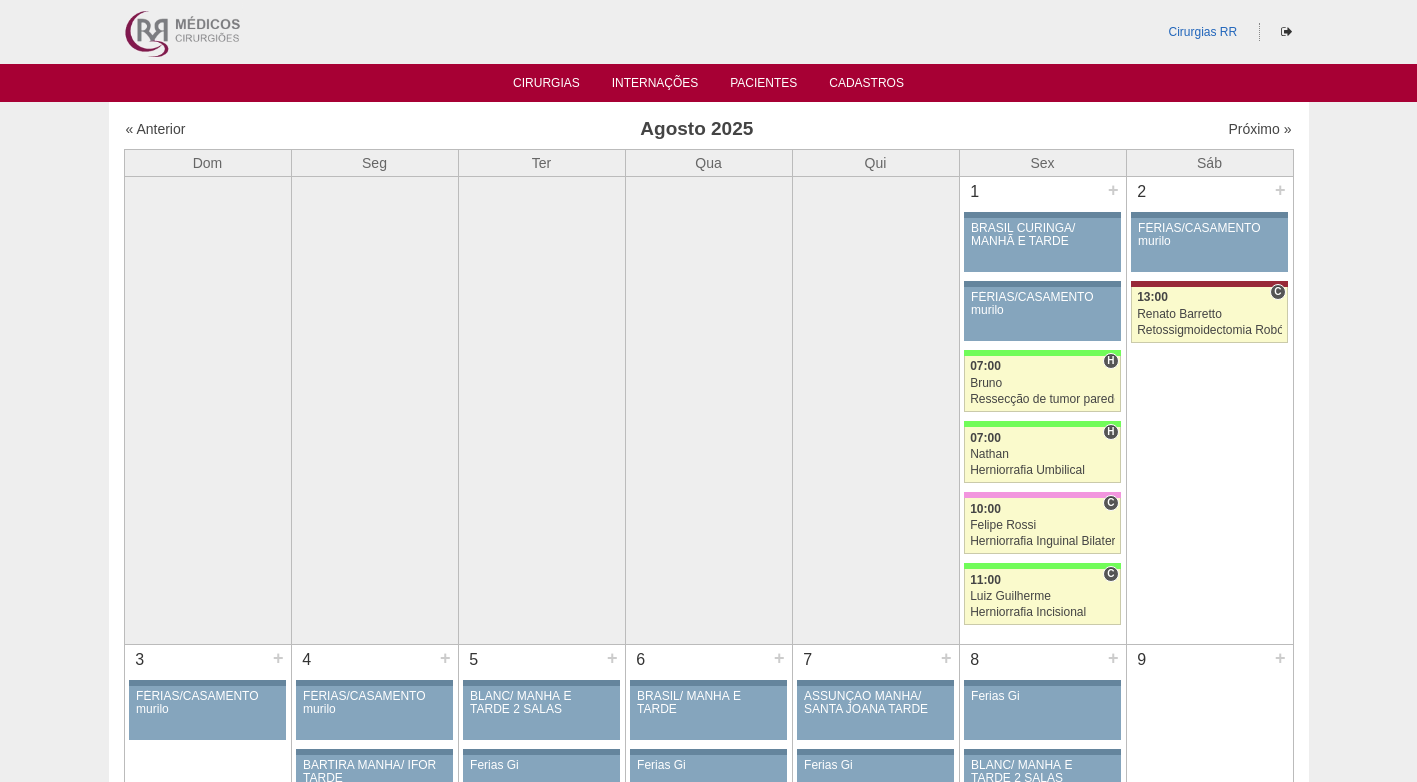 scroll, scrollTop: 0, scrollLeft: 0, axis: both 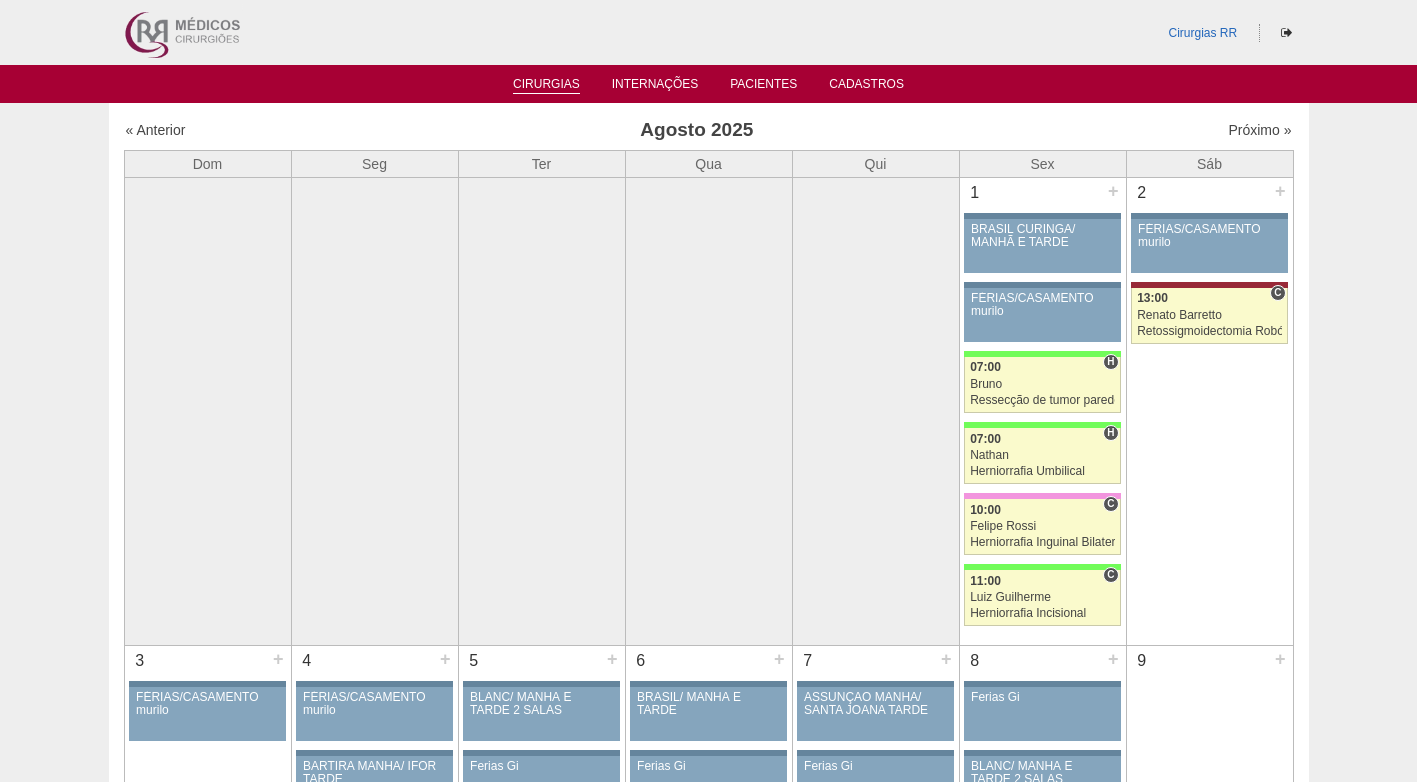 click on "Cirurgias" at bounding box center (546, 85) 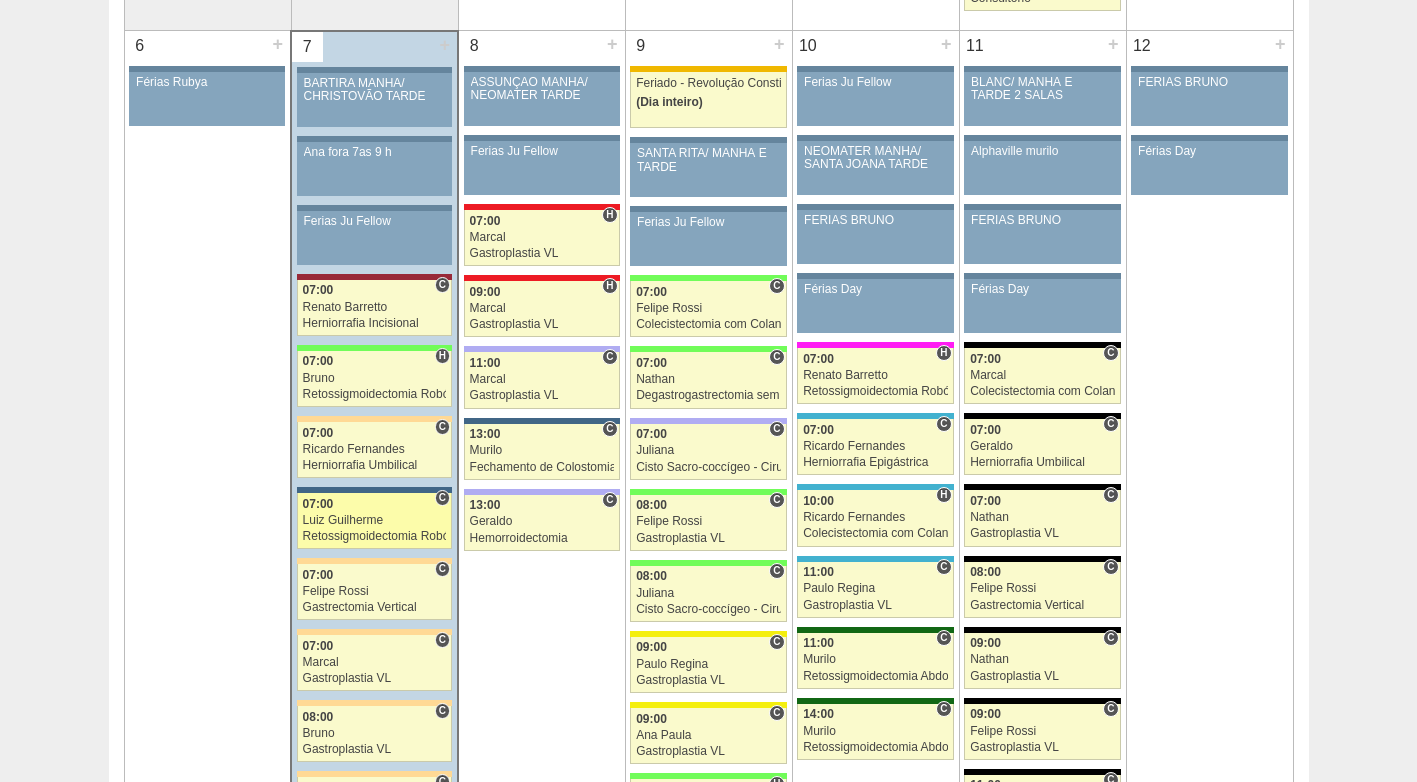 scroll, scrollTop: 1600, scrollLeft: 0, axis: vertical 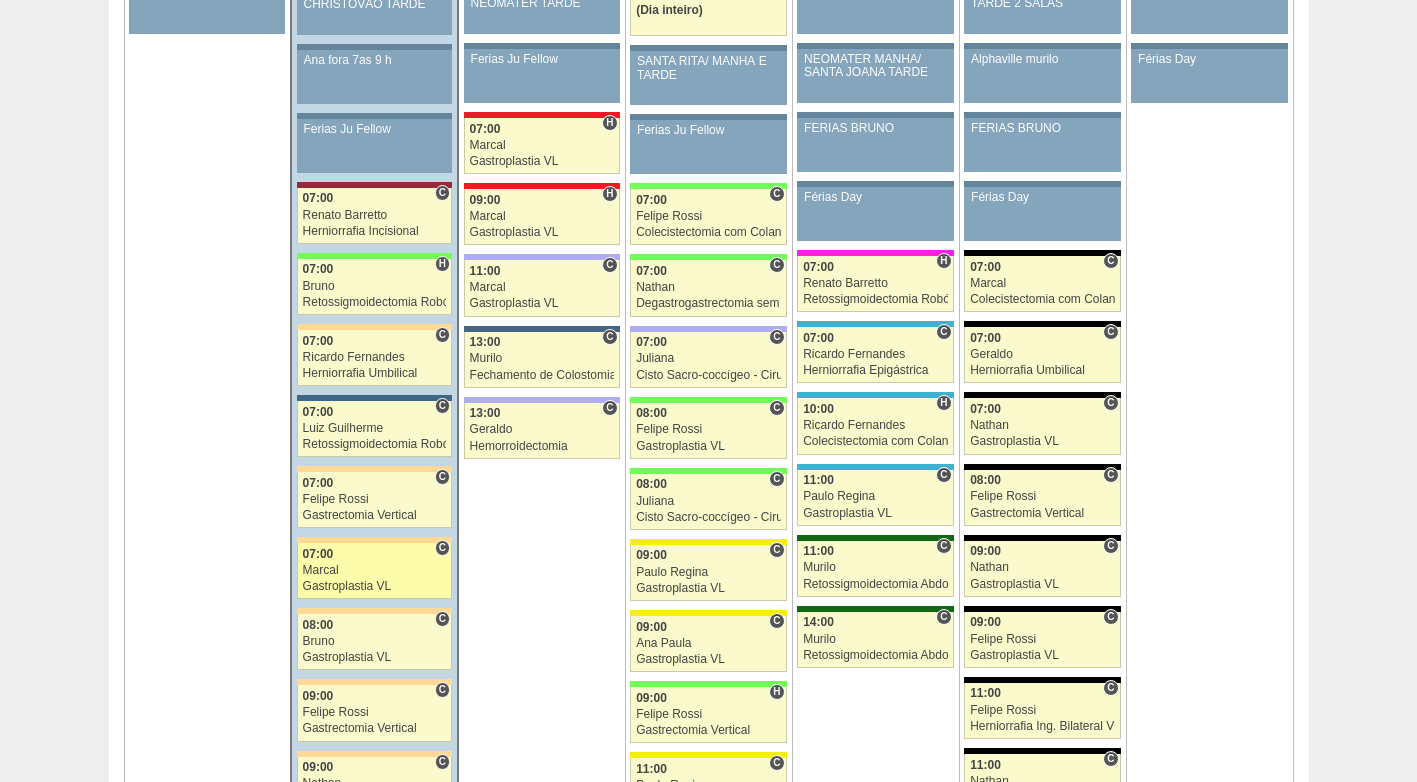 click on "Marcal" at bounding box center (375, 570) 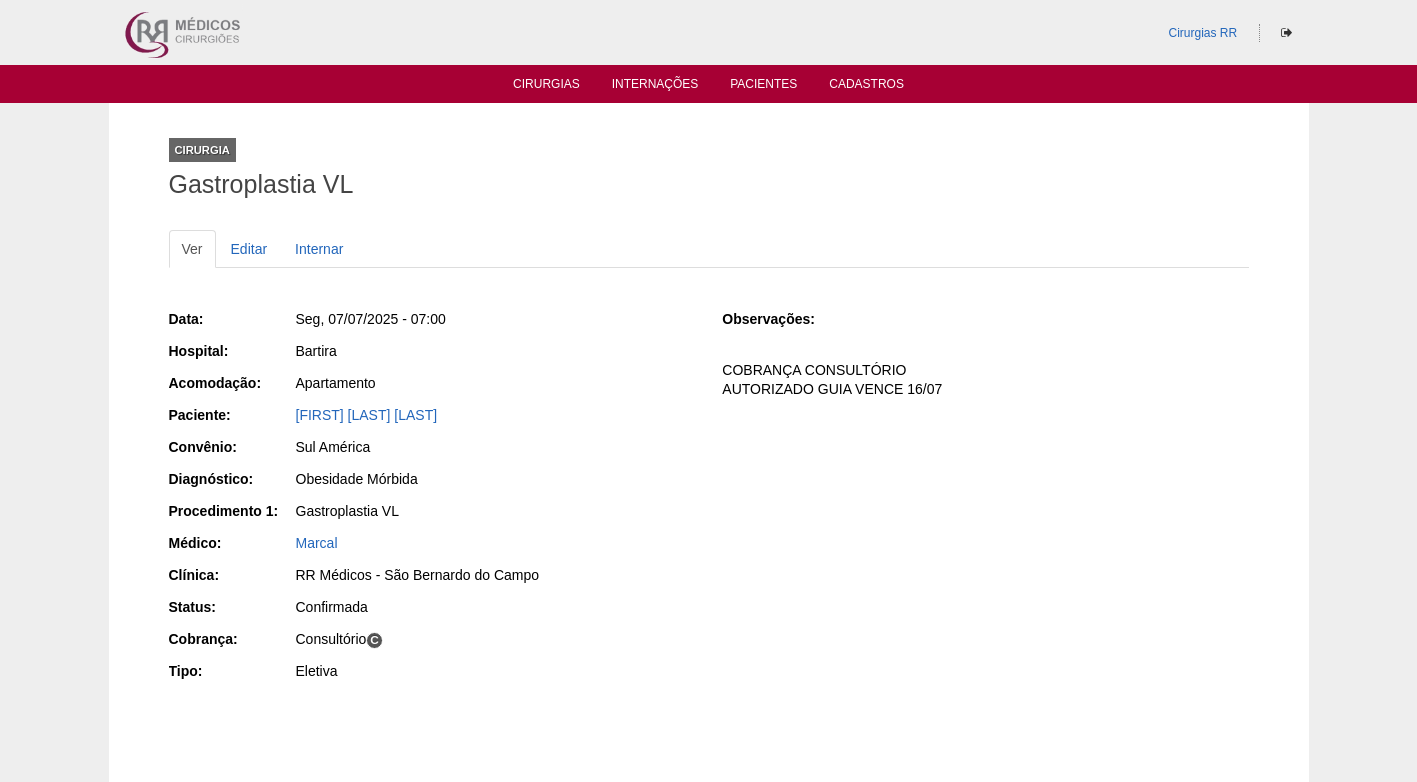 scroll, scrollTop: 0, scrollLeft: 0, axis: both 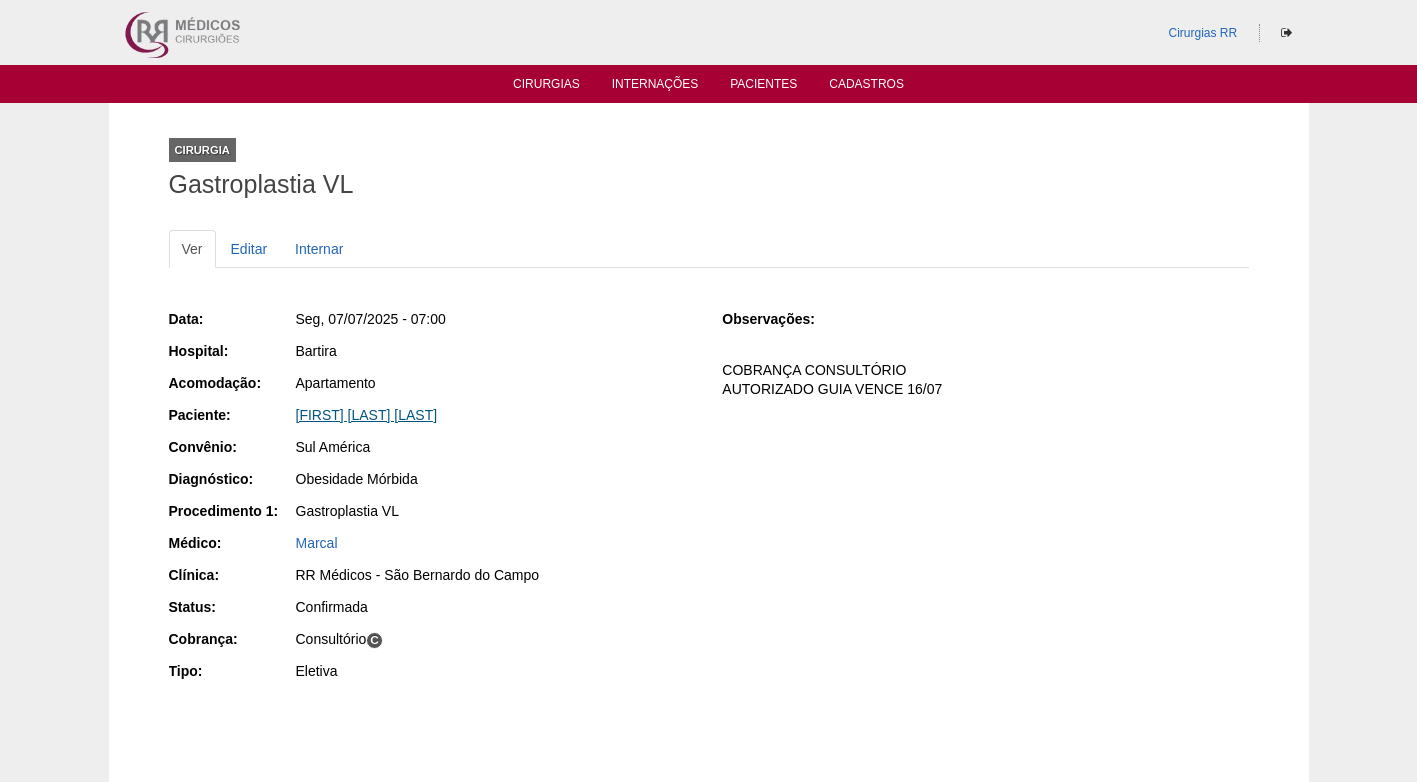 click on "[FIRST] [LAST] [LAST]" at bounding box center (367, 415) 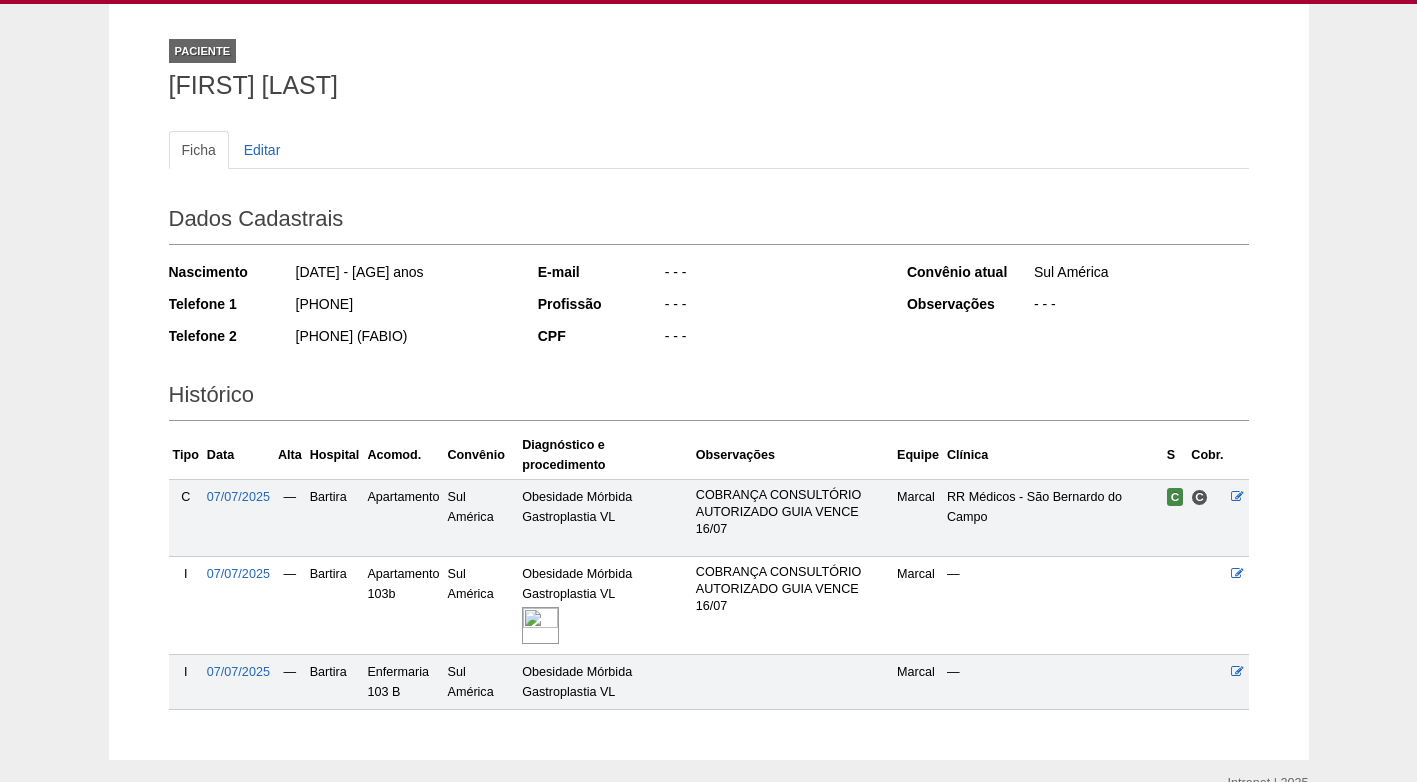 scroll, scrollTop: 98, scrollLeft: 0, axis: vertical 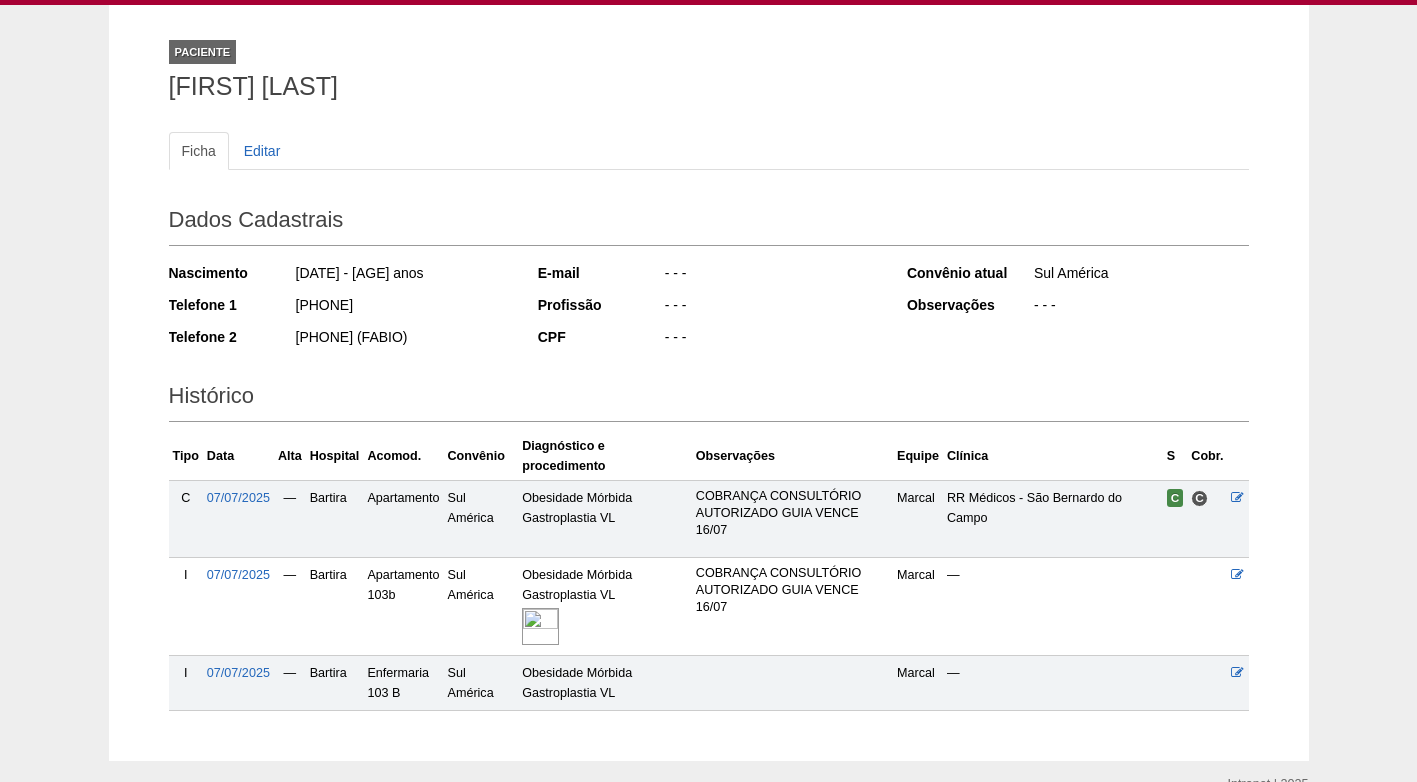 click on "- - -" at bounding box center [402, 275] 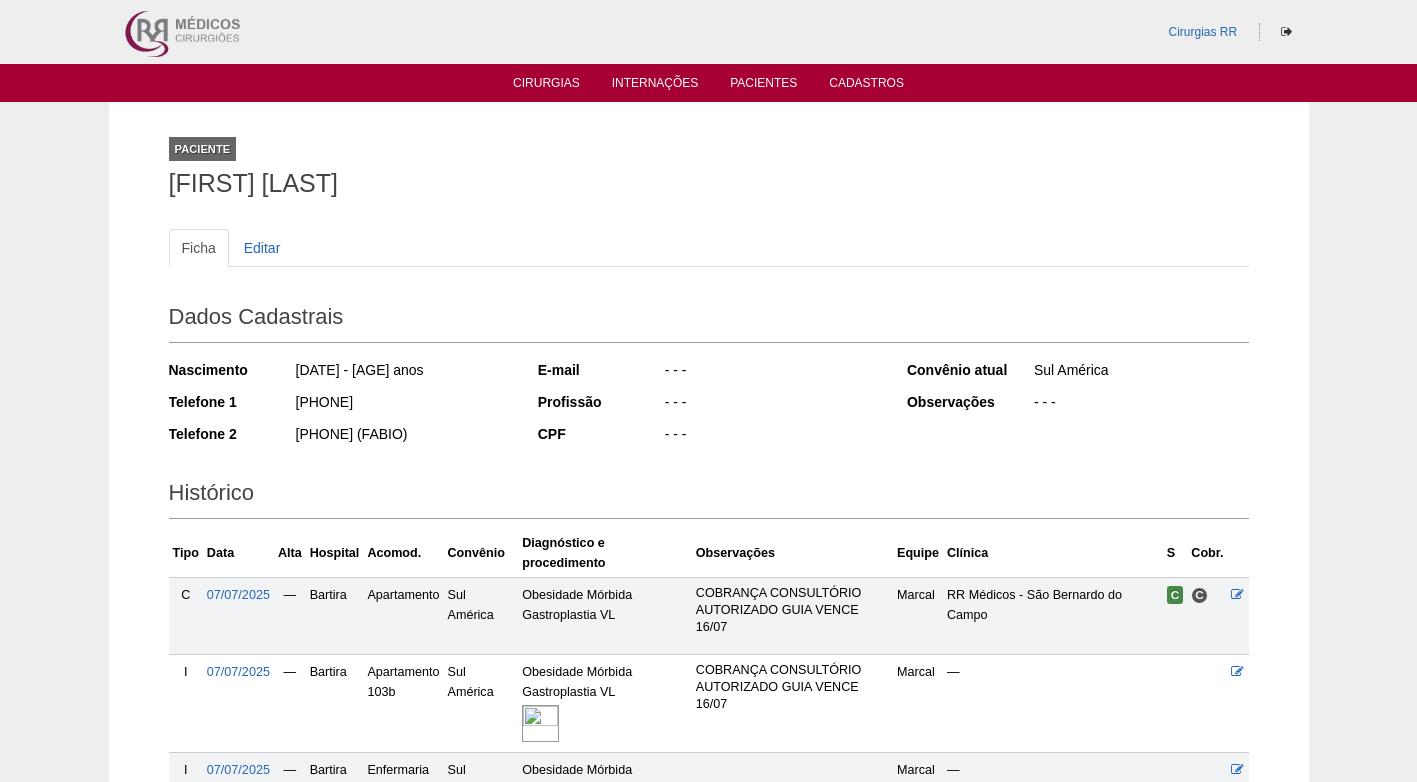 scroll, scrollTop: 0, scrollLeft: 0, axis: both 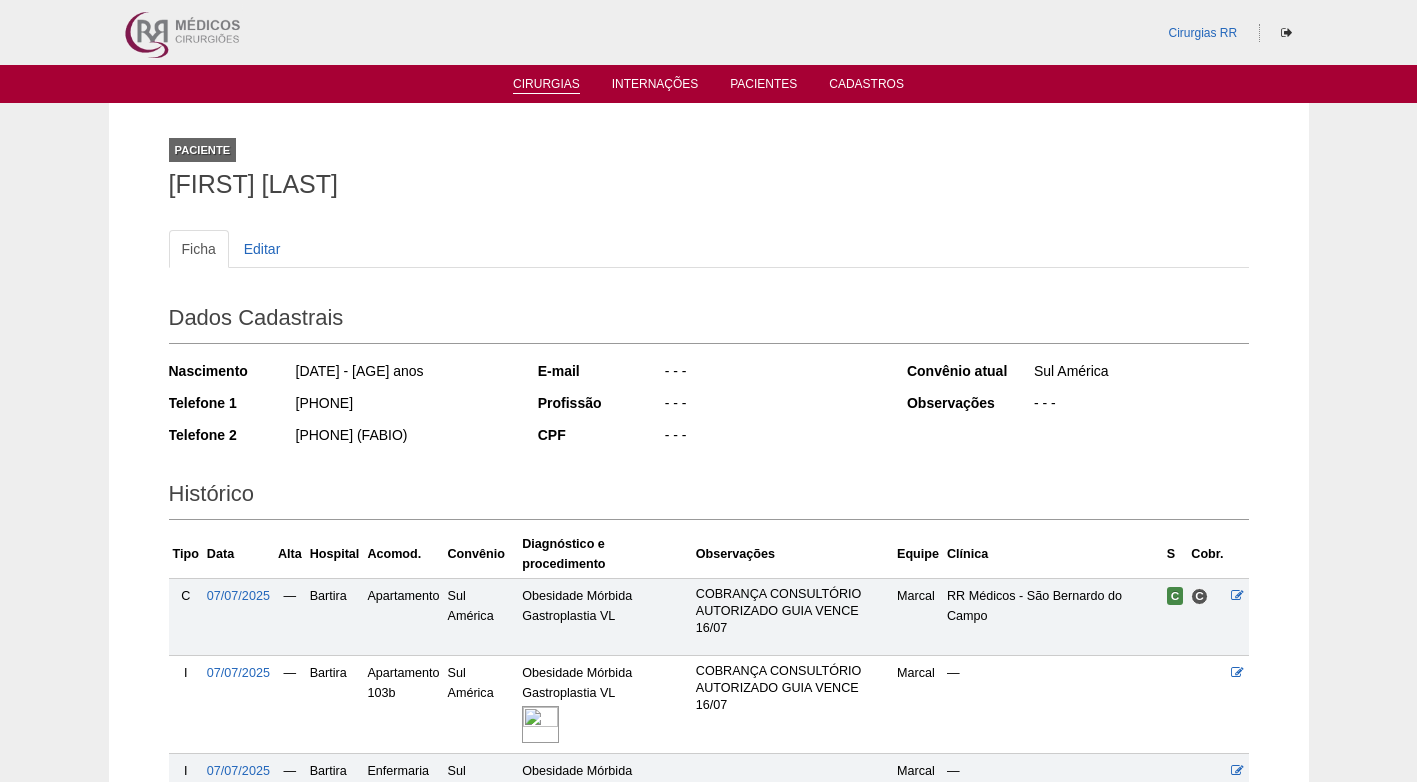 click on "Cirurgias" at bounding box center (546, 85) 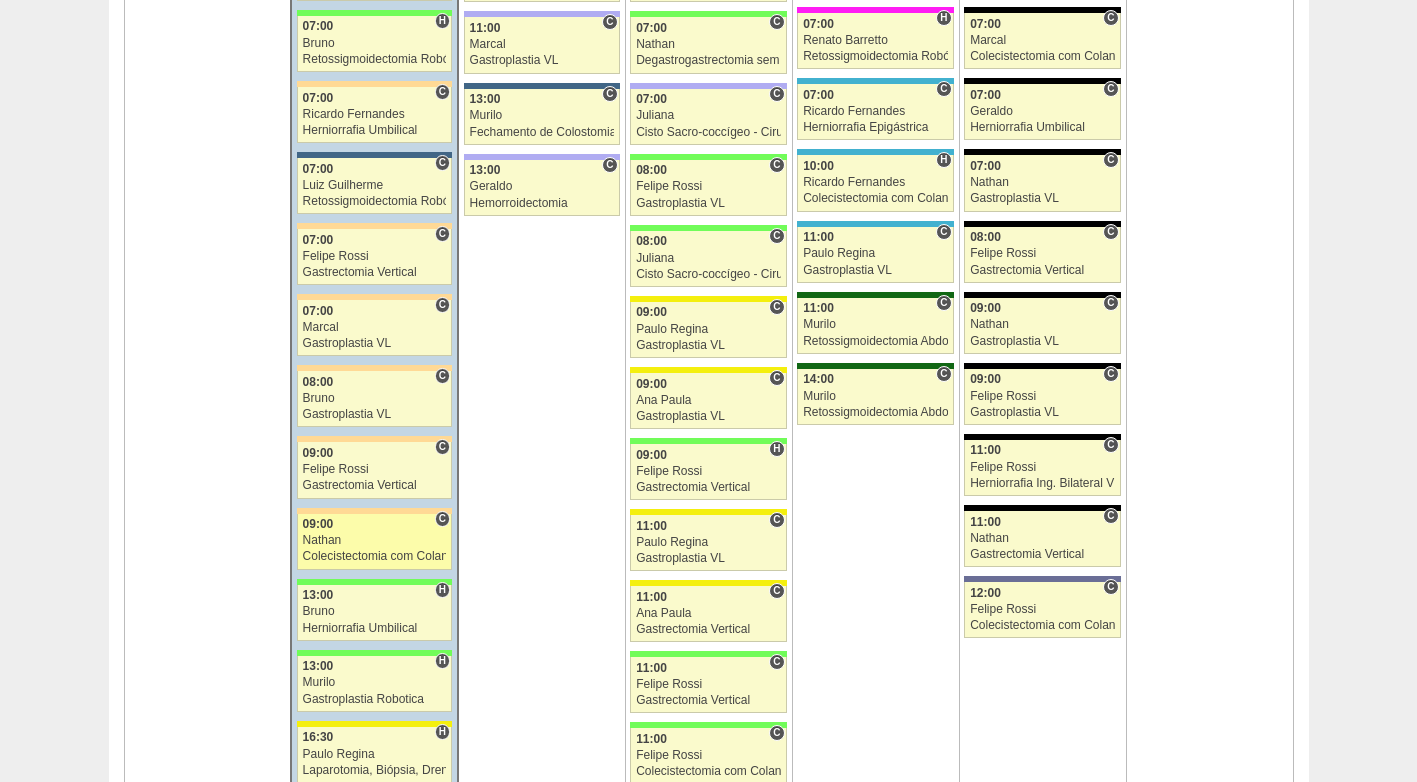 scroll, scrollTop: 1800, scrollLeft: 0, axis: vertical 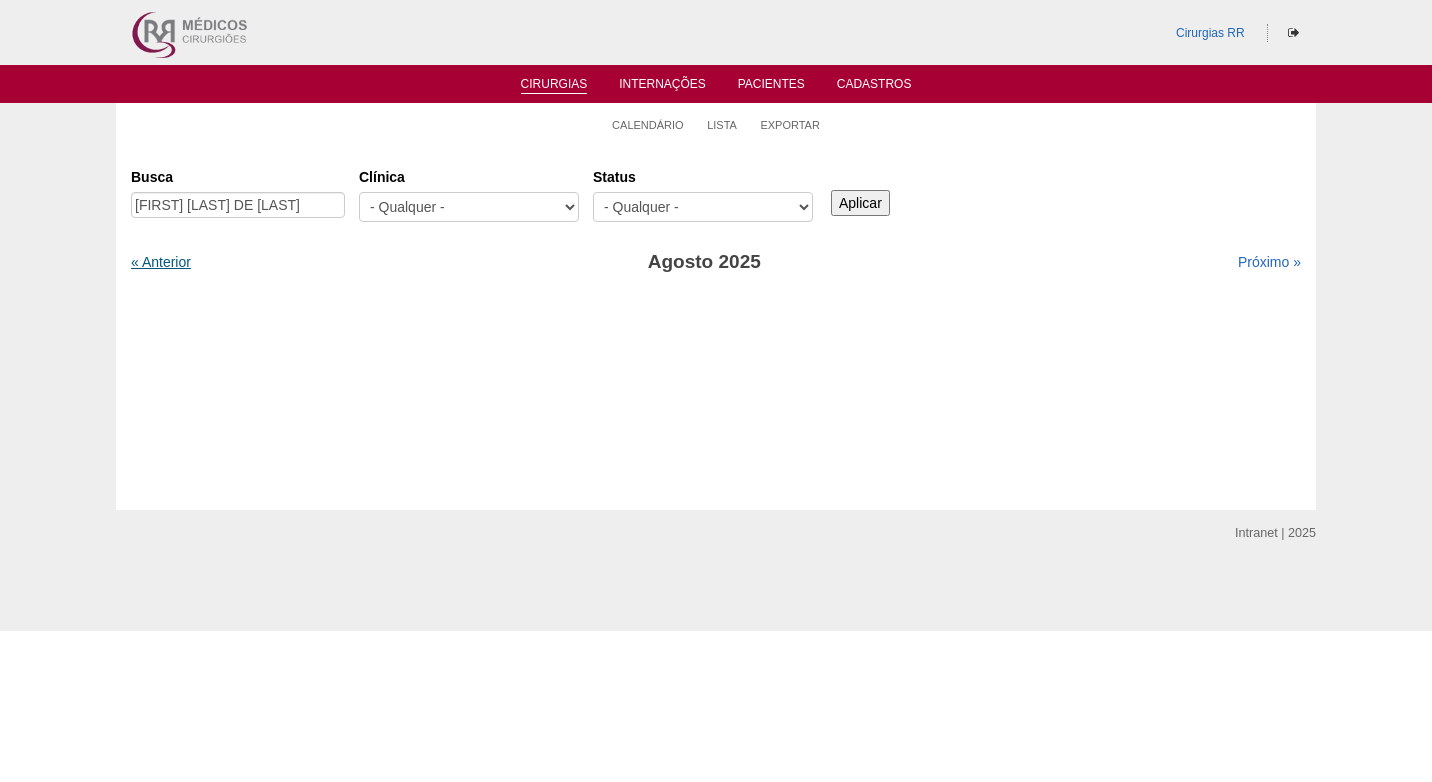 click on "« Anterior" at bounding box center (161, 262) 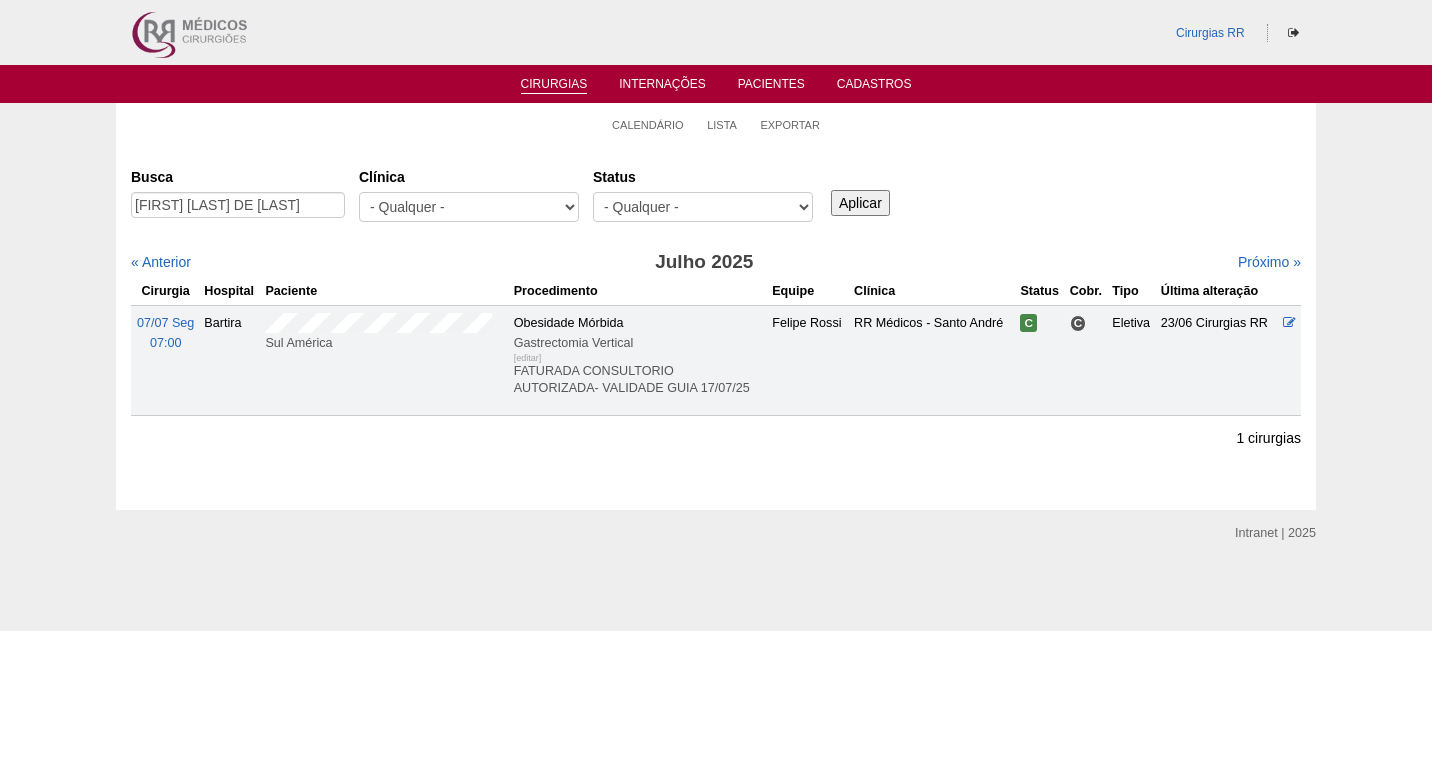 scroll, scrollTop: 0, scrollLeft: 0, axis: both 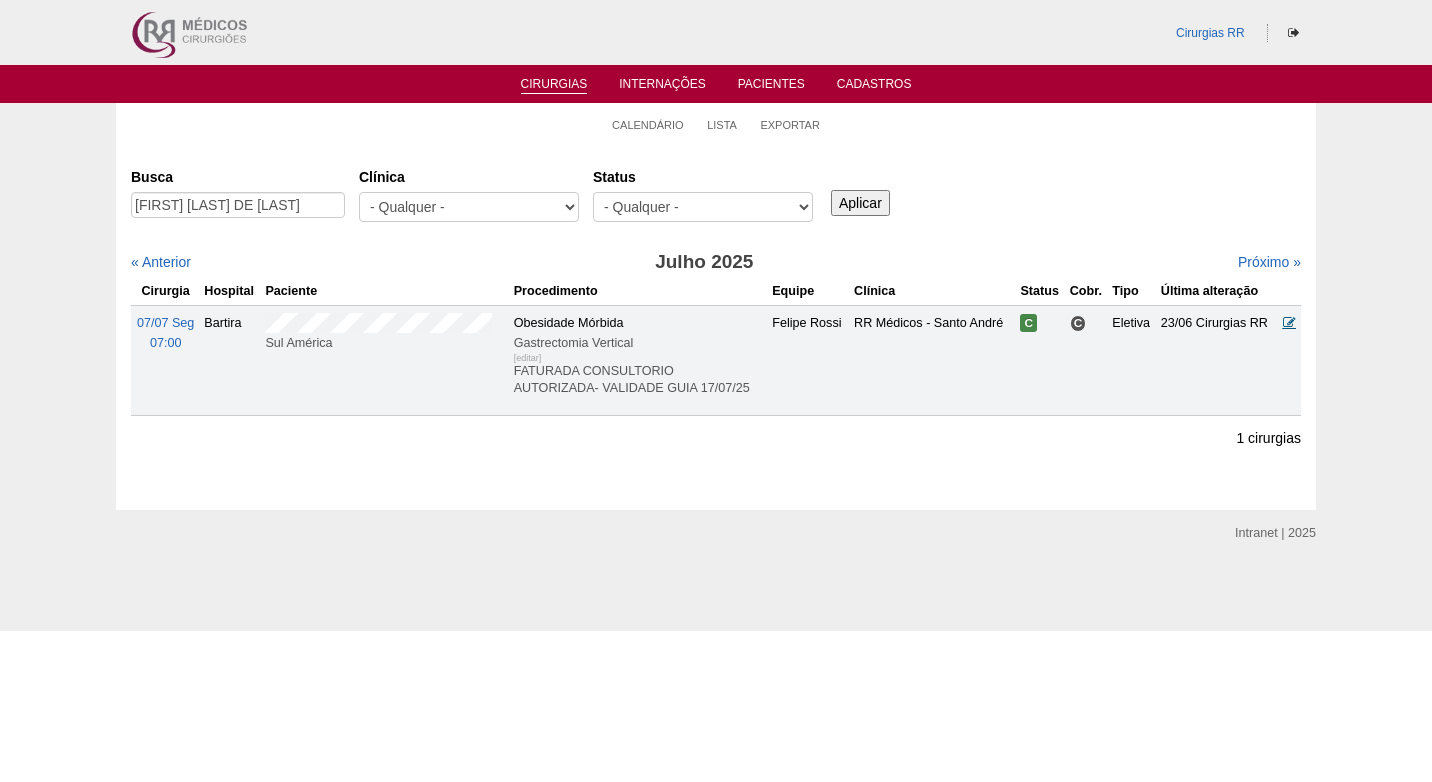 click at bounding box center (1289, 322) 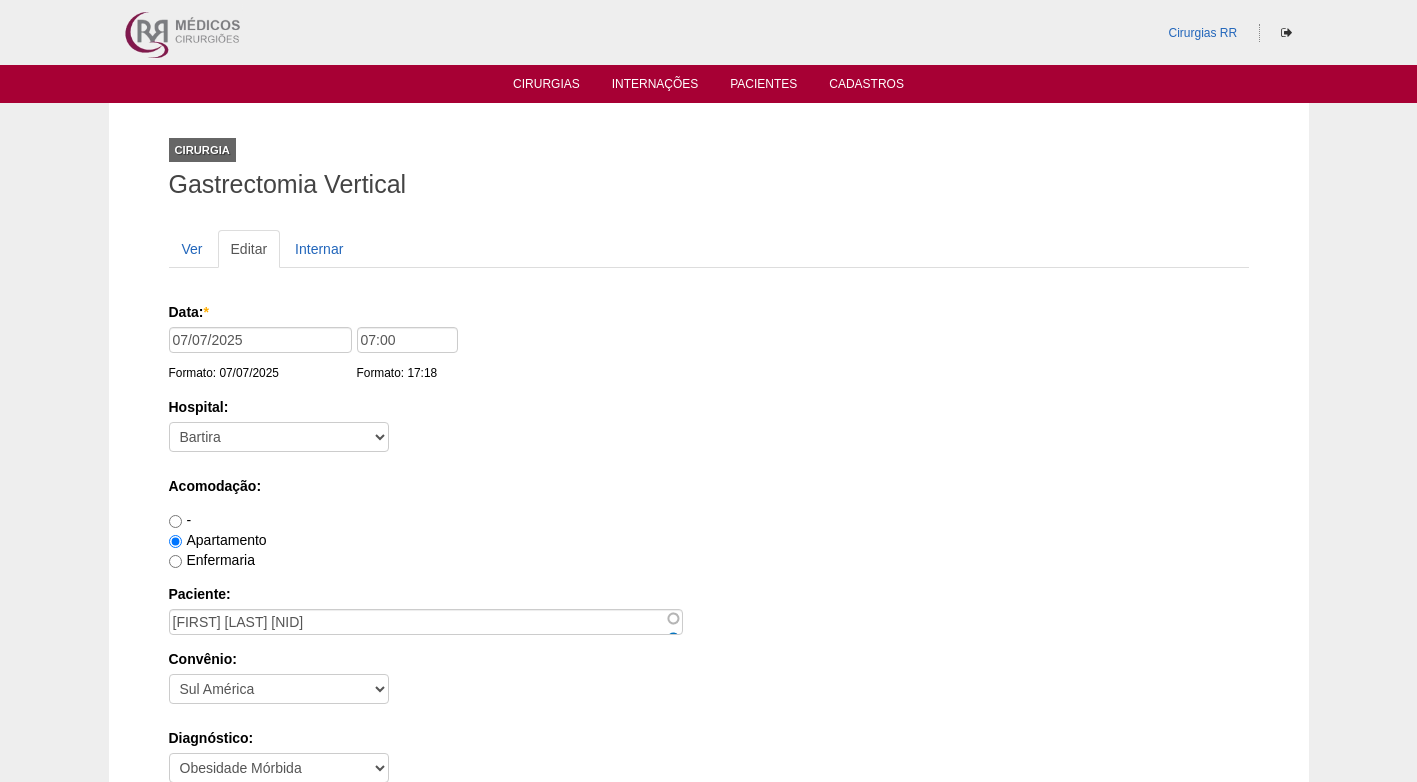 scroll, scrollTop: 0, scrollLeft: 0, axis: both 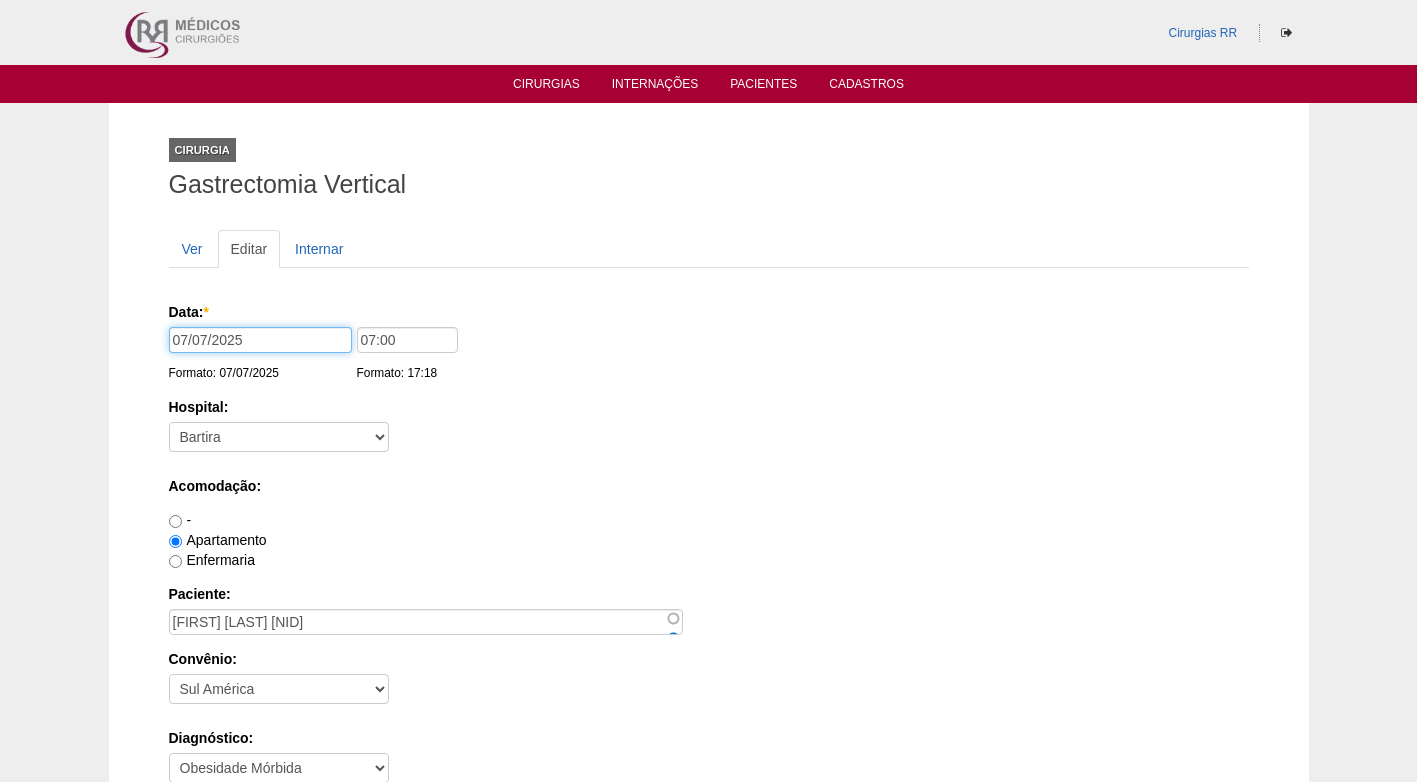 drag, startPoint x: 184, startPoint y: 337, endPoint x: 163, endPoint y: 341, distance: 21.377558 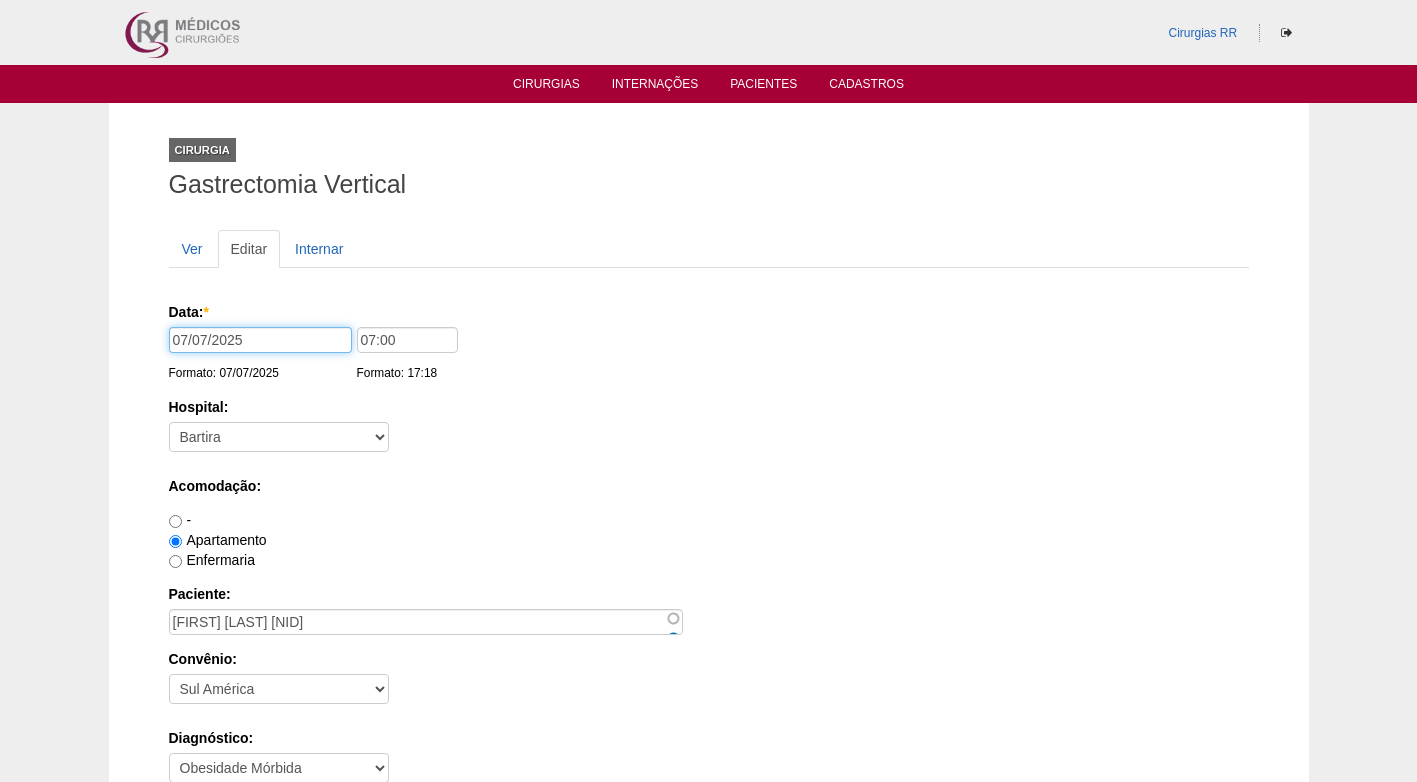 click on "Cirurgia
Gastrectomia Vertical
Ver
Editar
Internar
Data:  *
07/07/2025
Formato: 07/07/2025
07:00
Formato: 17:18
Hospital:
- Nenhum - 9 de Julho Albert Einstein Alvorada América Assunção Bartira Beneficência Portuguesa SCS Blanc BP Mirante BP Paulista BR SURGERY Brasil Christóvão da Gama Cruz Azul Edmundo Vasconcelos Hospital São Camilo Hospital São Luiz Anália Franco IFOR Intermédica ABC Leforte Maria Braido Moriah Neomater Oswaldo Cruz Paulista Oswaldo Cruz Vergueiro Paulistano Vital" at bounding box center (709, 1279) 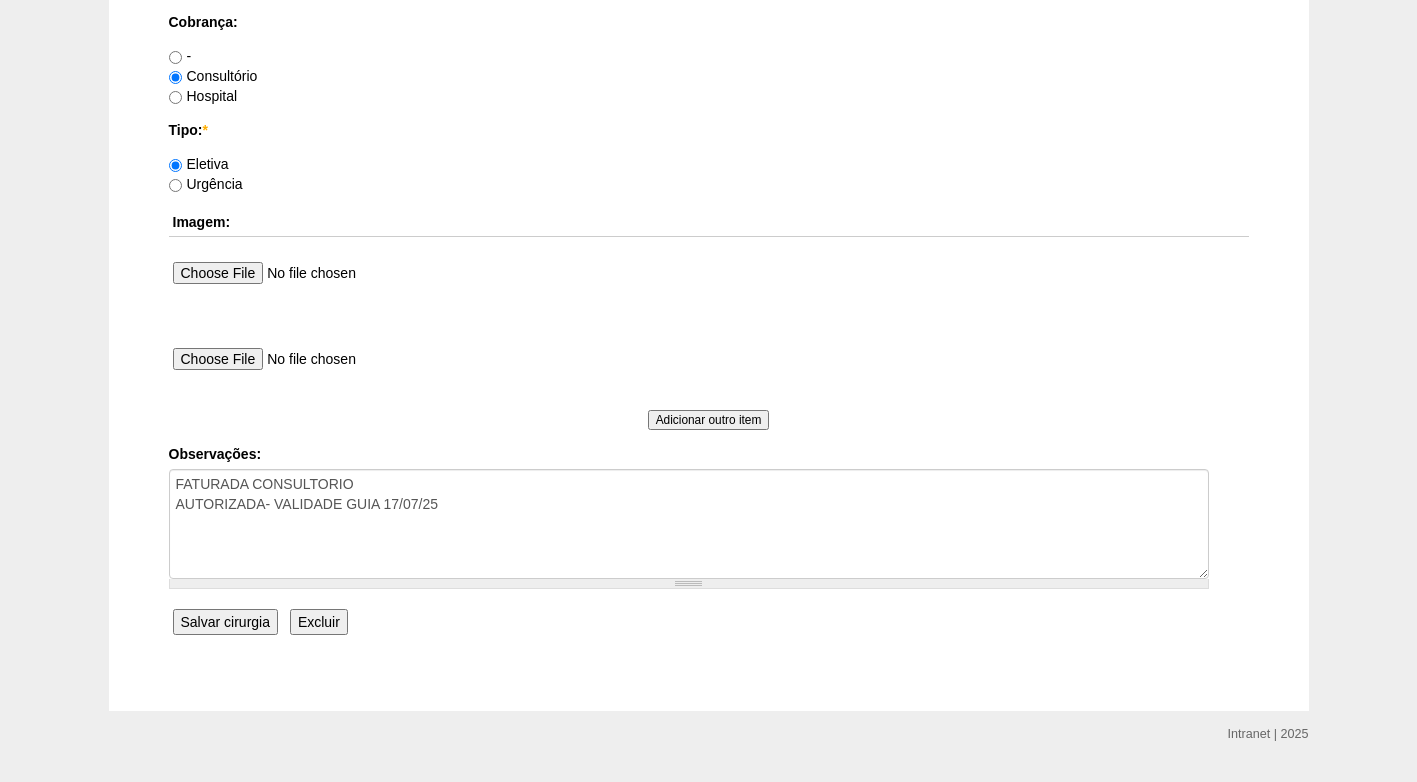 scroll, scrollTop: 1795, scrollLeft: 0, axis: vertical 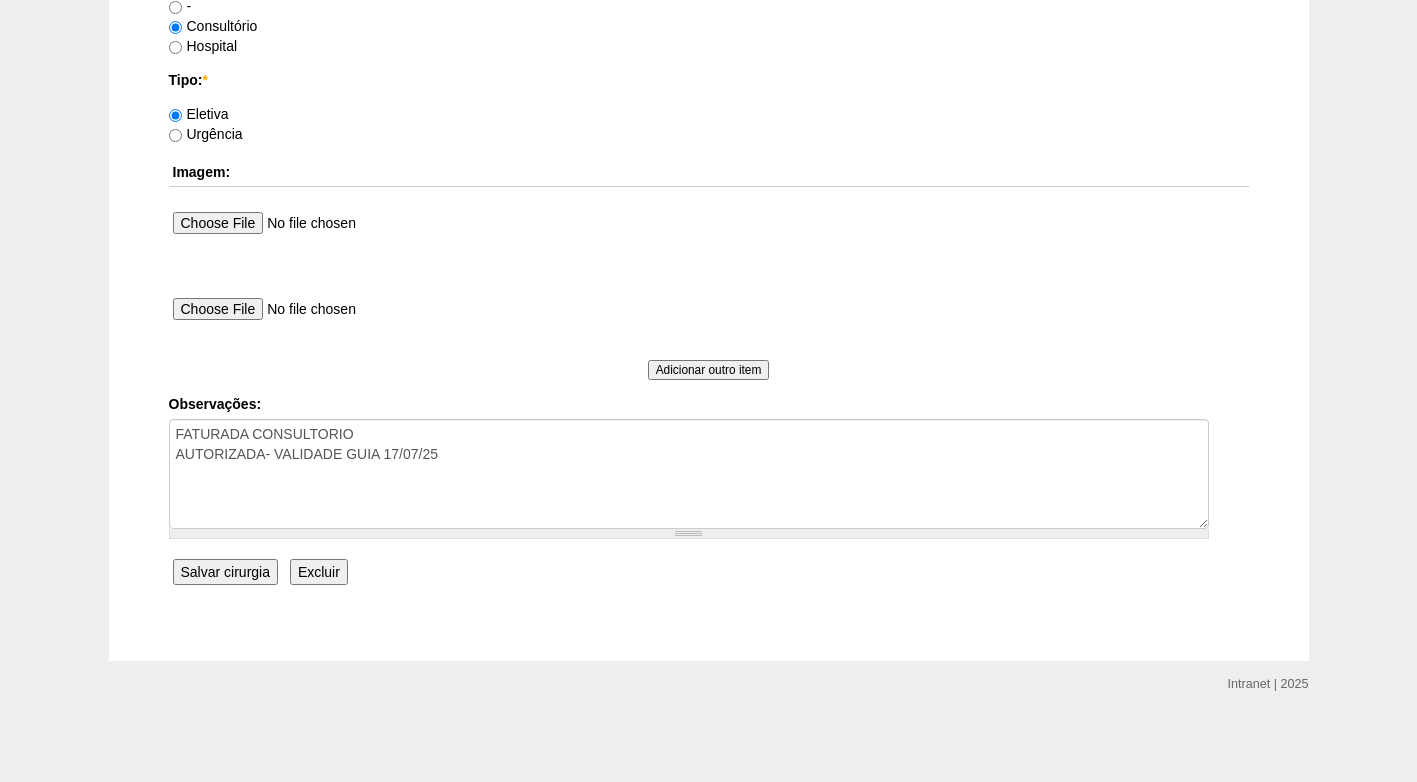 type on "[DATE]" 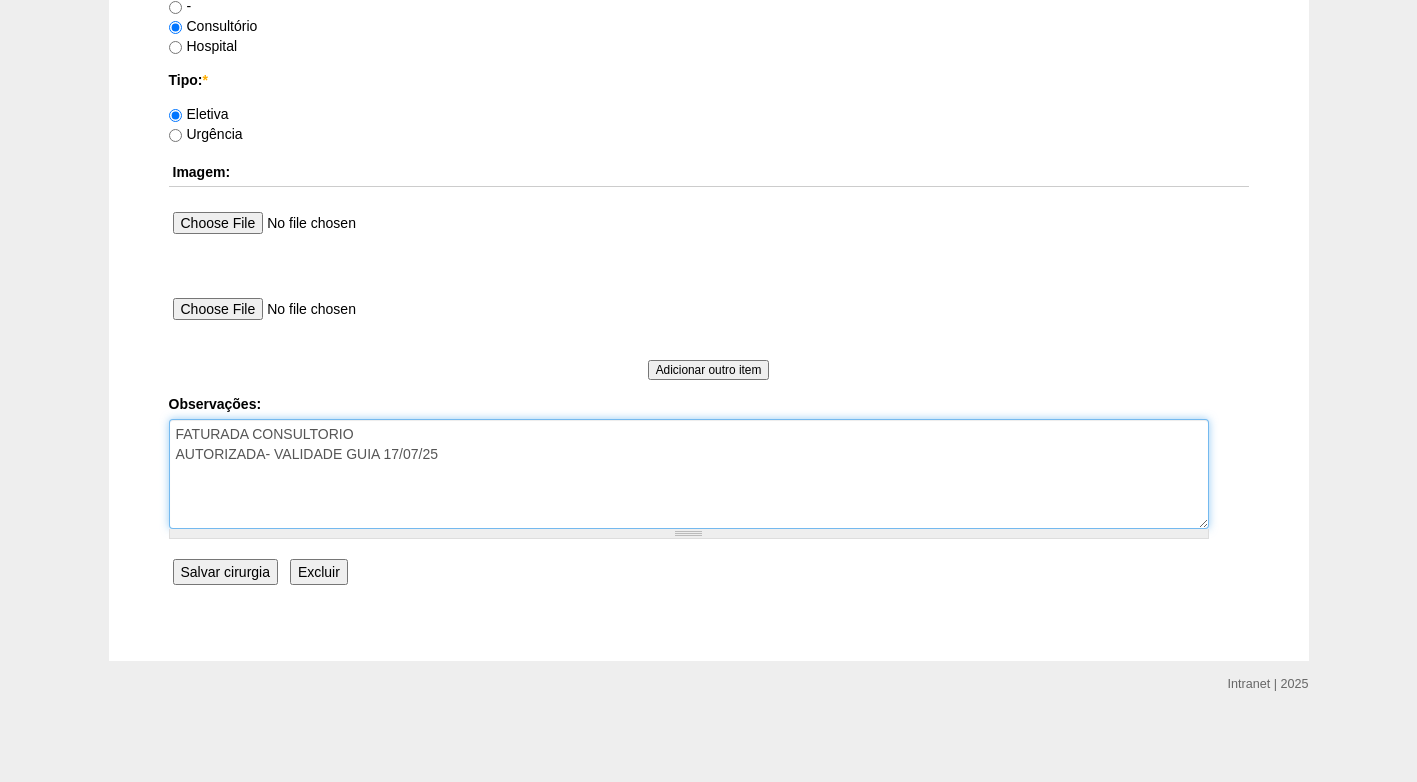 click on "FATURADA CONSULTORIO
AUTORIZADA- VALIDADE GUIA 17/07/25" at bounding box center (689, 474) 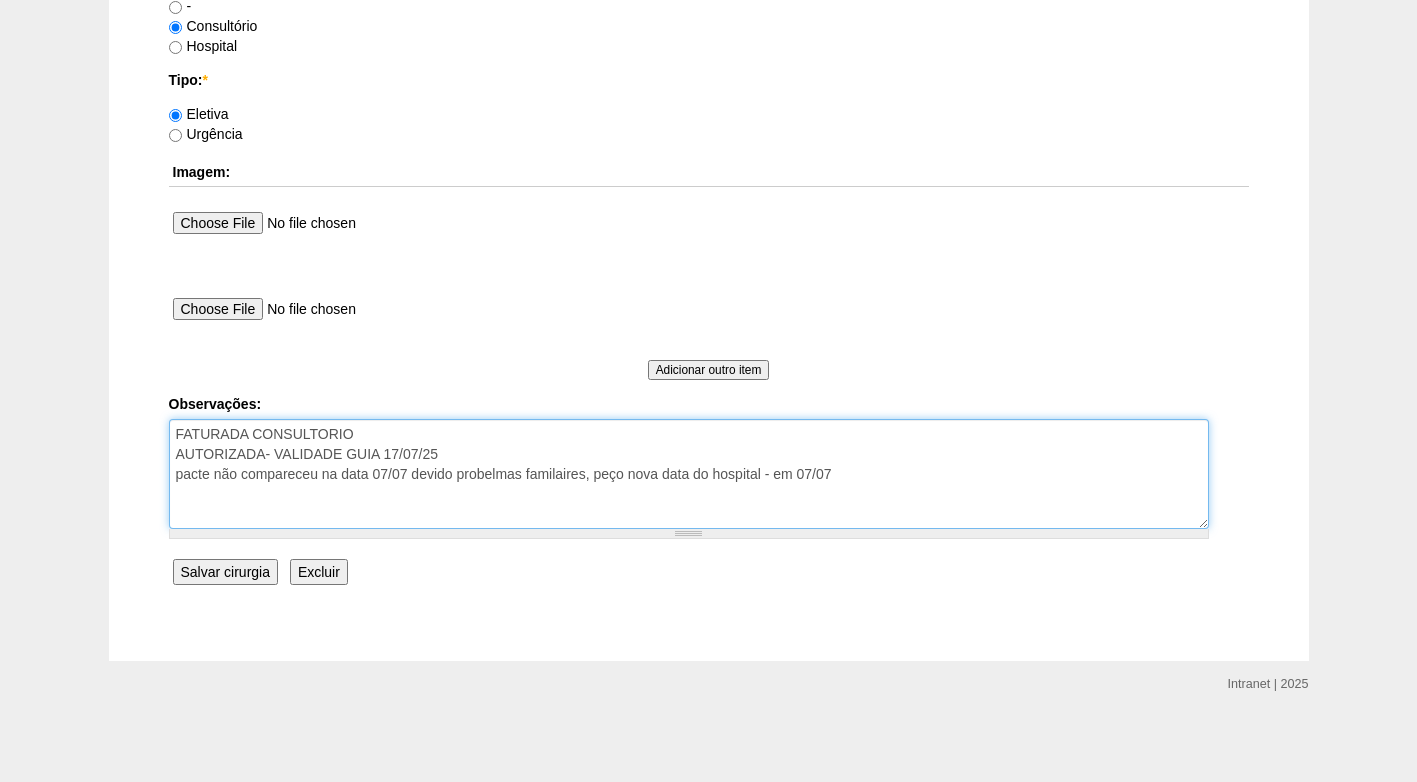 click on "FATURADA CONSULTORIO
AUTORIZADA- VALIDADE GUIA 17/07/25" at bounding box center (689, 474) 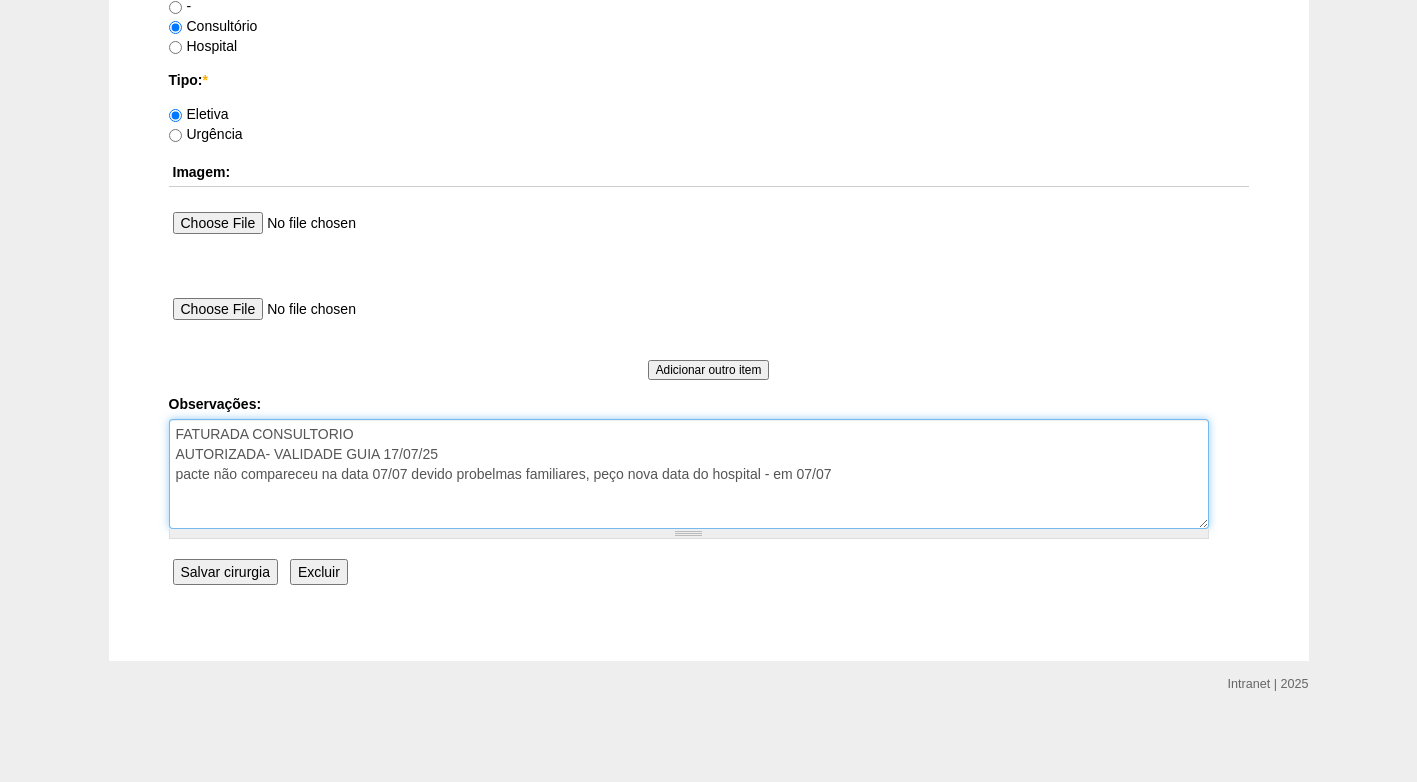 click on "FATURADA CONSULTORIO
AUTORIZADA- VALIDADE GUIA 17/07/25" at bounding box center (689, 474) 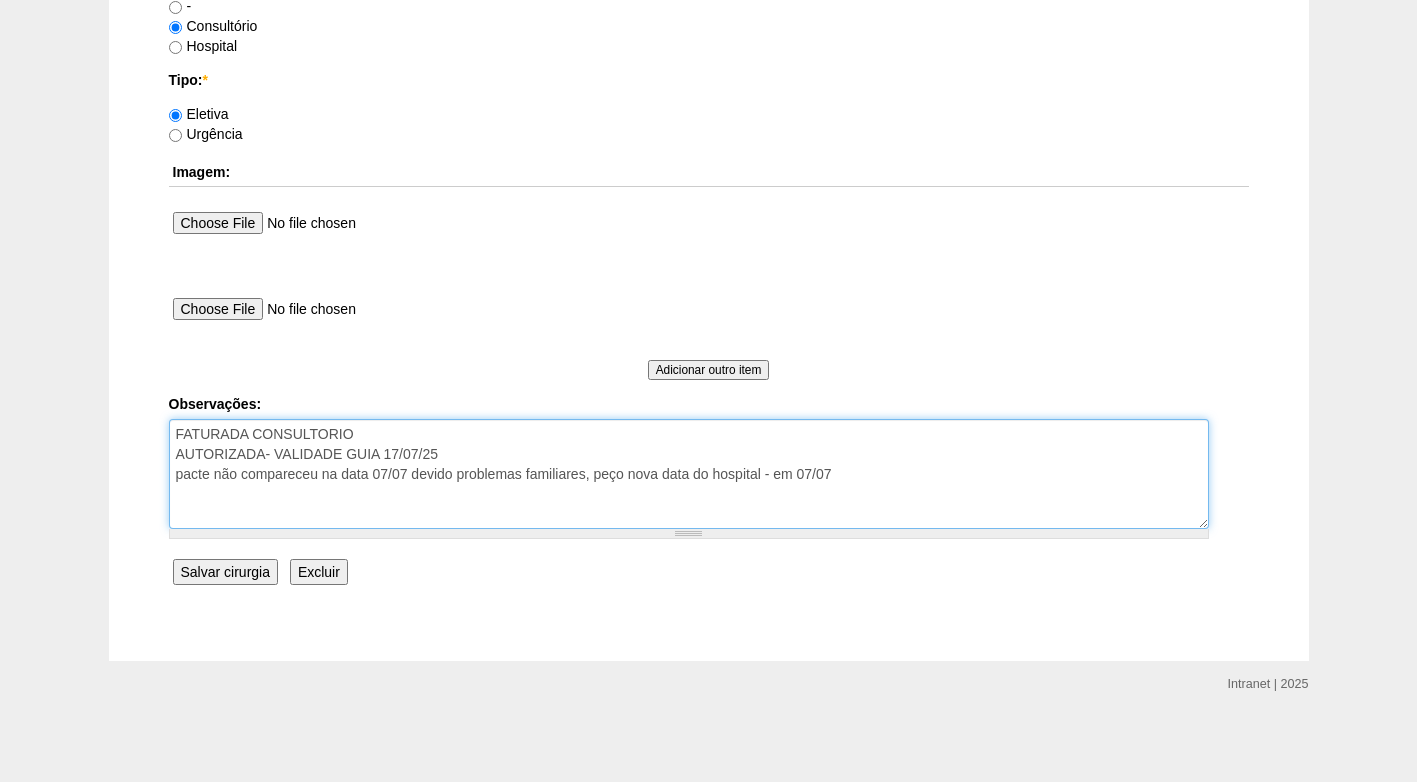 click on "FATURADA CONSULTORIO
AUTORIZADA- VALIDADE GUIA 17/07/25" at bounding box center [689, 474] 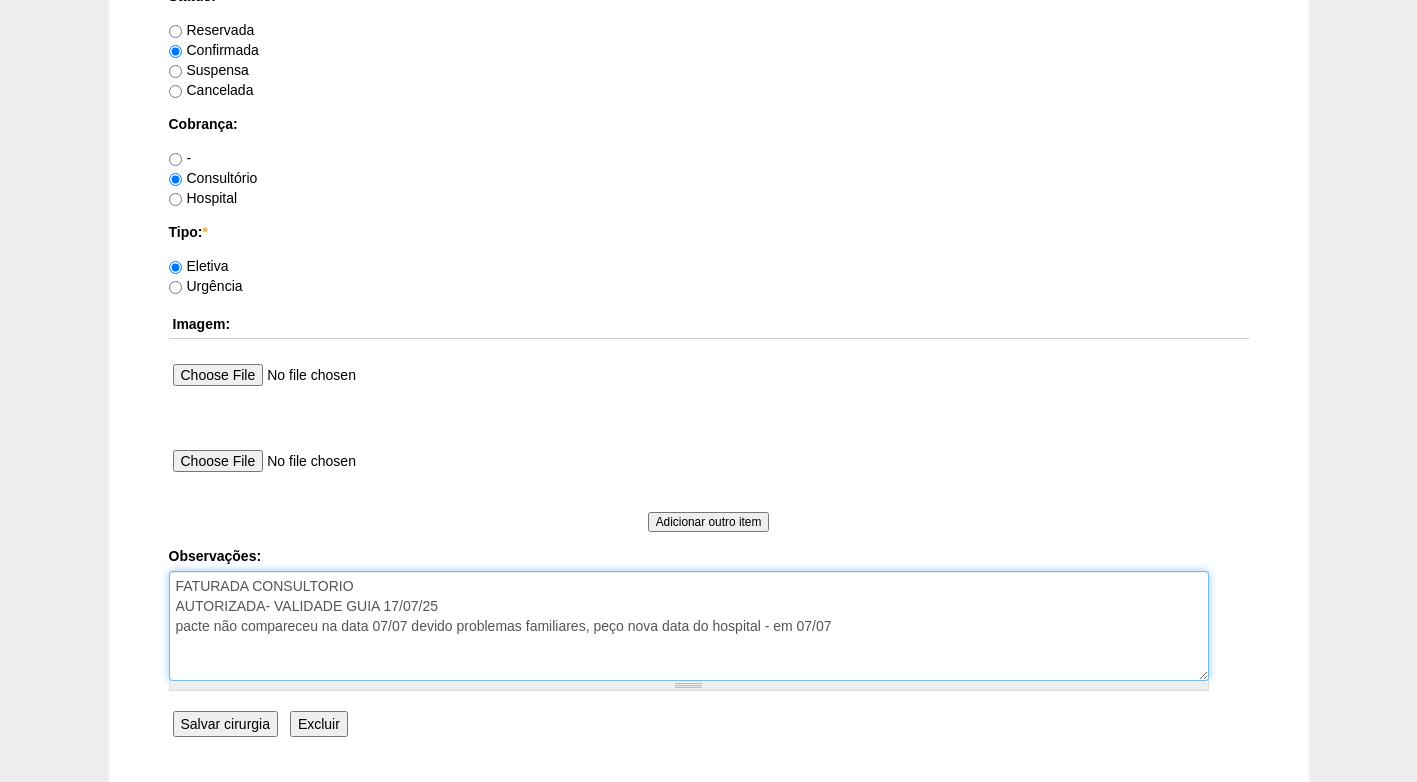 scroll, scrollTop: 1795, scrollLeft: 0, axis: vertical 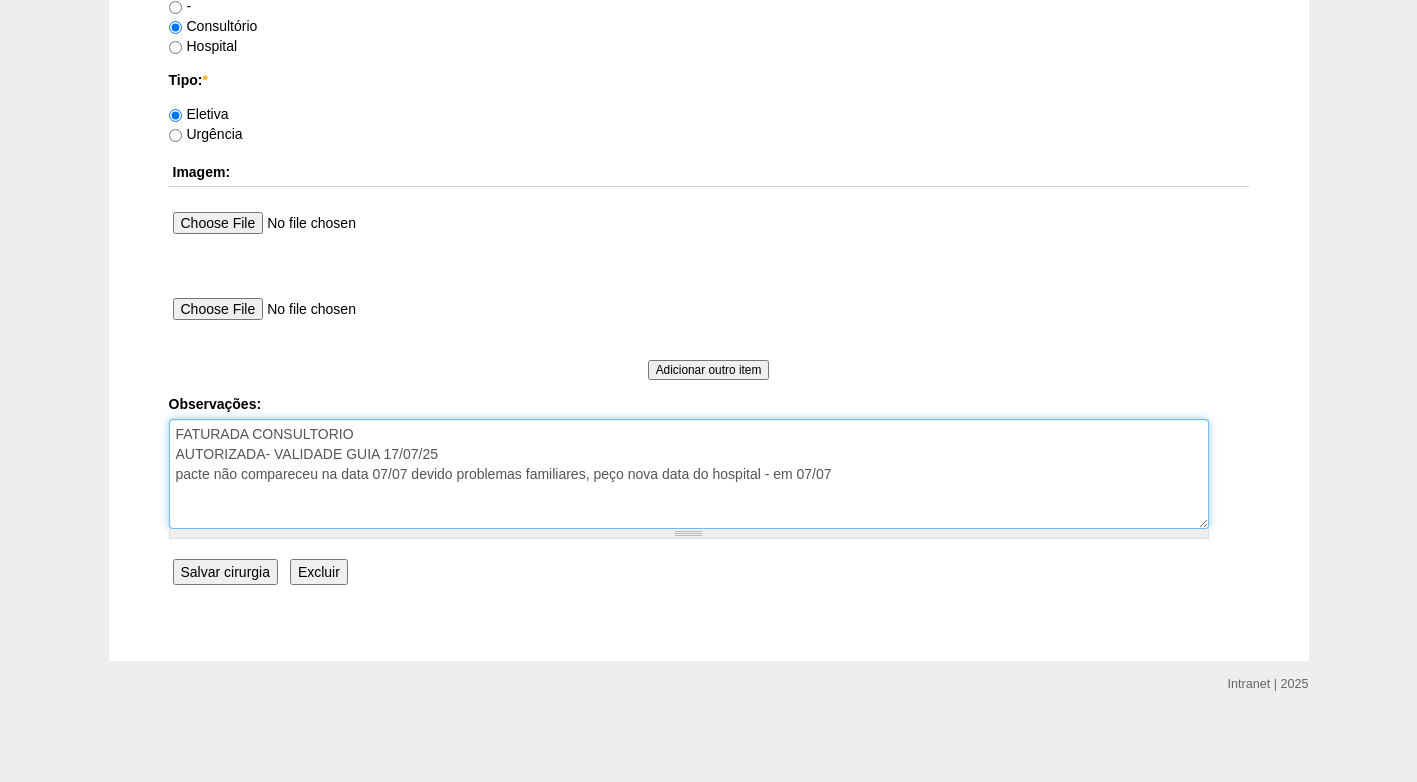 type on "FATURADA CONSULTORIO
AUTORIZADA- VALIDADE GUIA 17/07/25
pacte não compareceu na data 07/07 devido problemas familiares, peço nova data do hospital - em 07/07" 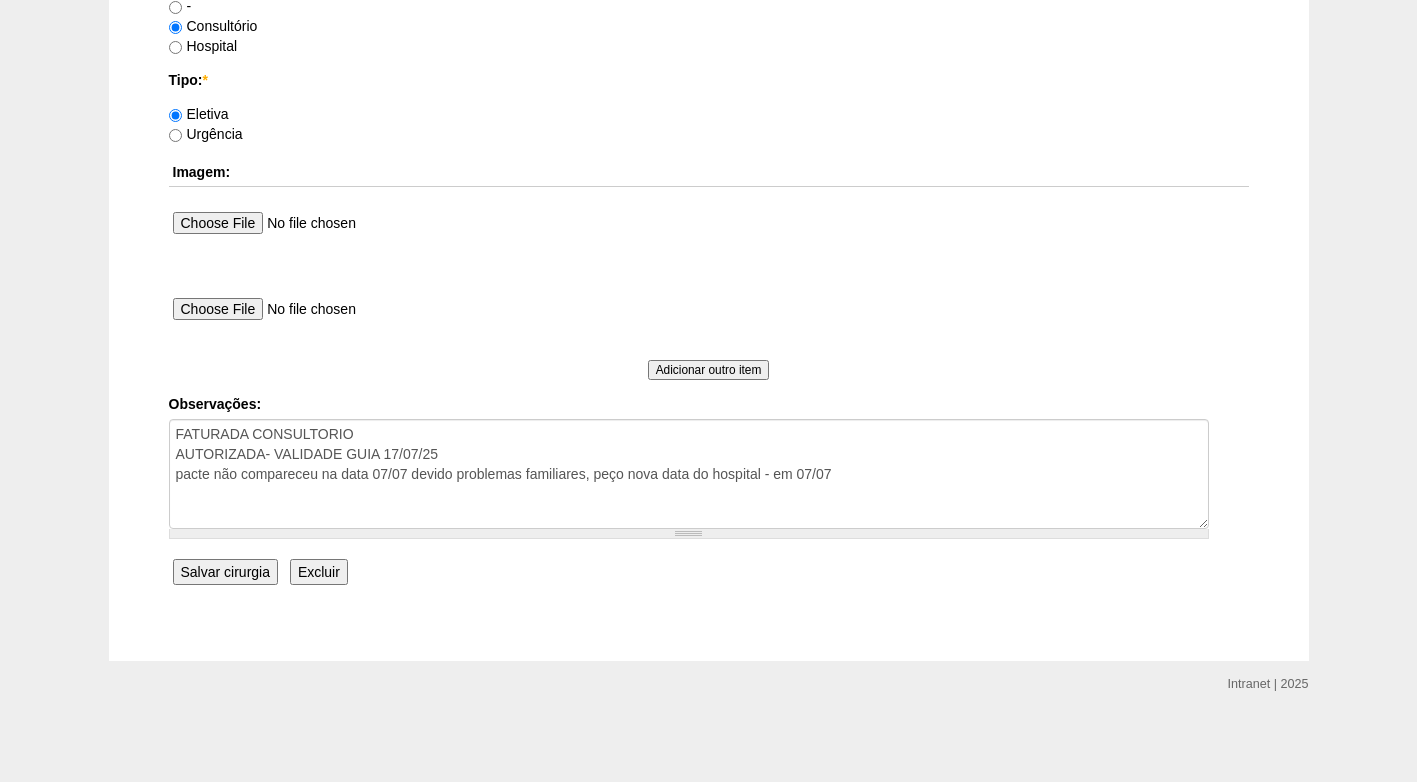 click on "Salvar cirurgia" at bounding box center [225, 572] 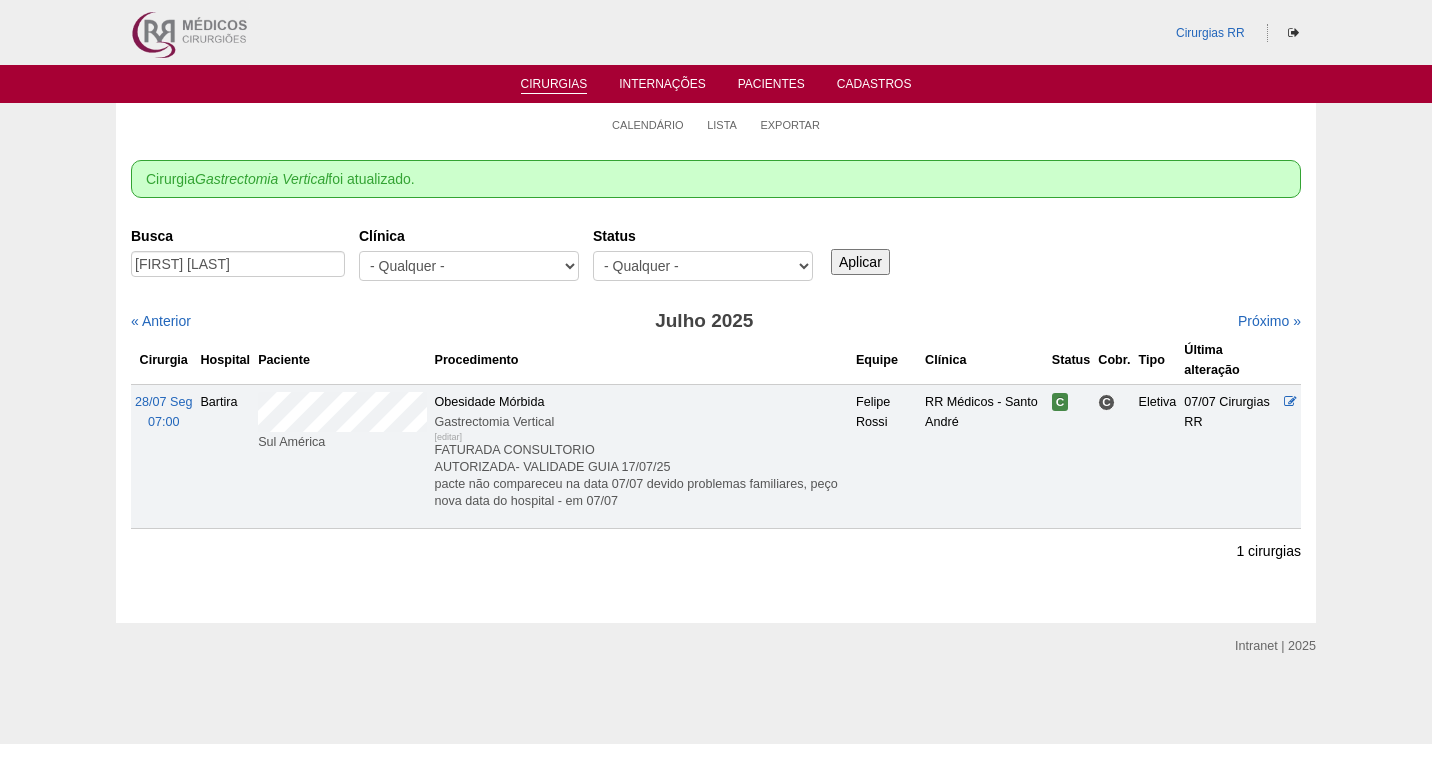 scroll, scrollTop: 0, scrollLeft: 0, axis: both 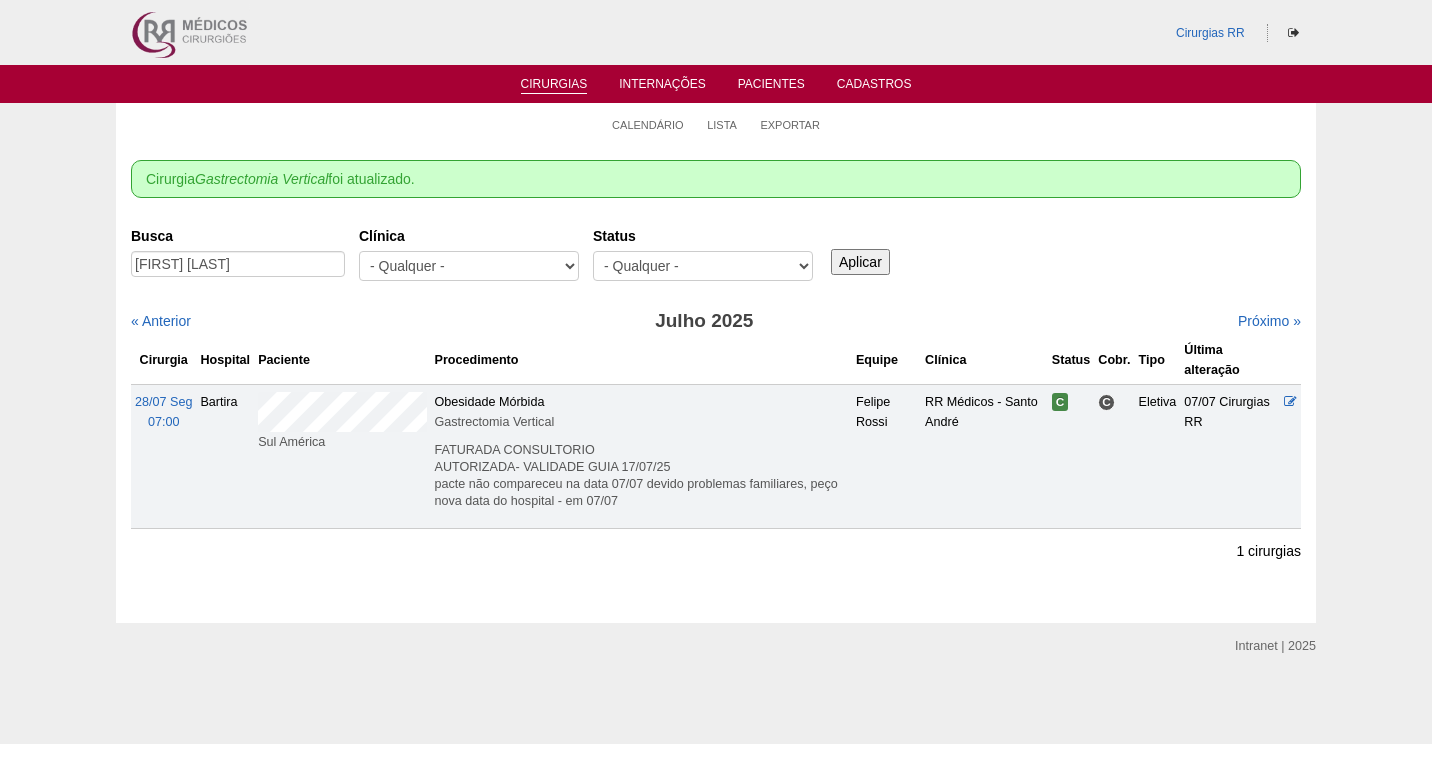 click on "28/07 Seg
07:00
Bartira
Sul América
Obesidade Mórbida
Gastrectomia Vertical
[editar] FATURADA CONSULTORIO
AUTORIZADA- VALIDADE GUIA 17/07/25
pacte não compareceu na data 07/07 devido problemas familiares, peço nova data do hospital - em 07/07
[FIRST] [LAST]
RR Médicos - Santo André
C
C
Eletiva
07/07  Cirurgias RR" at bounding box center [716, 456] 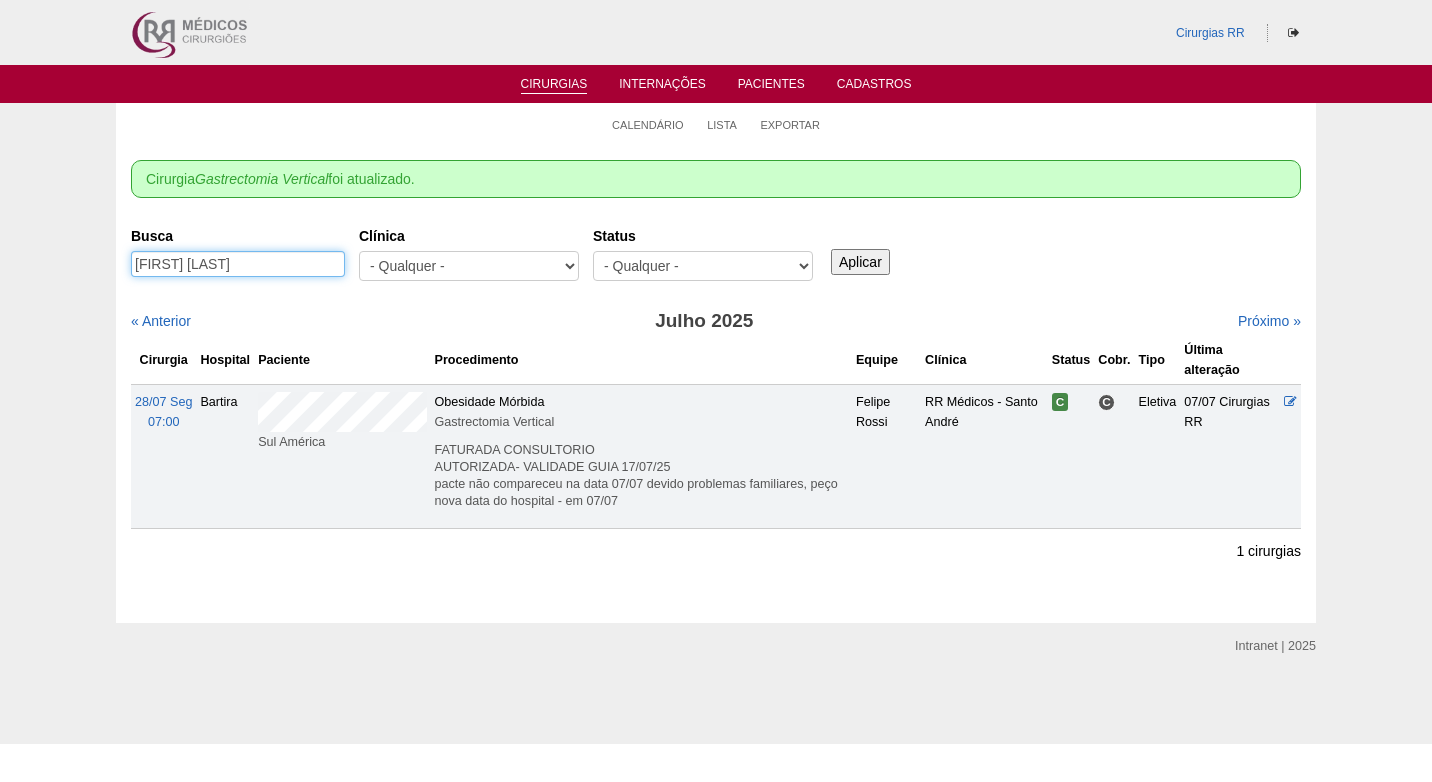 drag, startPoint x: 133, startPoint y: 262, endPoint x: 369, endPoint y: 265, distance: 236.01907 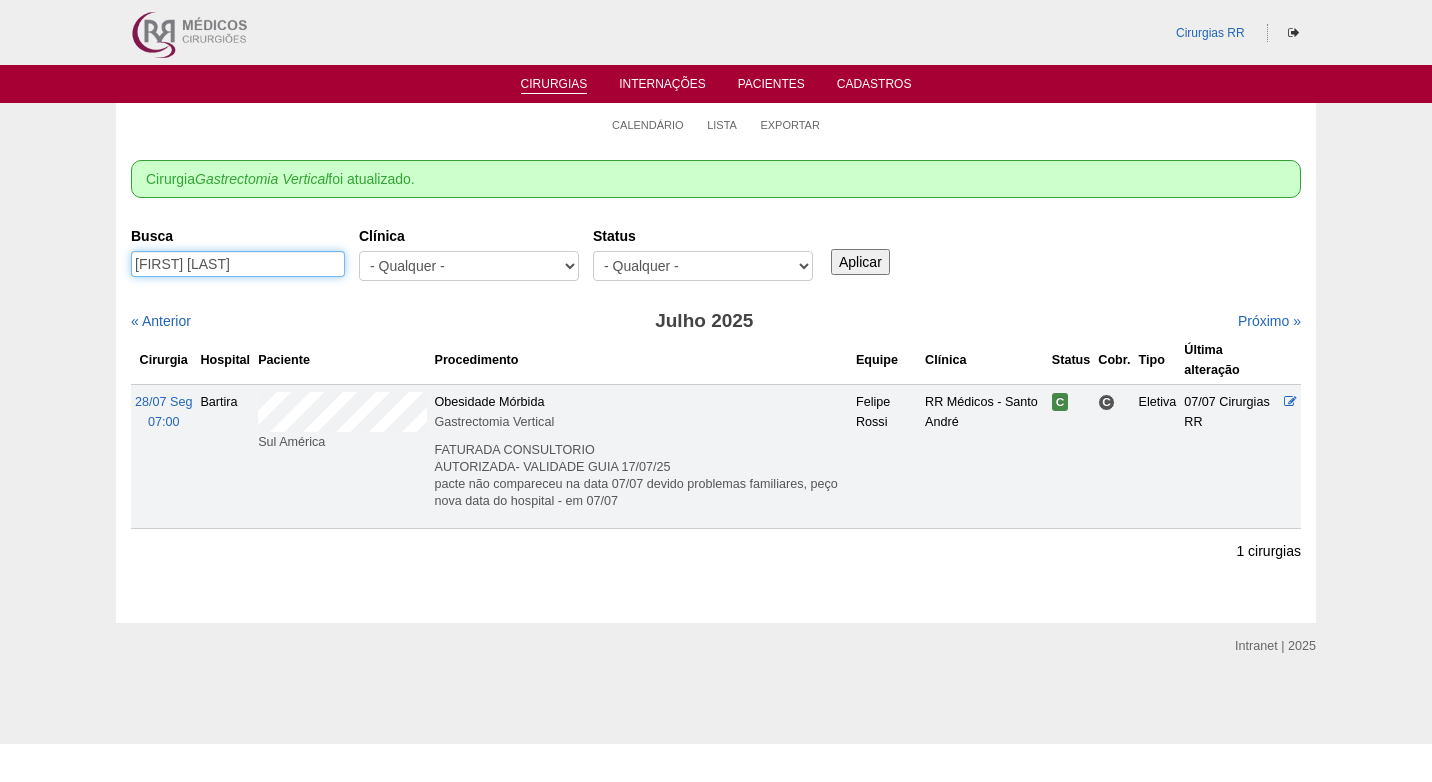 type on "KILMARA DOMINGOS DE QUEIROZ" 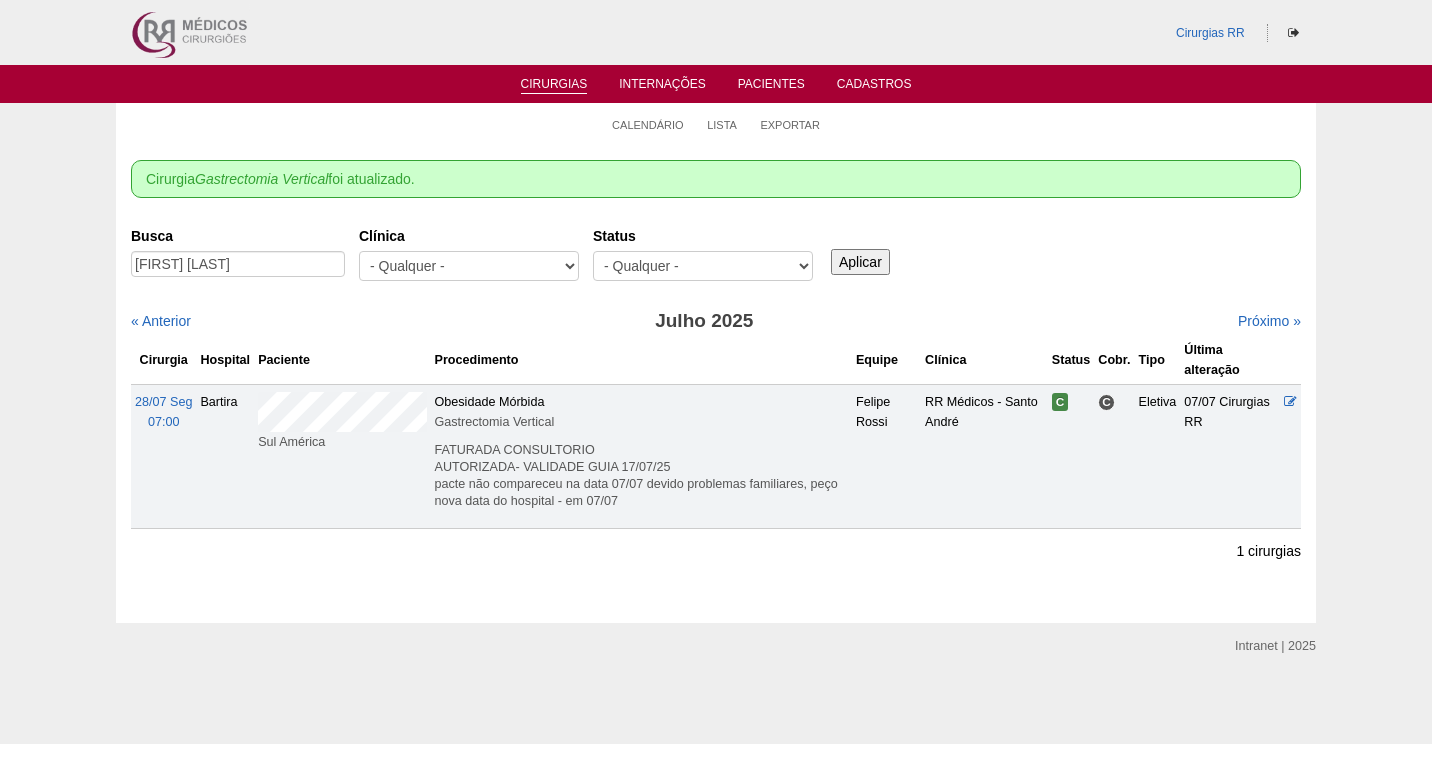 scroll, scrollTop: 0, scrollLeft: 0, axis: both 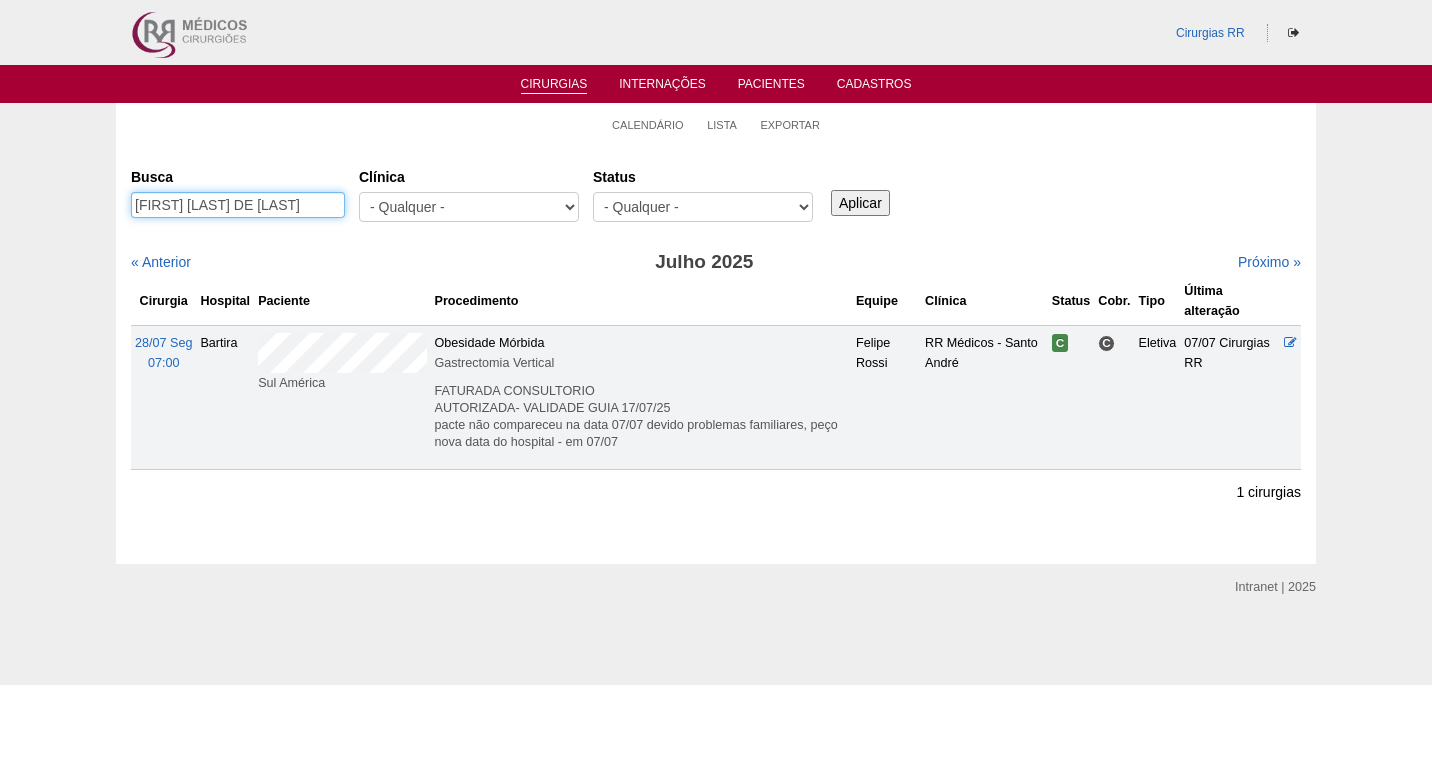 click on "[FIRST] [LAST] DE [LAST]" at bounding box center (238, 205) 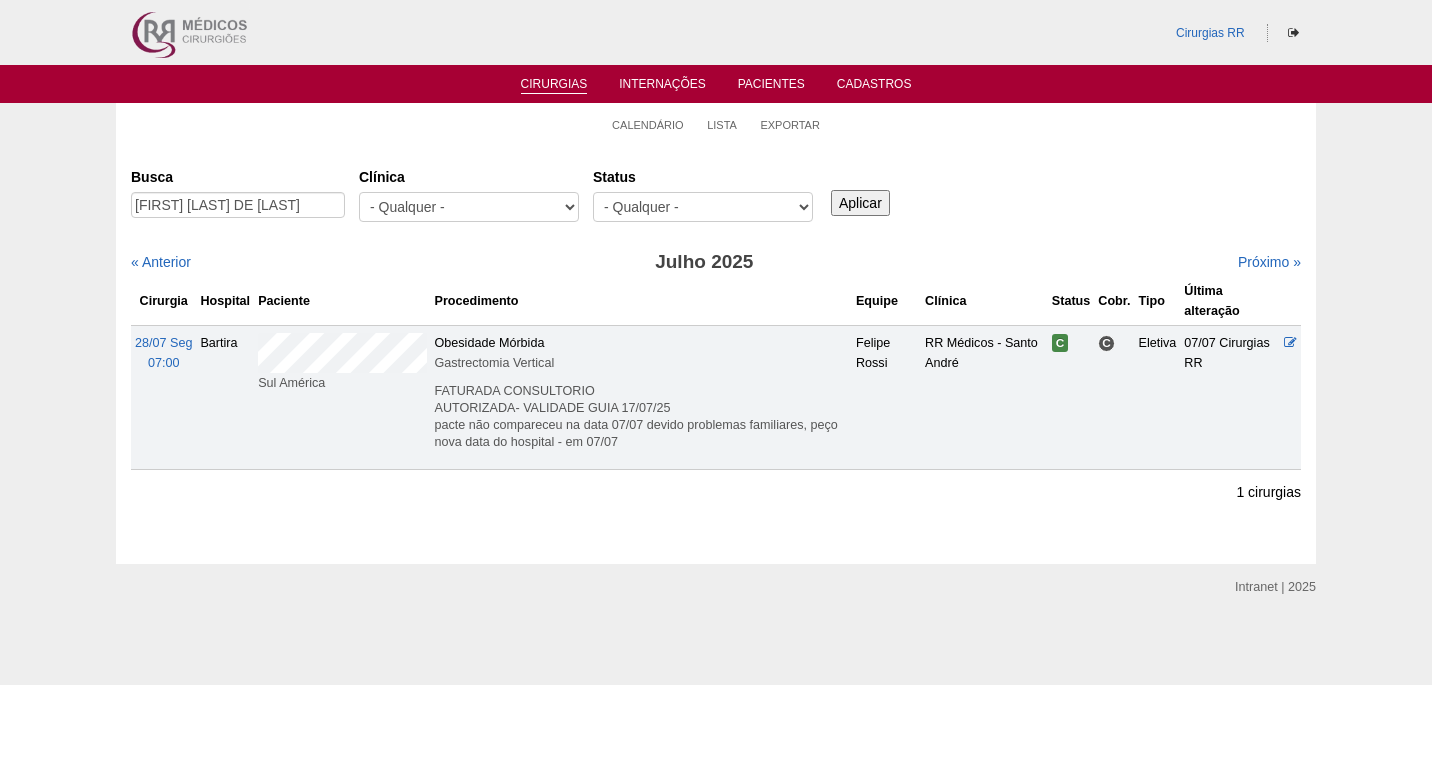 click on "Aplicar" at bounding box center (860, 203) 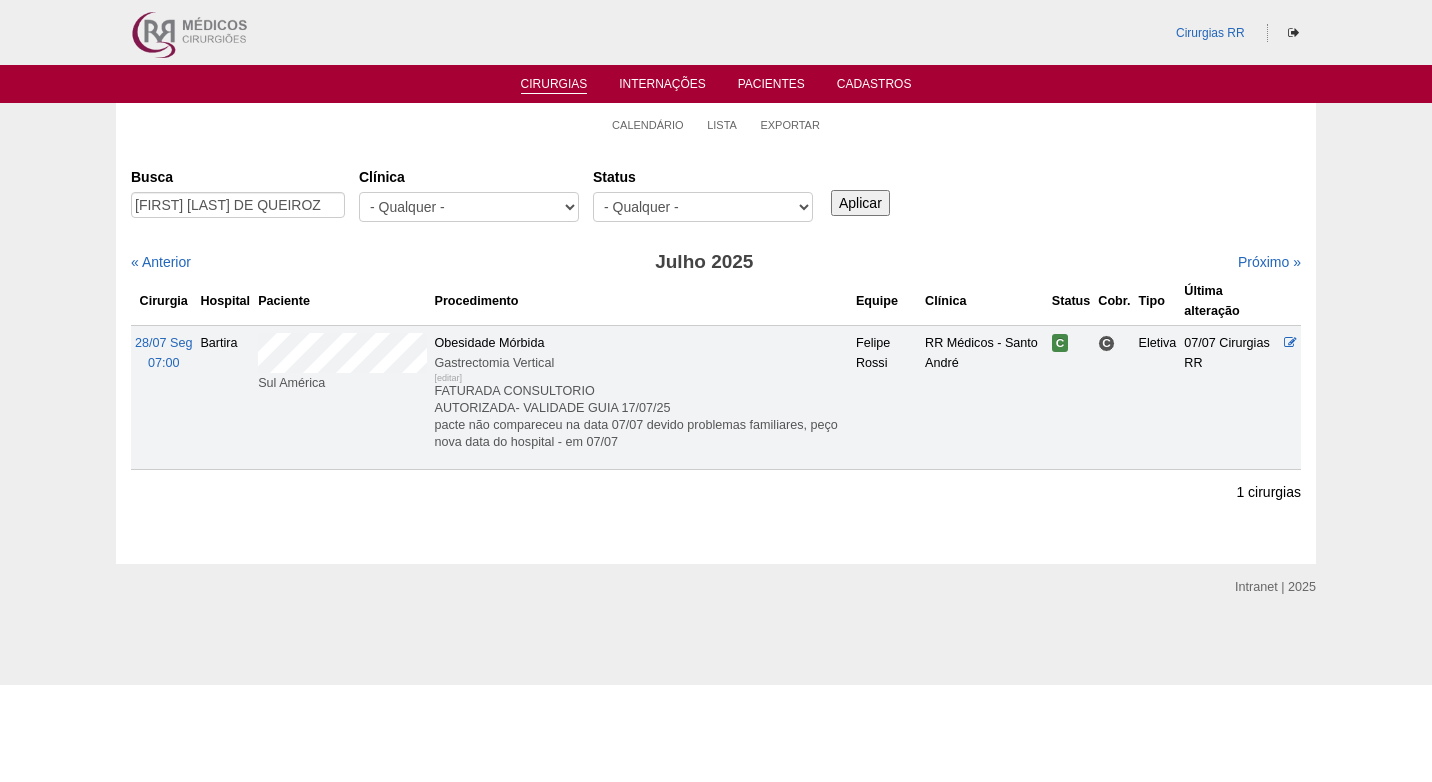 scroll, scrollTop: 0, scrollLeft: 0, axis: both 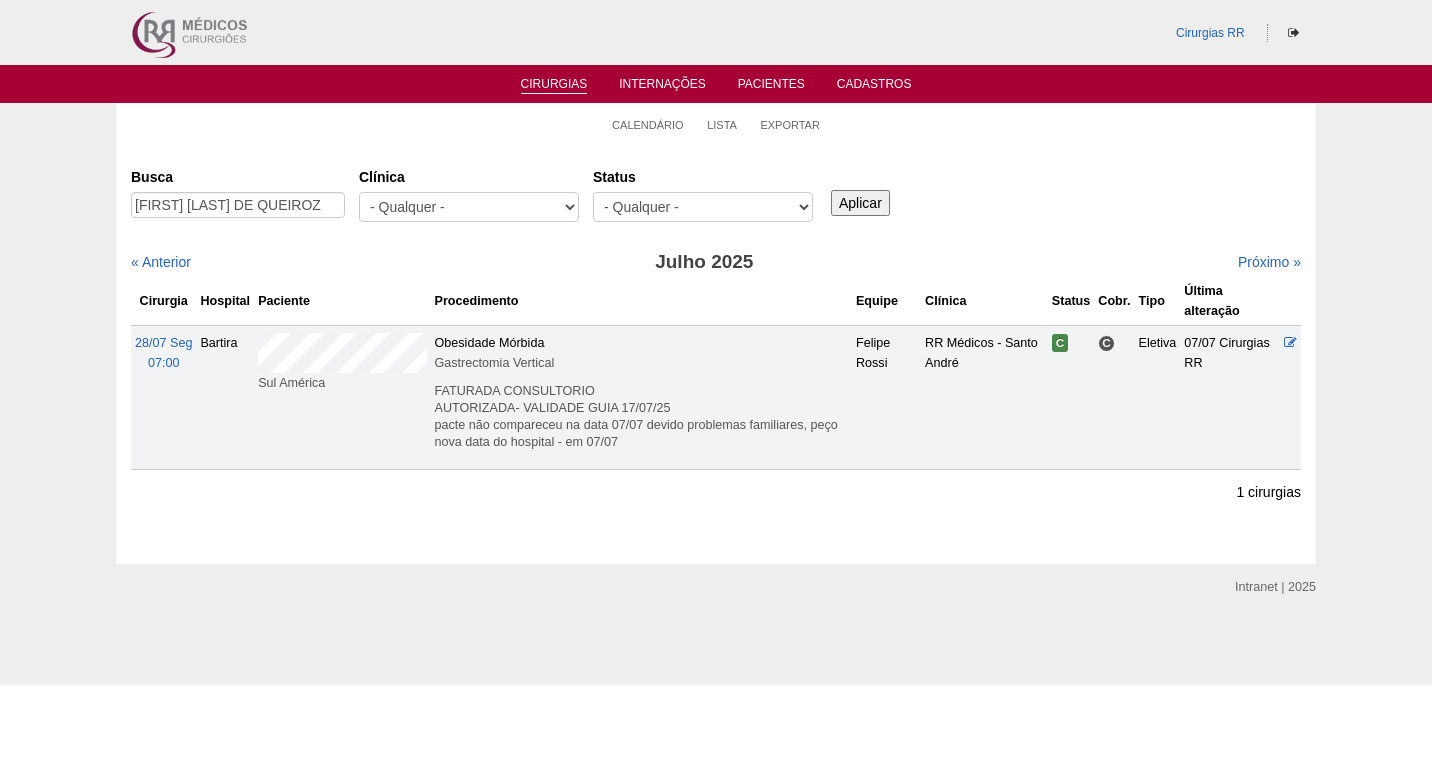 click on "Busca
[FIRST] [LAST] DE QUEIROZ
Clínica
- Qualquer - 6R Alphaville Assunção Bartira Brasil Christovão da Gama Cruz Azul Ifor Neomater RR Médicos - Santo André RR Médicos - São Bernardo do Campo RR Médicos - São Caetano Santa Joana São Luiz SCS Vincit
Status
- Qualquer - Reservada Confirmada Suspensa Cancelada
Aplicar" at bounding box center [716, 196] 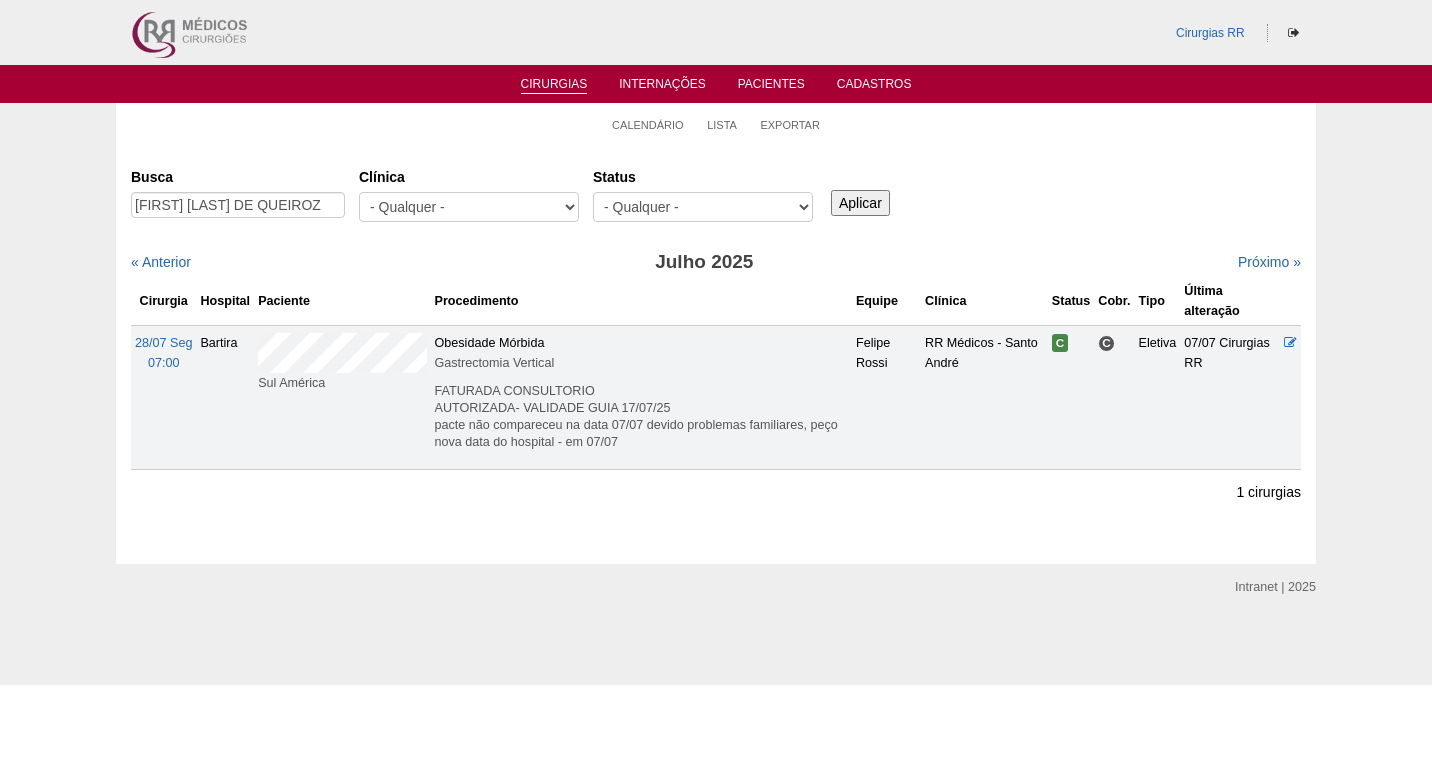 click on "Cirurgias
Busca
[FIRST] [LAST] DE QUEIROZ
Clínica
- Qualquer - 6R Alphaville Assunção Bartira Brasil Christovão da Gama Cruz Azul Ifor Neomater RR Médicos - Santo André RR Médicos - São Bernardo do Campo RR Médicos - São Caetano Santa Joana São Luiz SCS Vincit
Status" at bounding box center (716, 354) 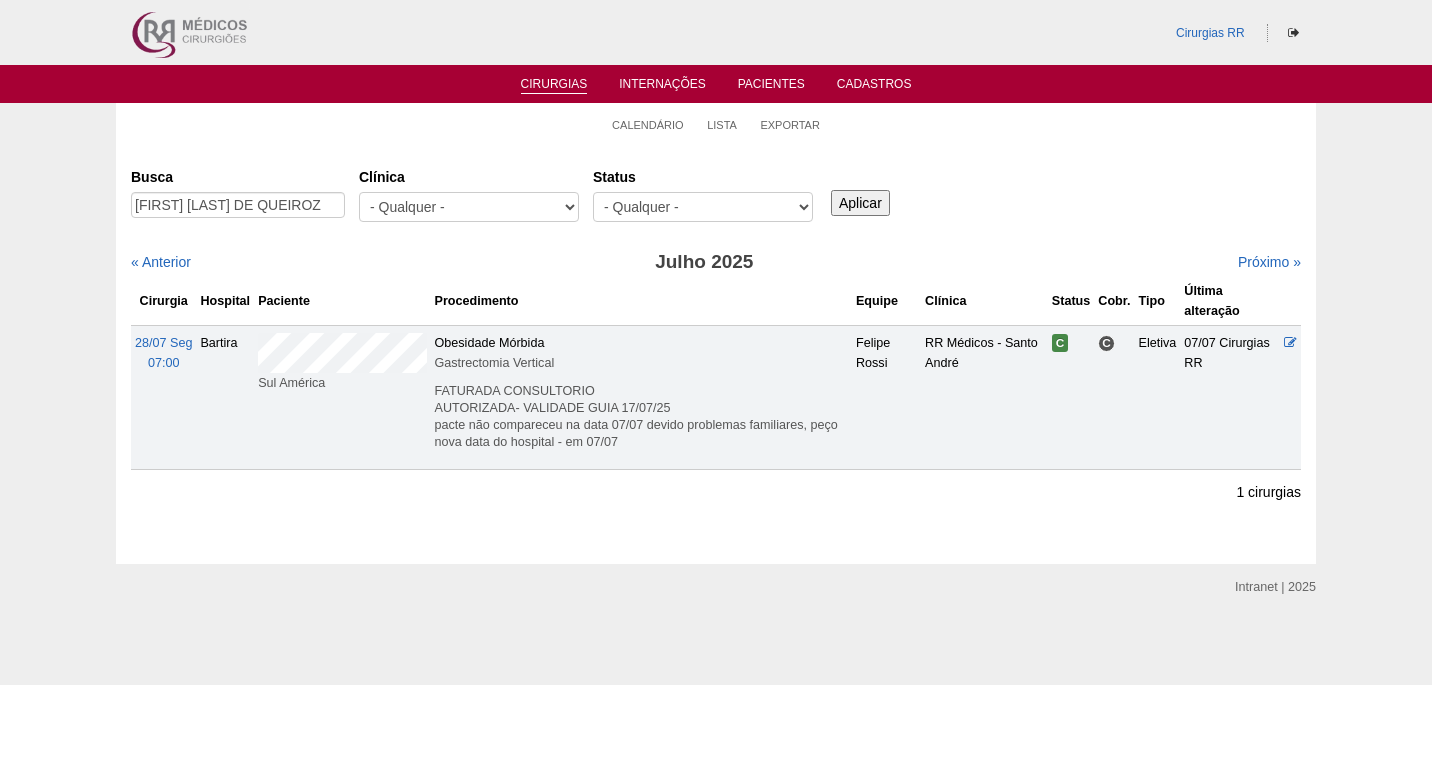 click on "Cirurgias" at bounding box center [554, 85] 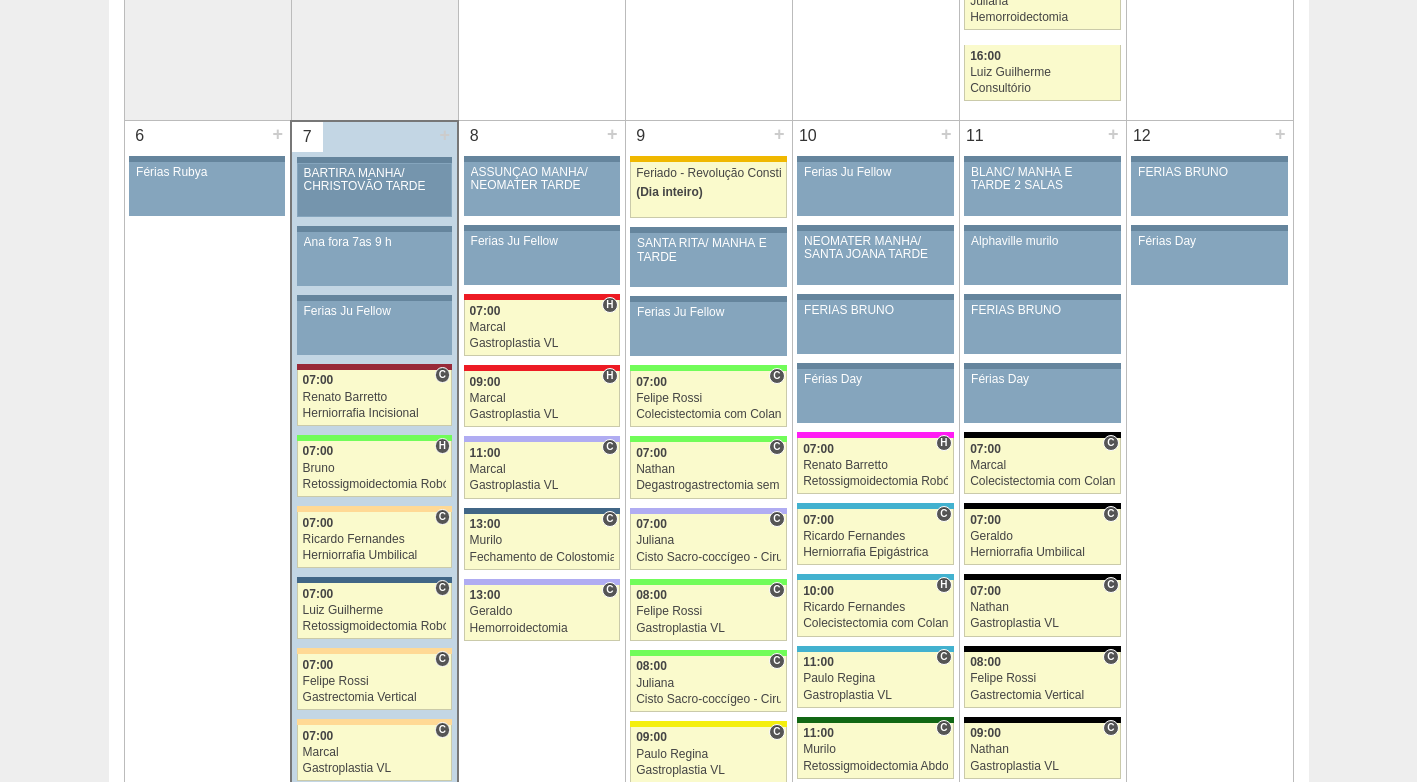 scroll, scrollTop: 1300, scrollLeft: 0, axis: vertical 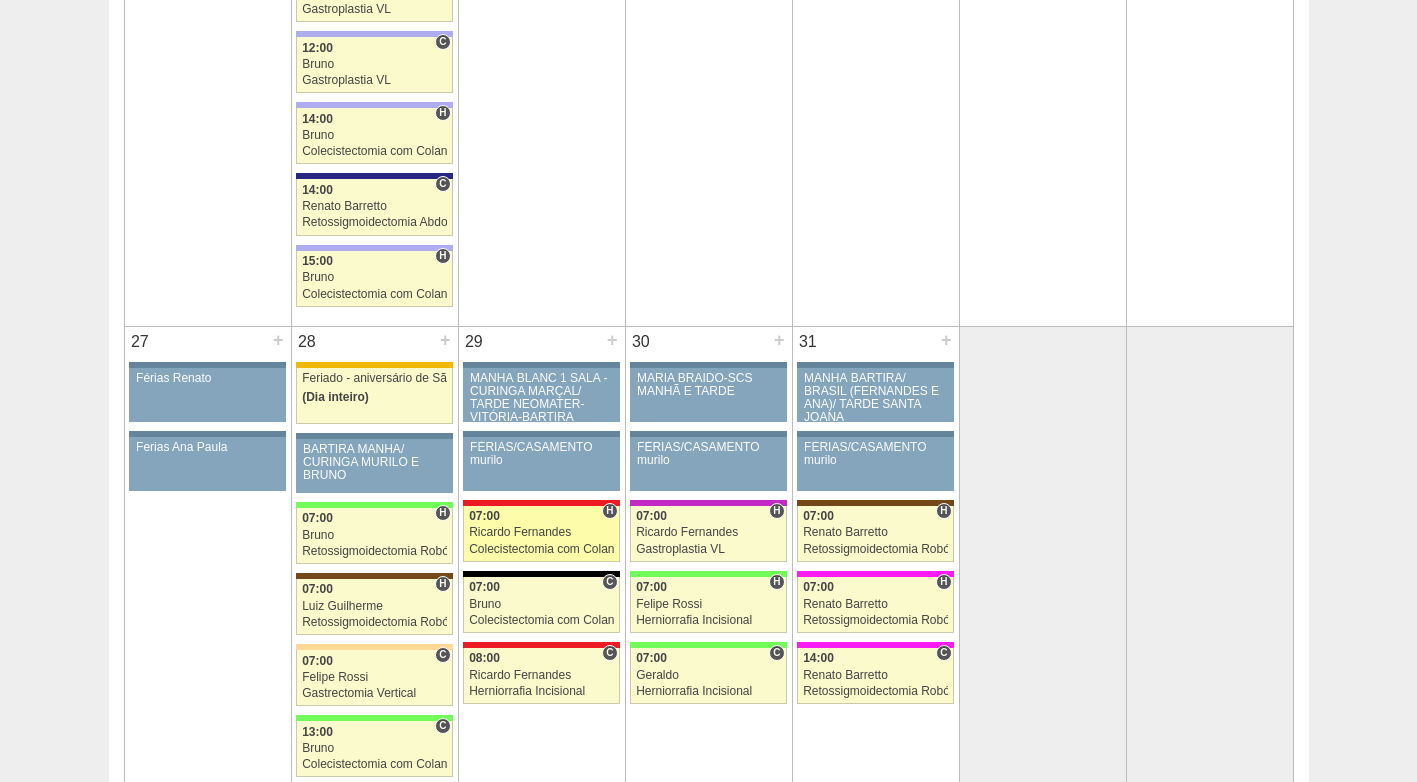 click on "Ricardo Fernandes" at bounding box center (541, 532) 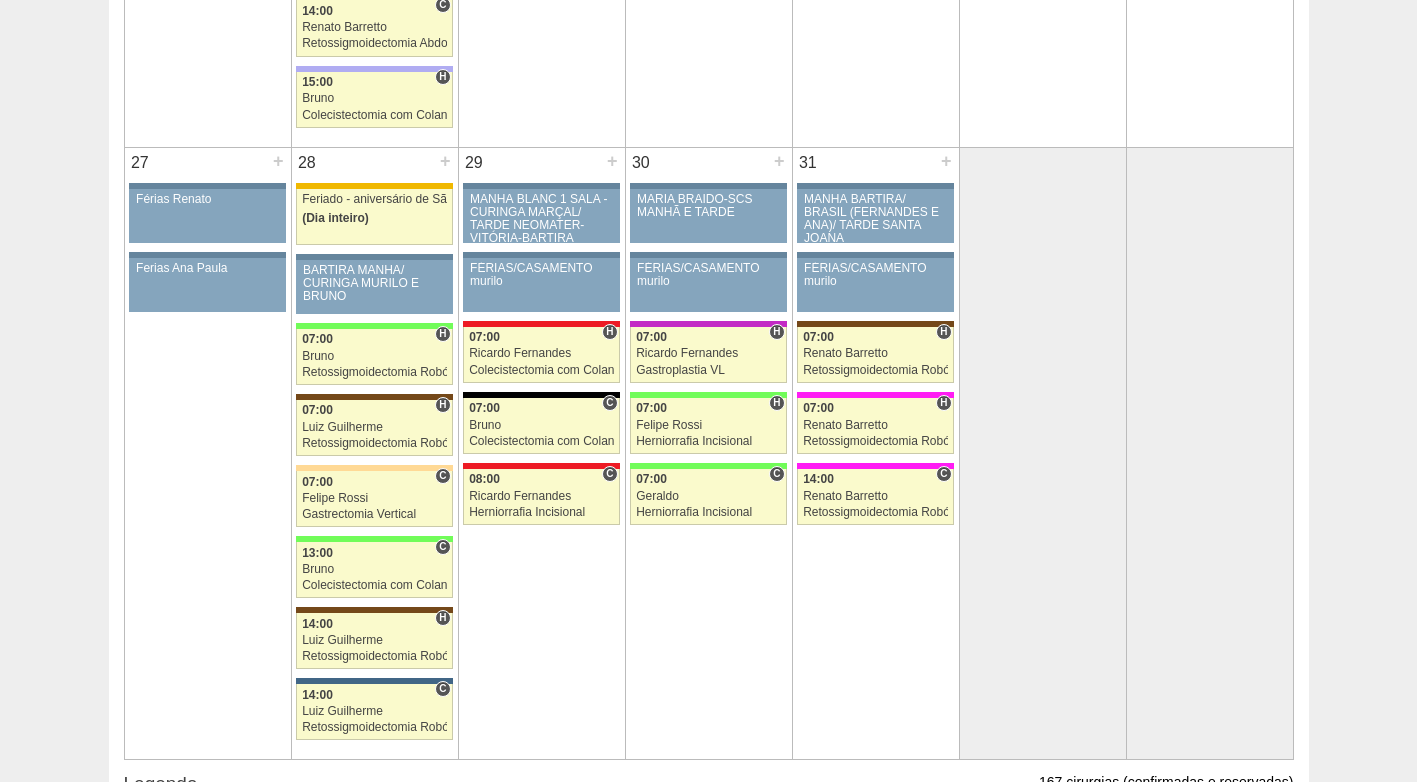 scroll, scrollTop: 4800, scrollLeft: 0, axis: vertical 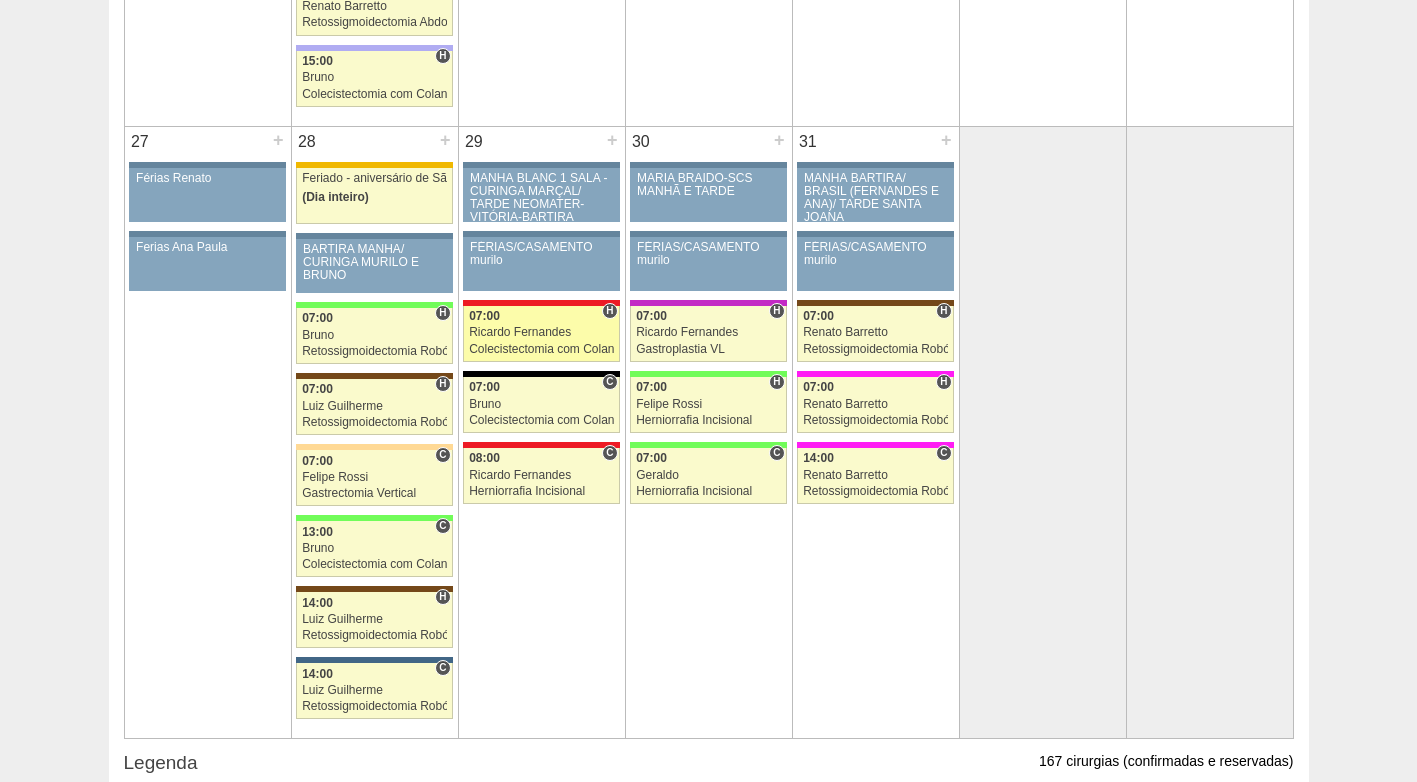 click on "Ricardo Fernandes" at bounding box center (541, 332) 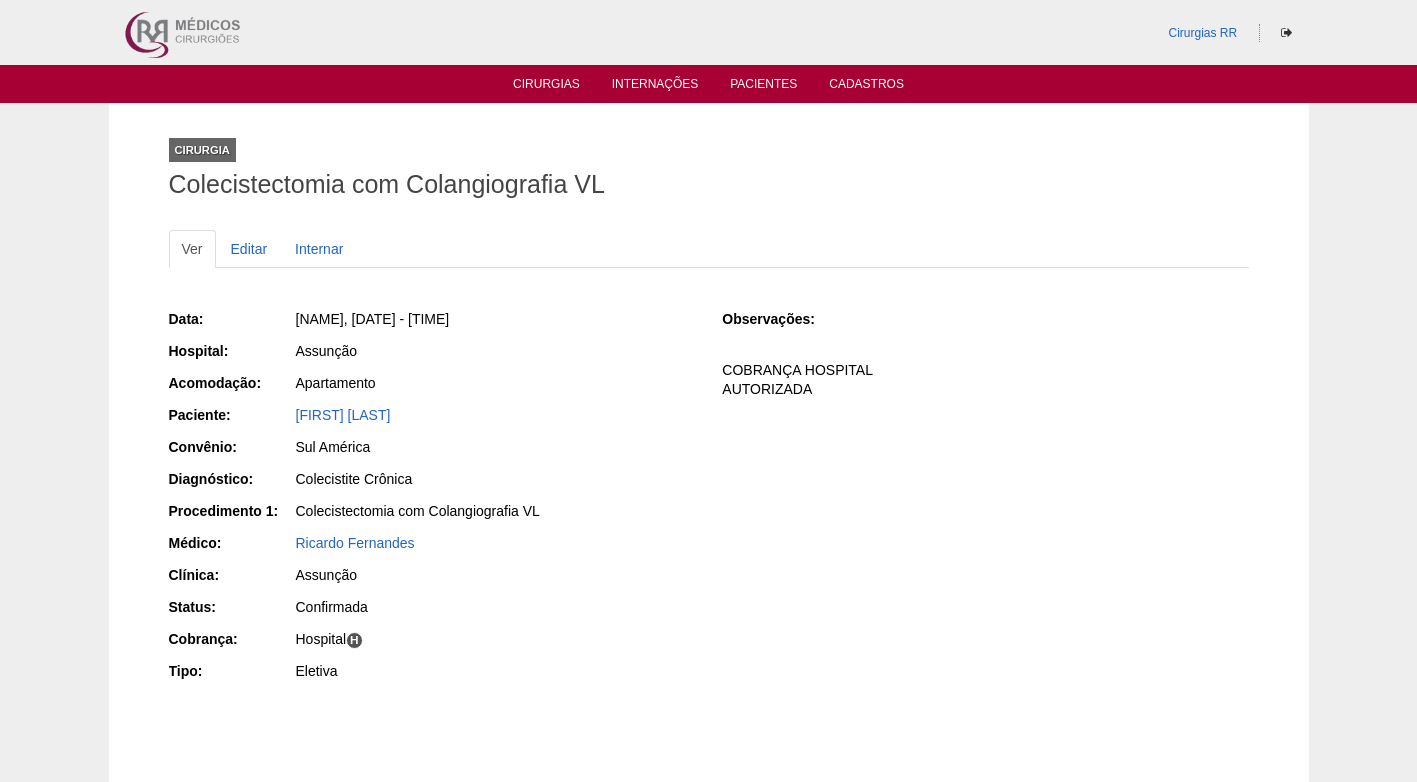 scroll, scrollTop: 0, scrollLeft: 0, axis: both 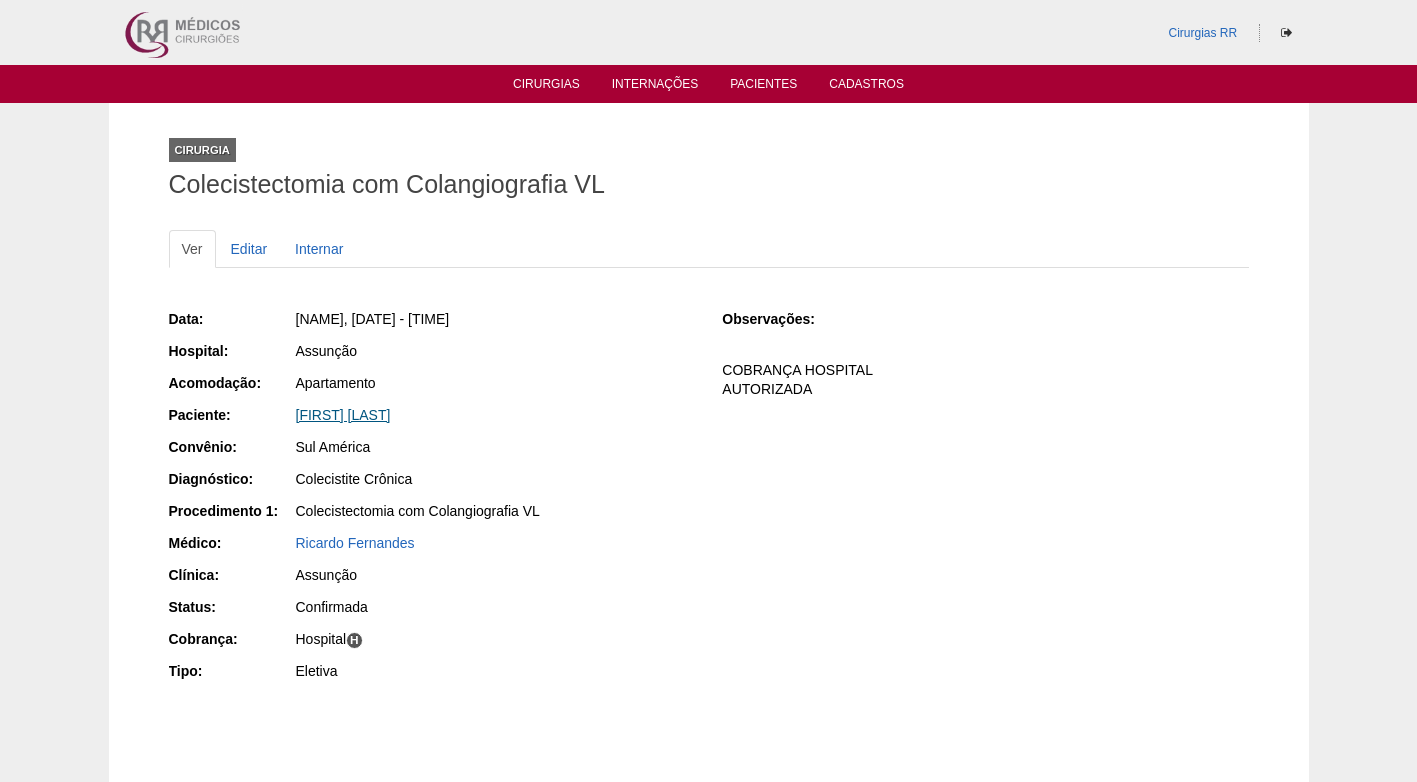 click on "Luciana Oliveira" at bounding box center (343, 415) 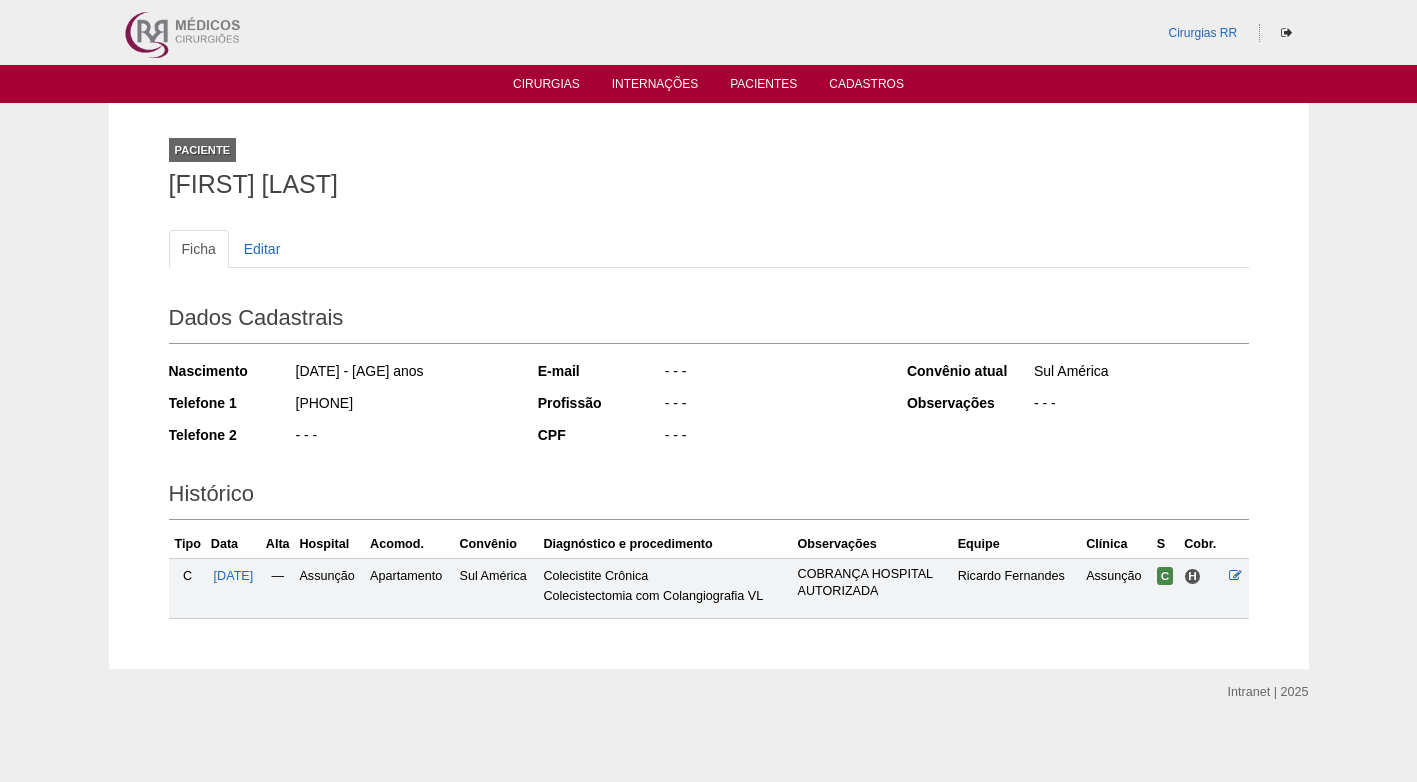 scroll, scrollTop: 0, scrollLeft: 0, axis: both 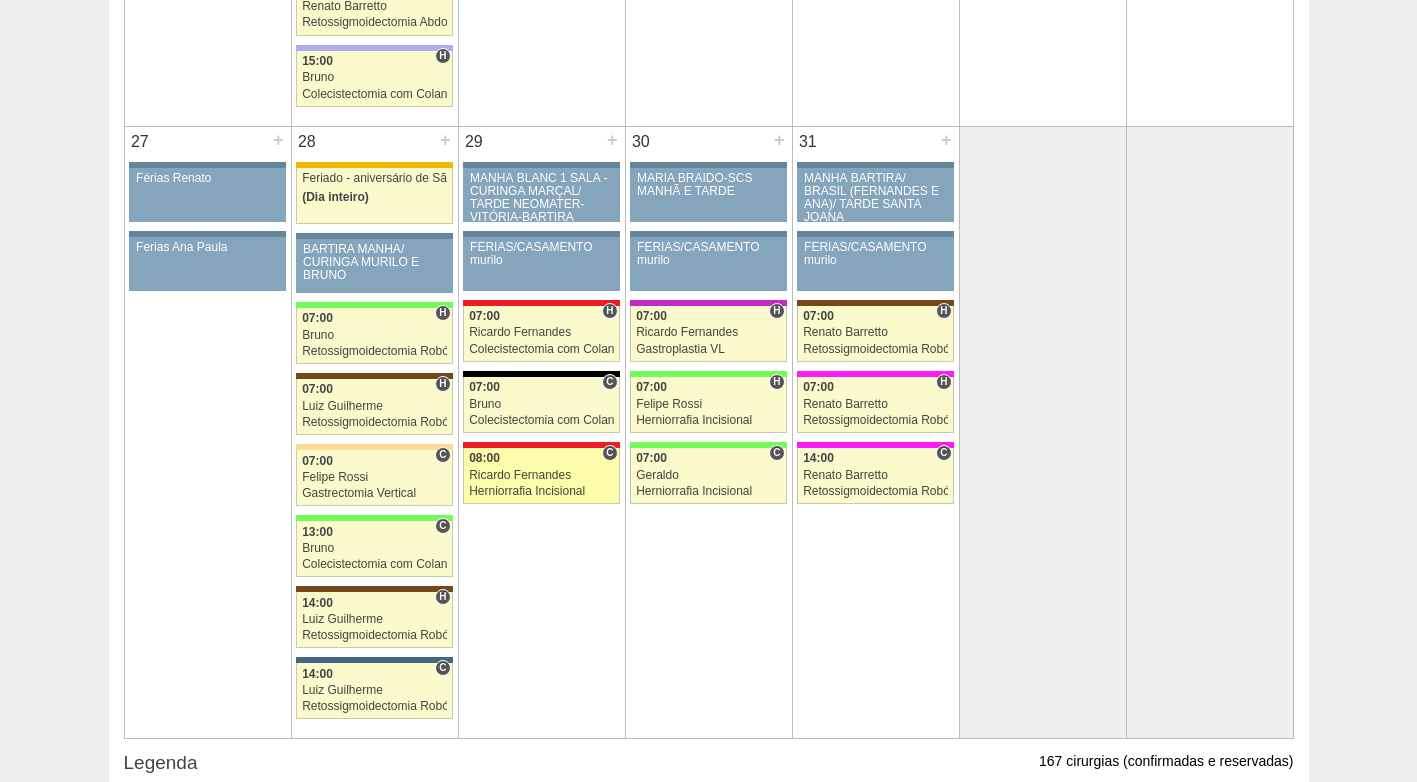 click on "Herniorrafia Incisional" at bounding box center (541, 491) 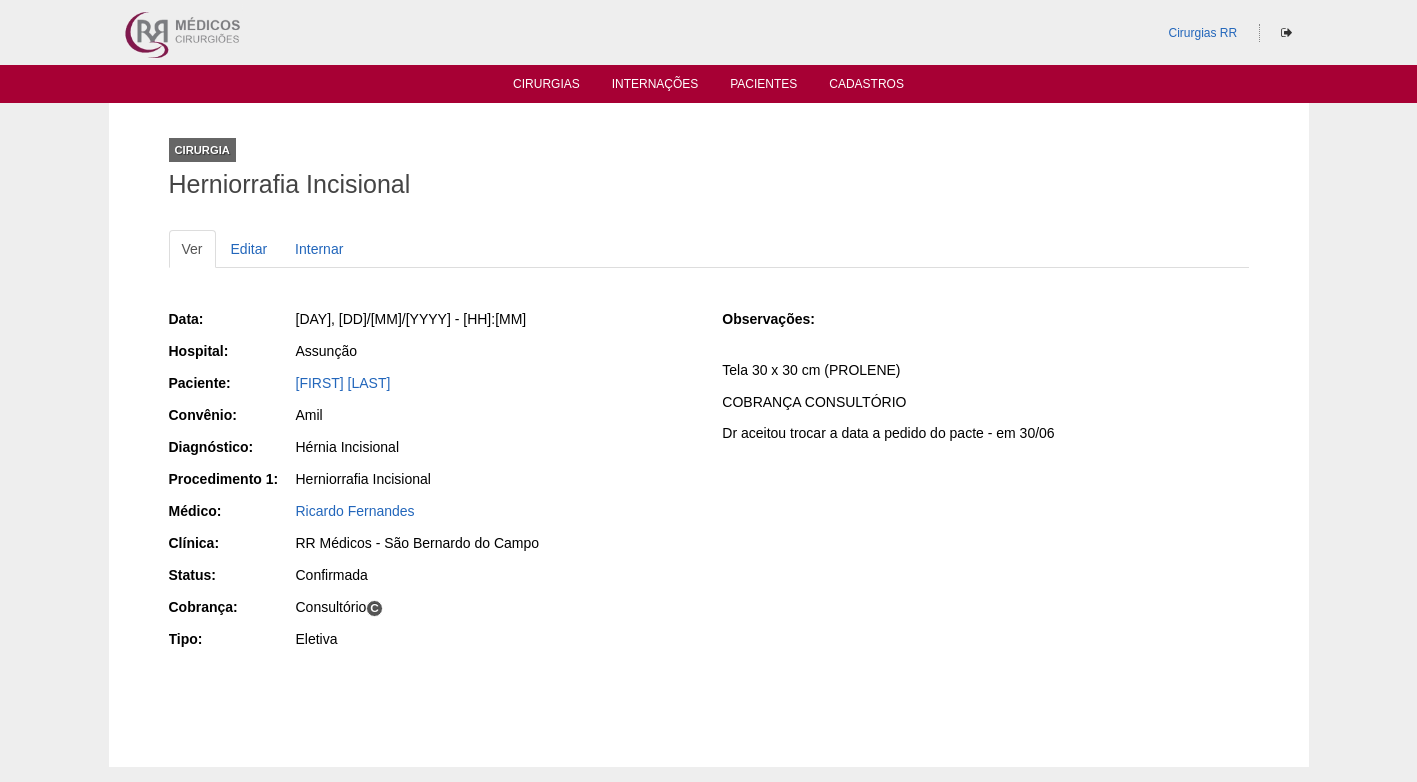 scroll, scrollTop: 0, scrollLeft: 0, axis: both 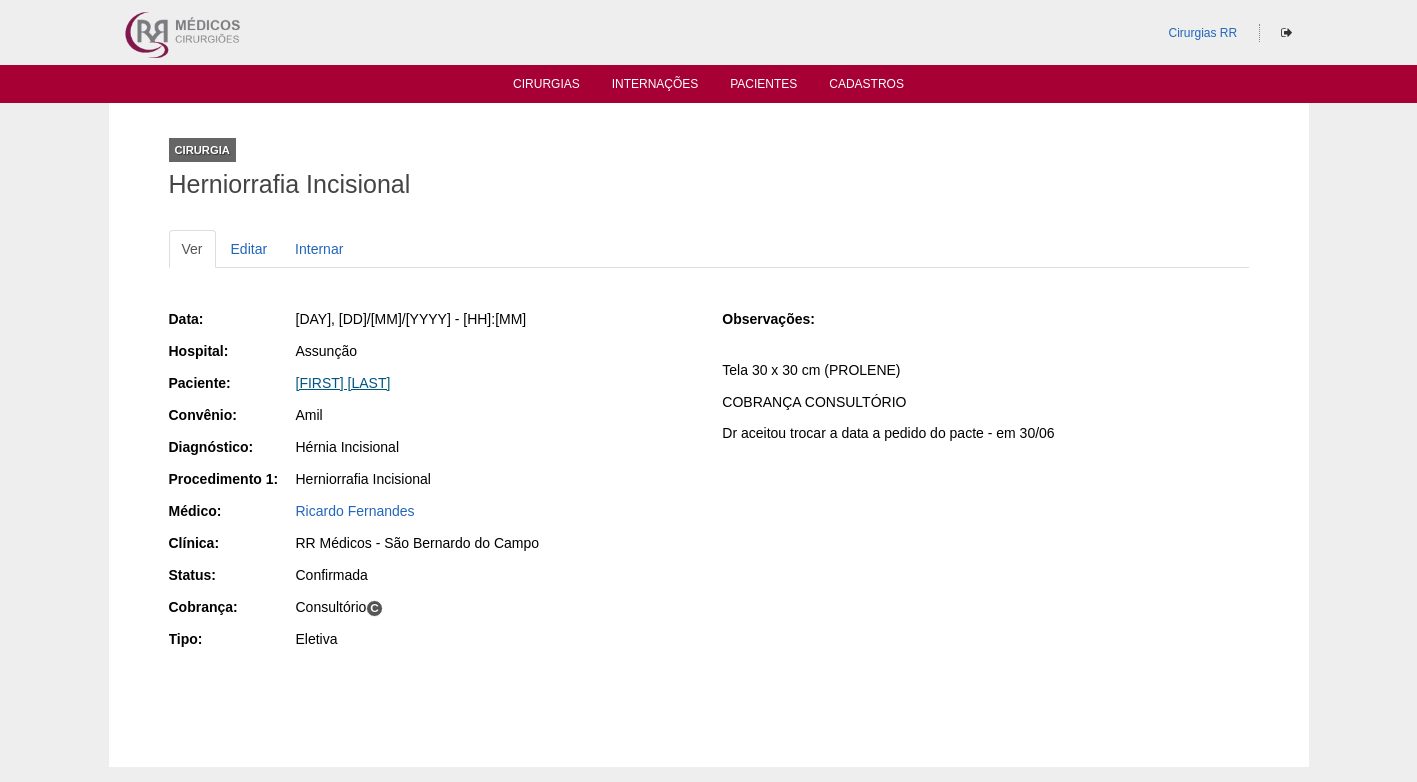 click on "Alexandre Garutti" at bounding box center [343, 383] 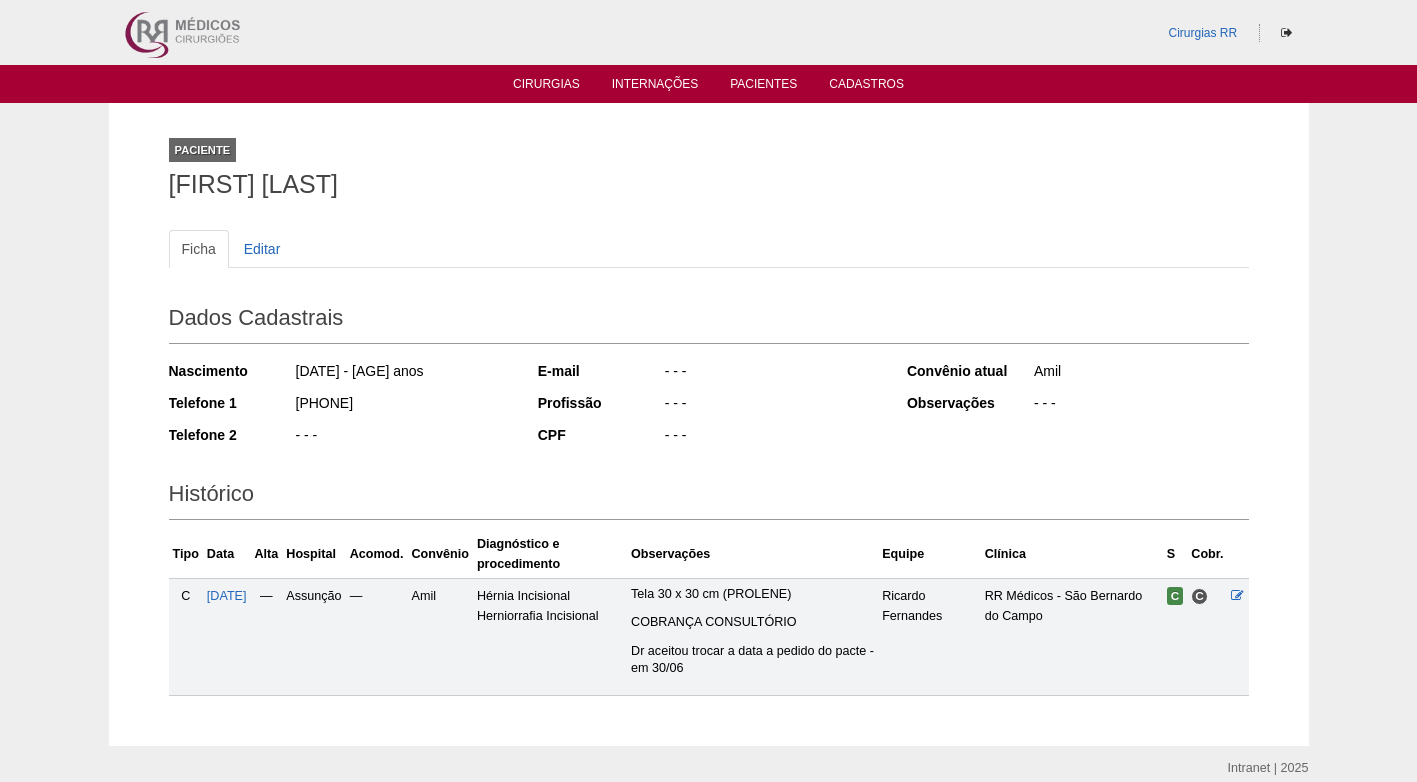 scroll, scrollTop: 0, scrollLeft: 0, axis: both 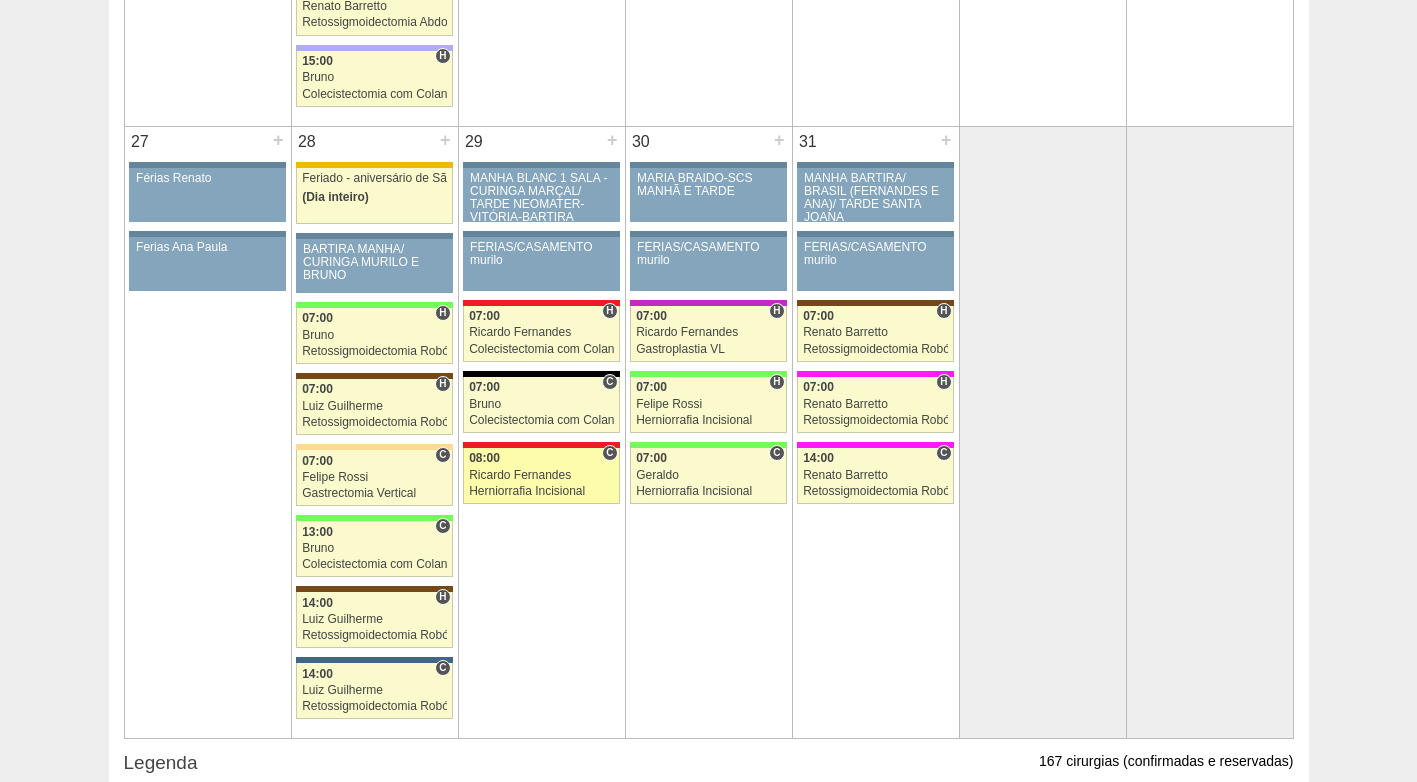 click on "Ricardo Fernandes" at bounding box center (541, 475) 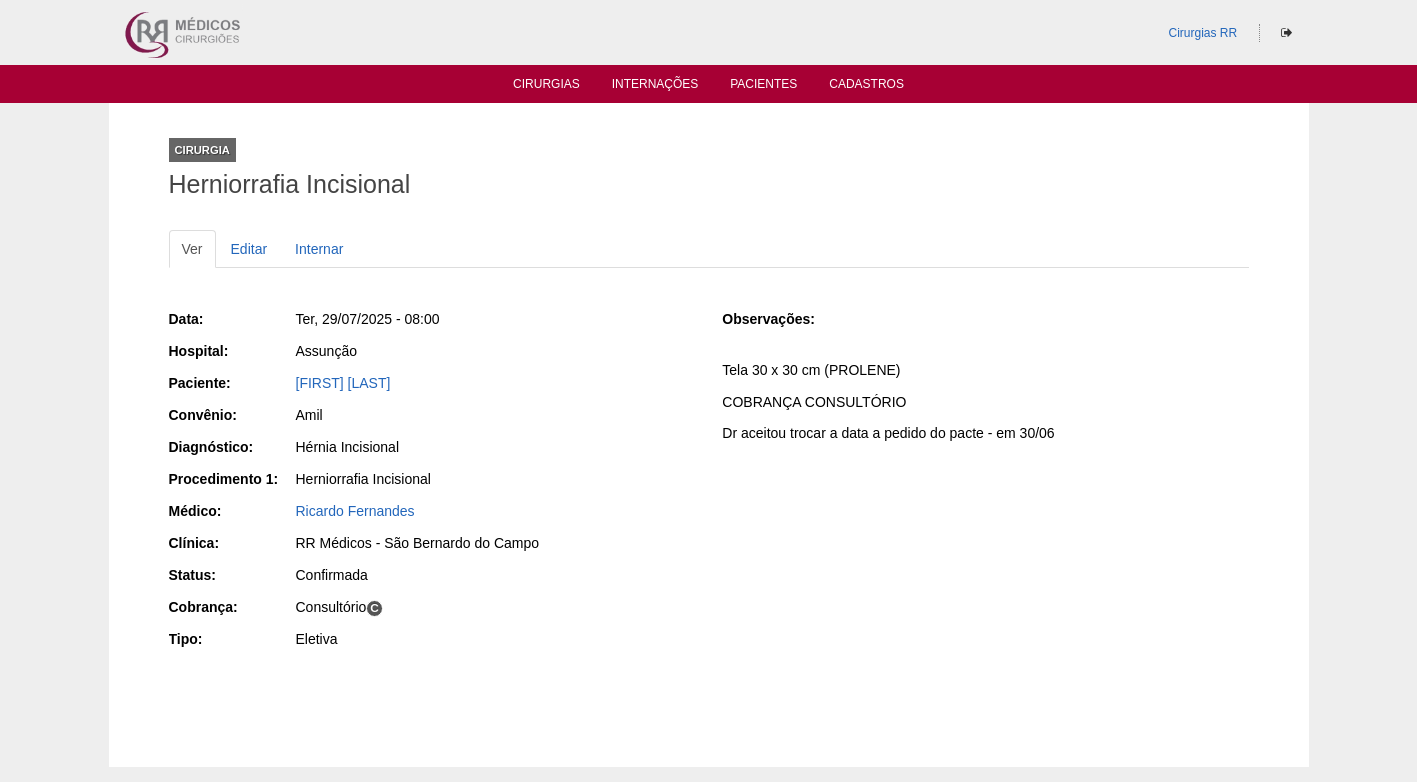 scroll, scrollTop: 0, scrollLeft: 0, axis: both 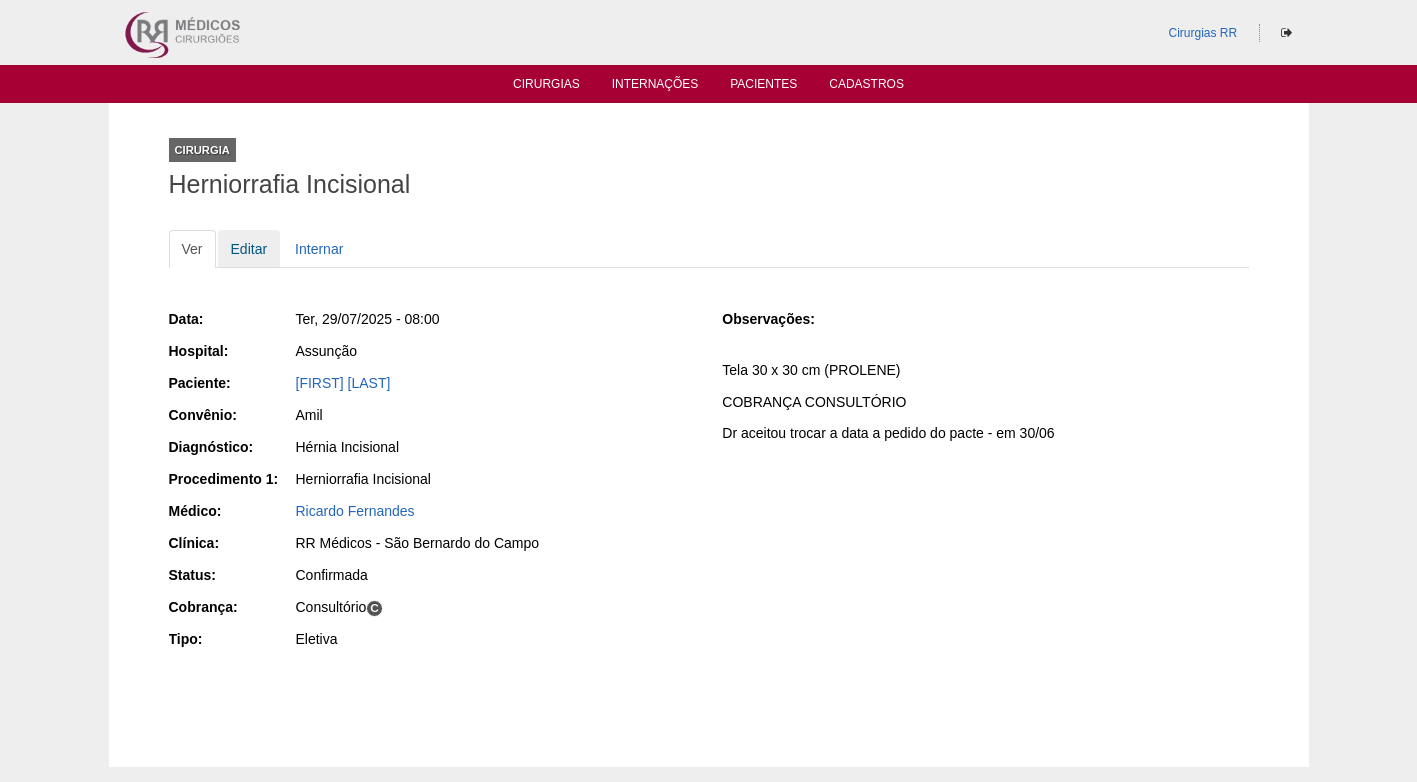 click on "Editar" at bounding box center (249, 249) 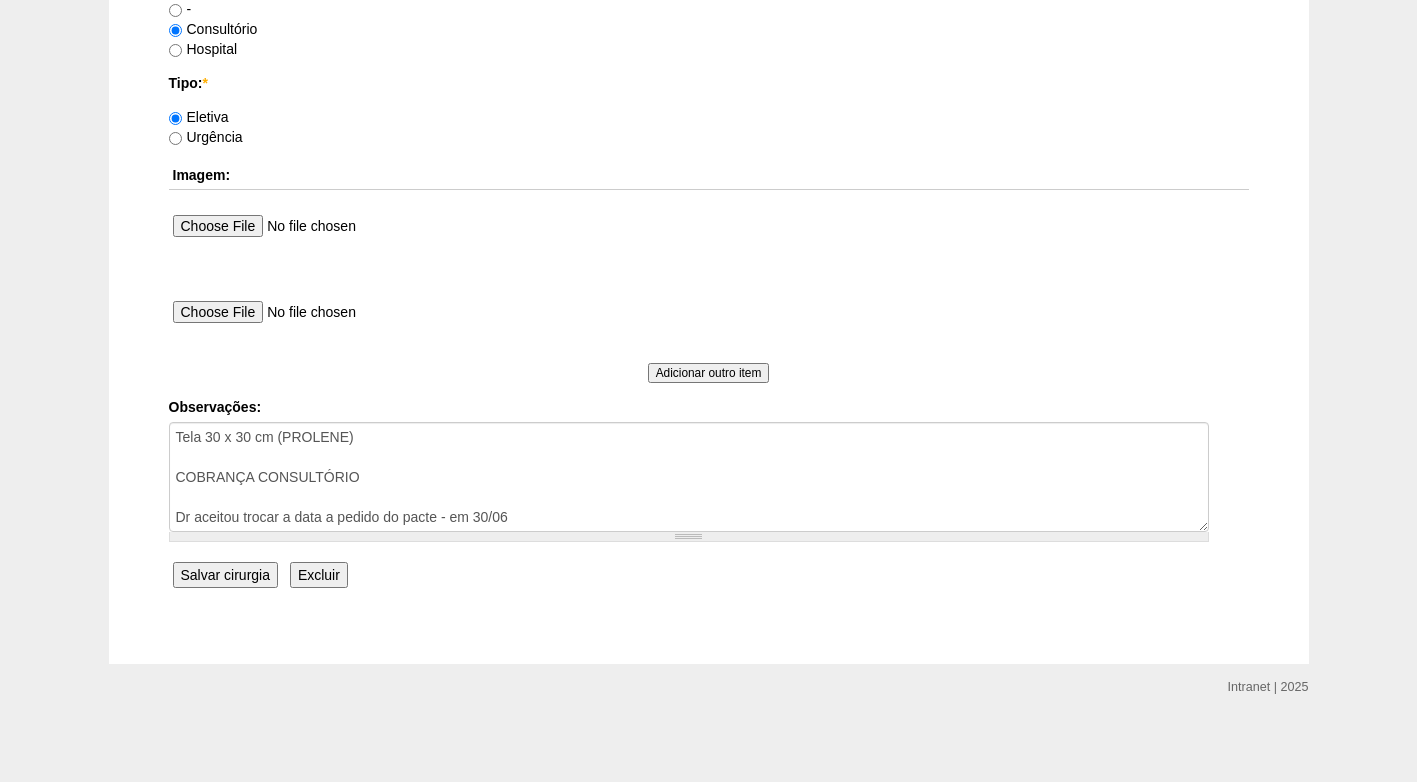 scroll, scrollTop: 1795, scrollLeft: 0, axis: vertical 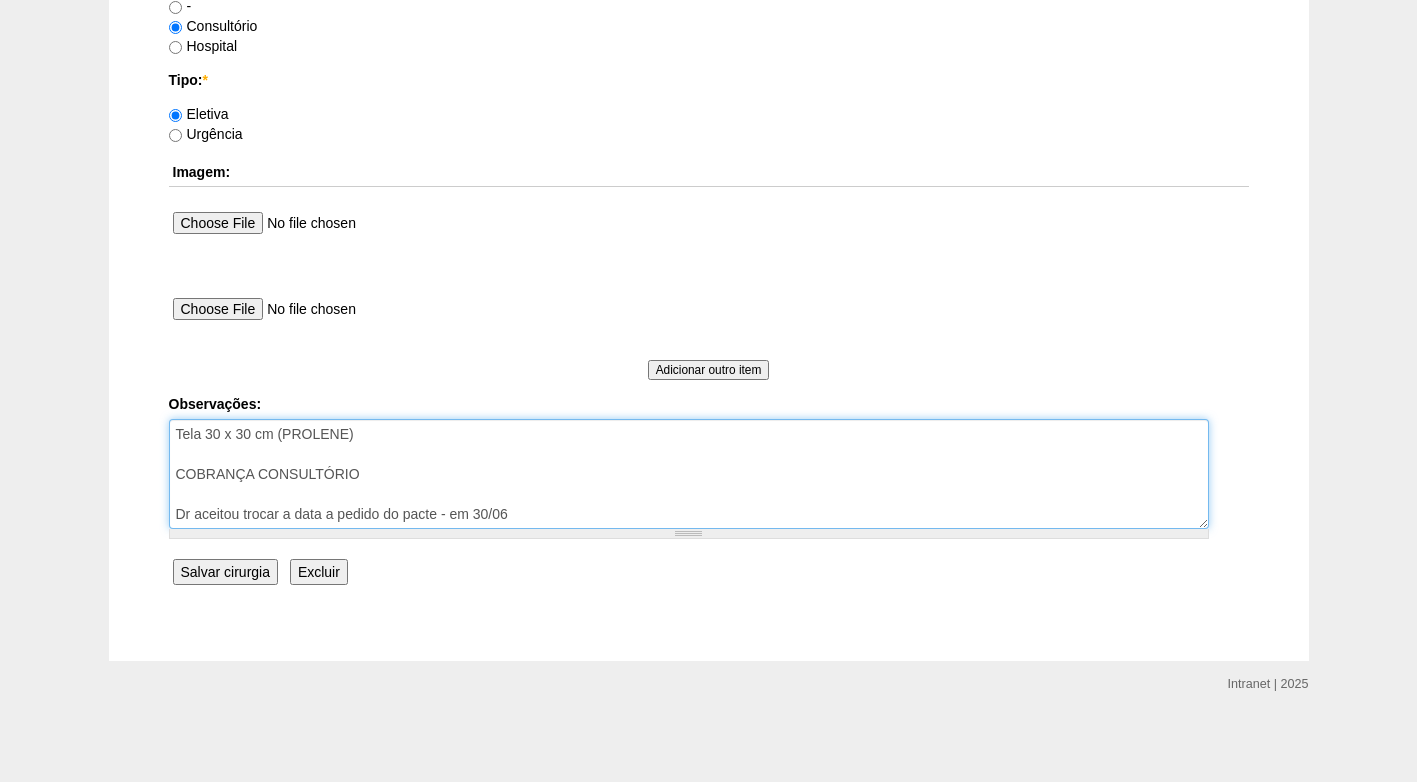 click on "Tela 30 x 30 cm (PROLENE)
COBRANÇA CONSULTÓRIO
Dr aceitou trocar a data a pedido do pacte - em 30/06" at bounding box center [689, 474] 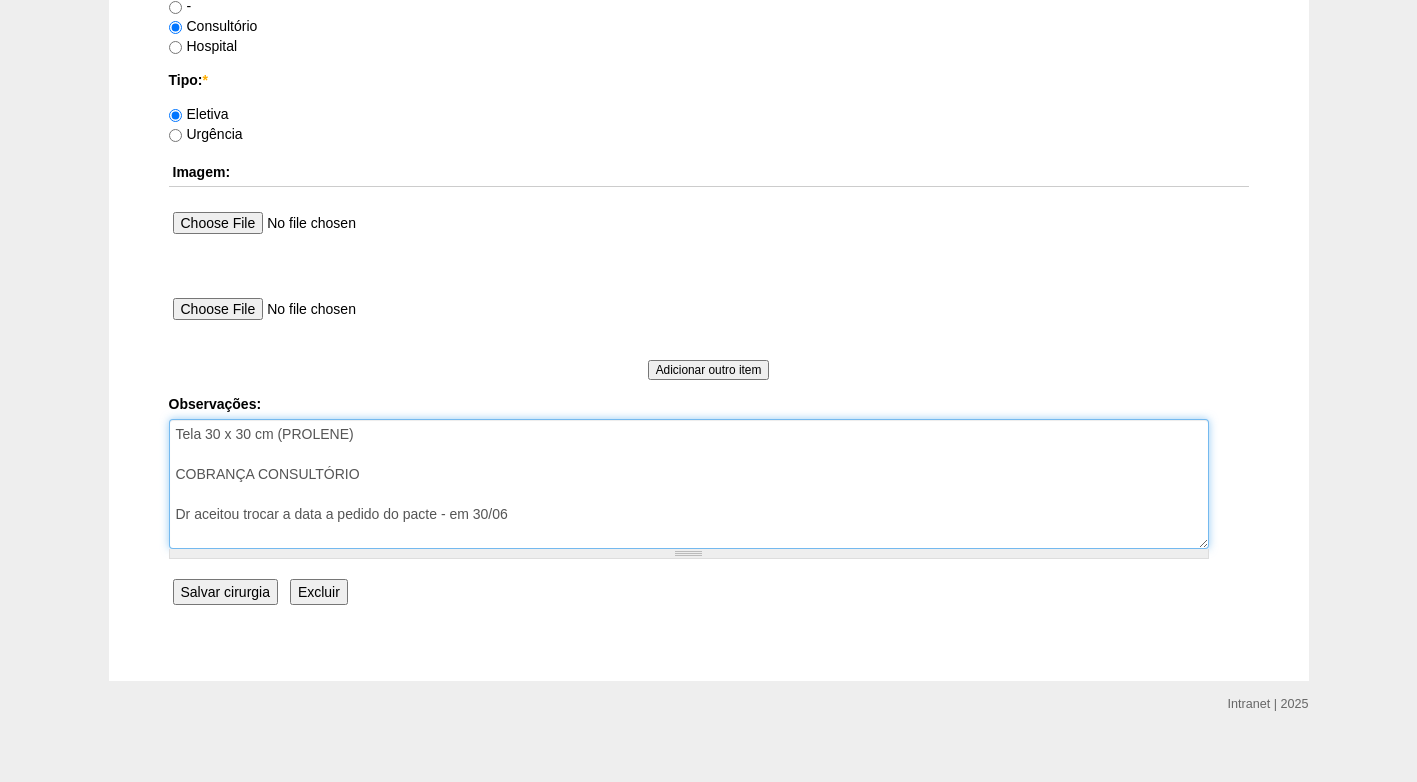 type on "Tela 30 x 30 cm (PROLENE)
COBRANÇA CONSULTÓRIO
Dr aceitou trocar a data a pedido do pacte - em 30/06" 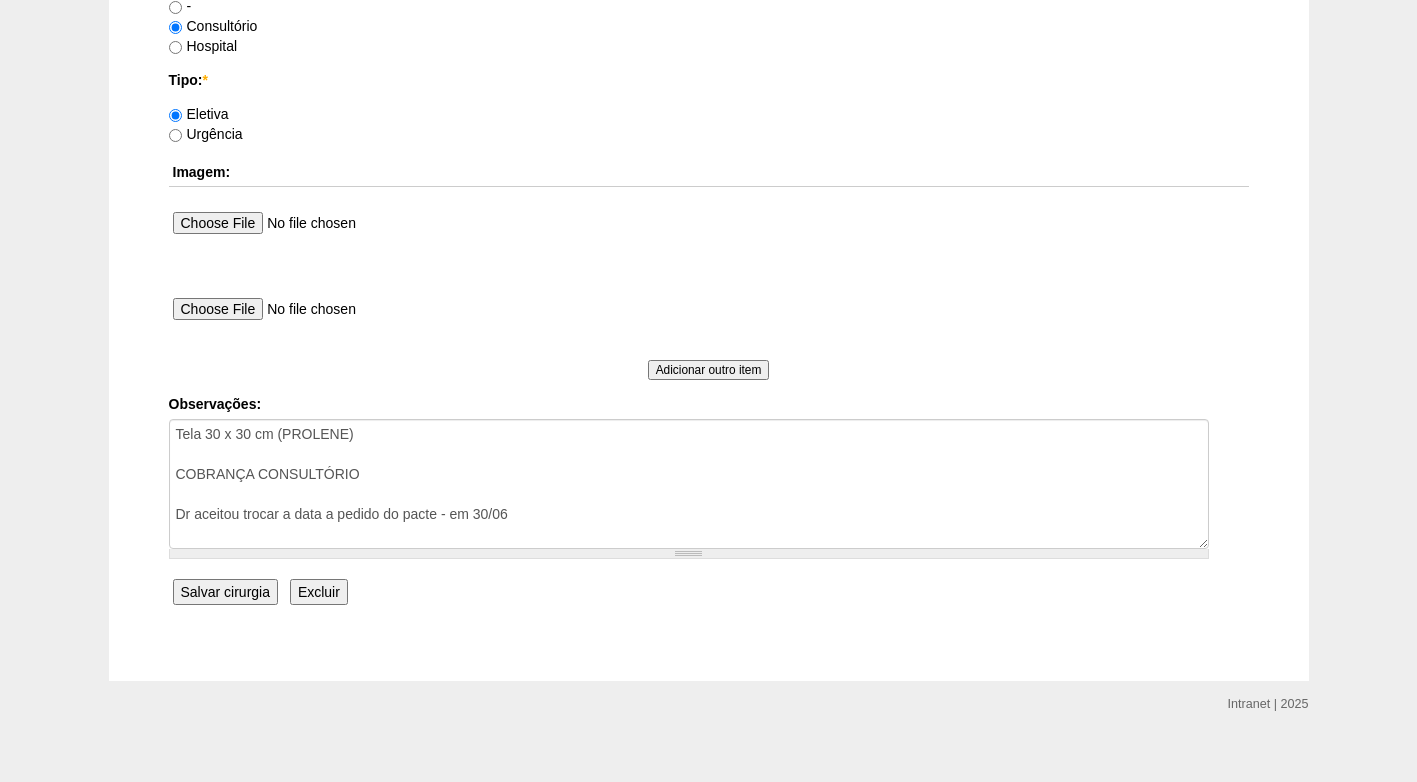click on "Salvar cirurgia" at bounding box center [225, 592] 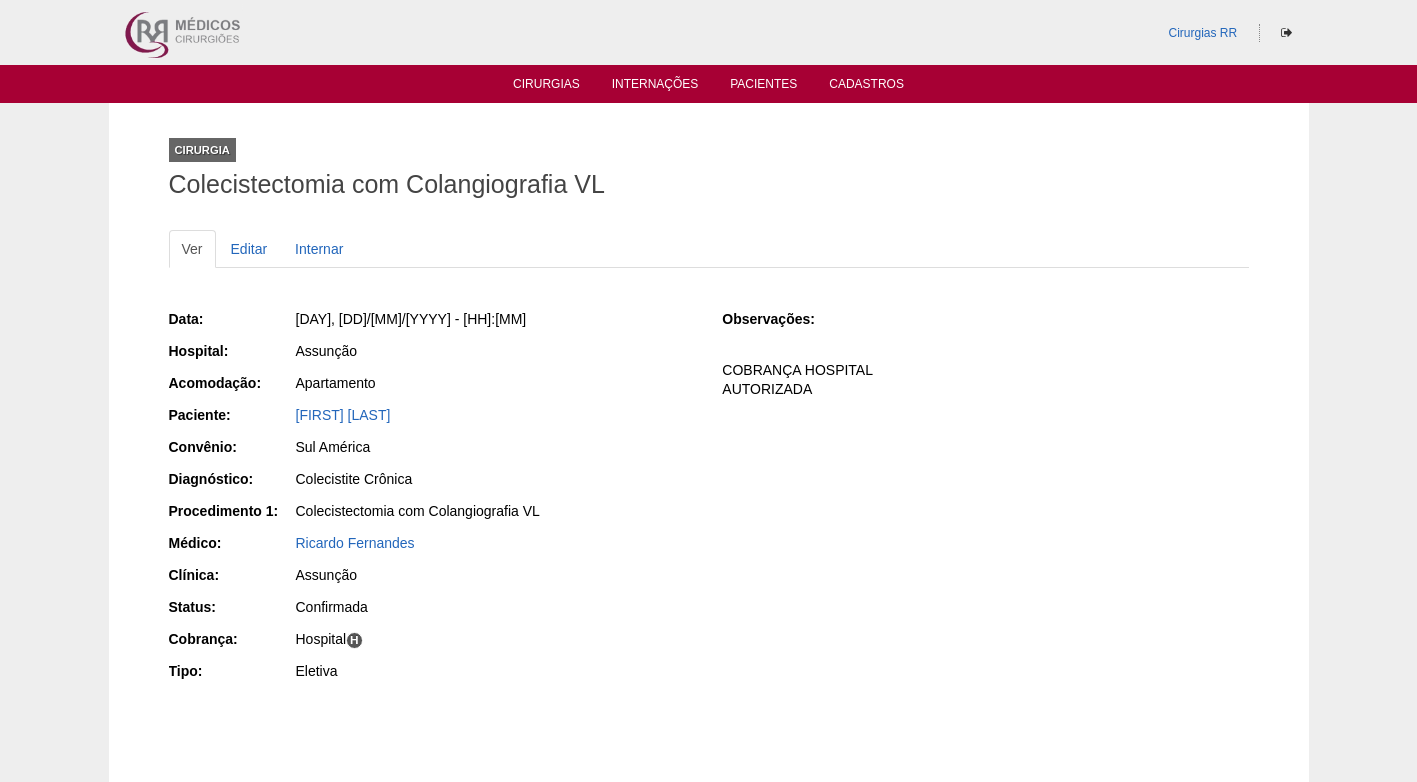 scroll, scrollTop: 0, scrollLeft: 0, axis: both 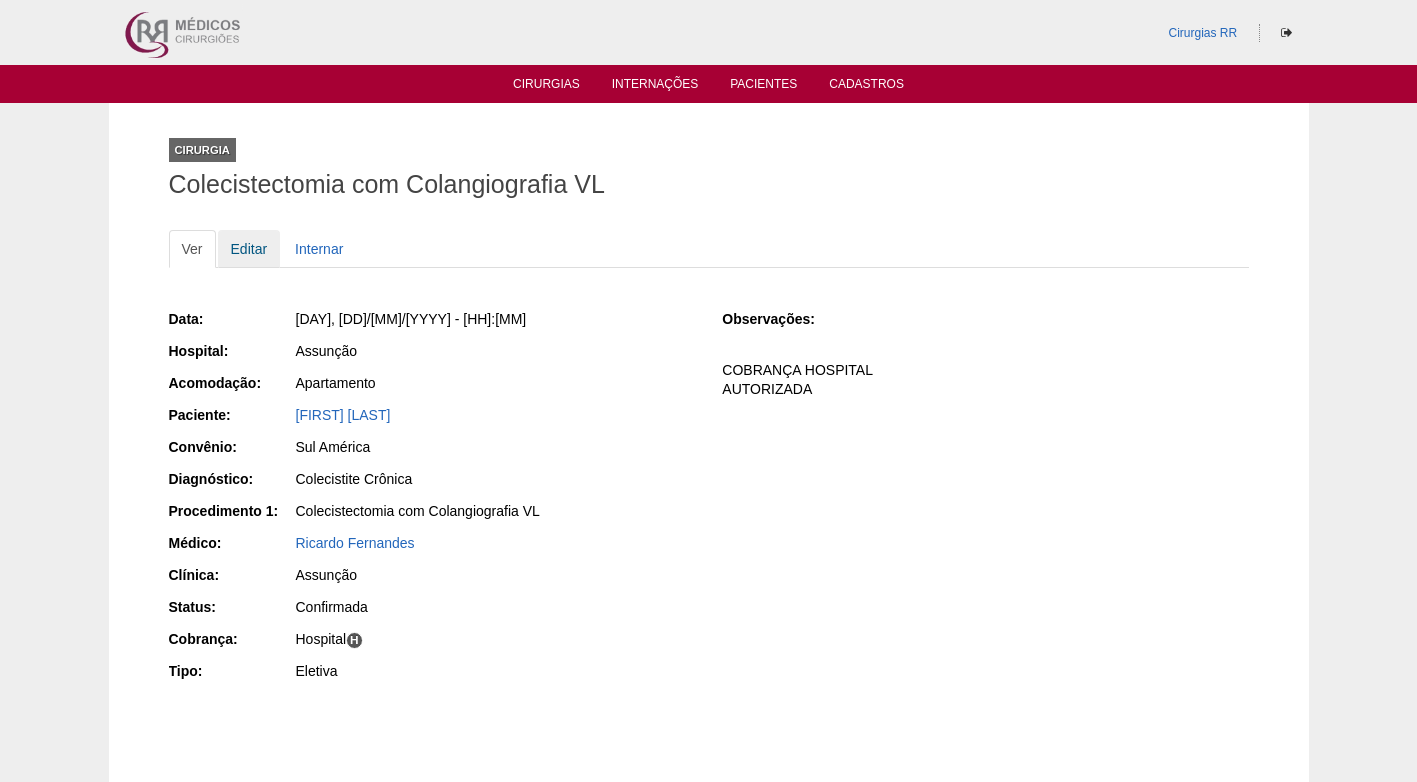 click on "Editar" at bounding box center (249, 249) 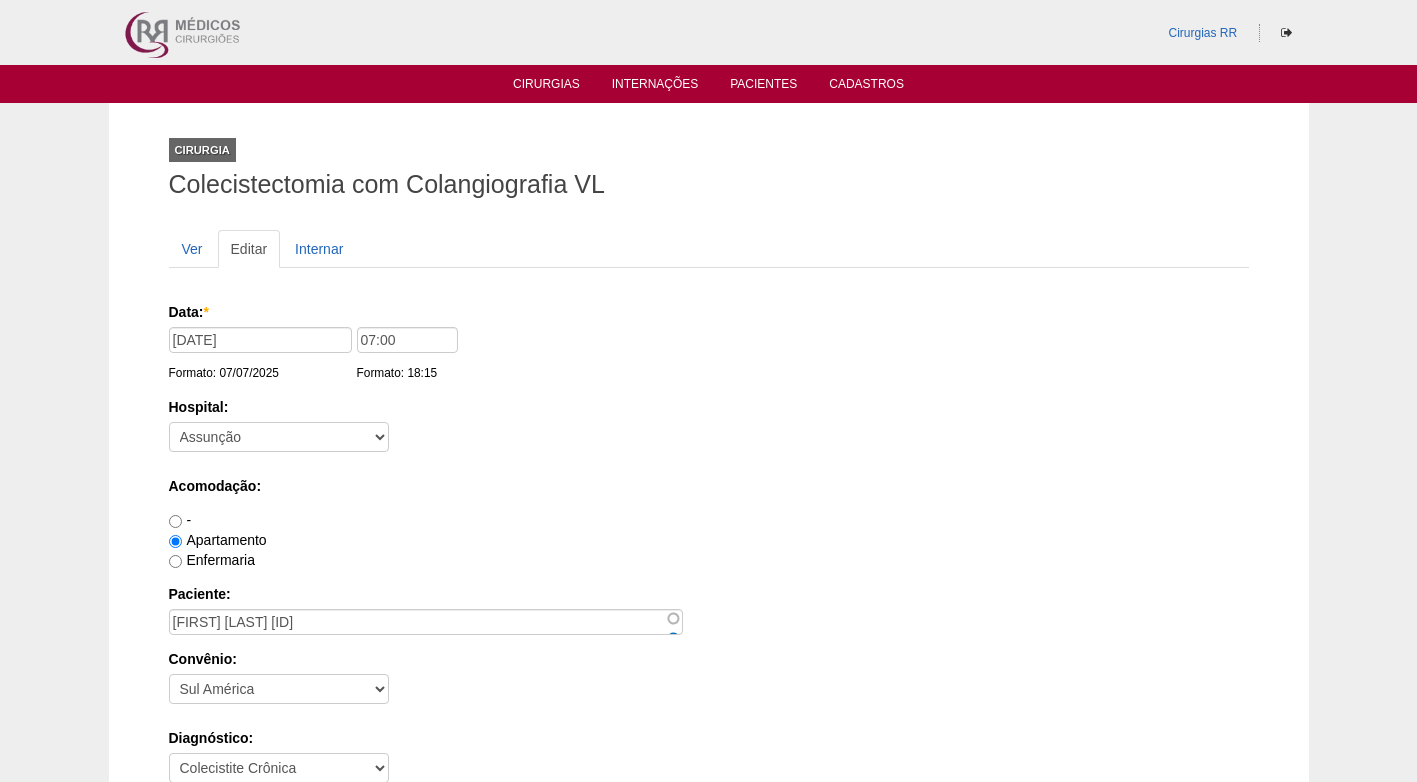 scroll, scrollTop: 0, scrollLeft: 0, axis: both 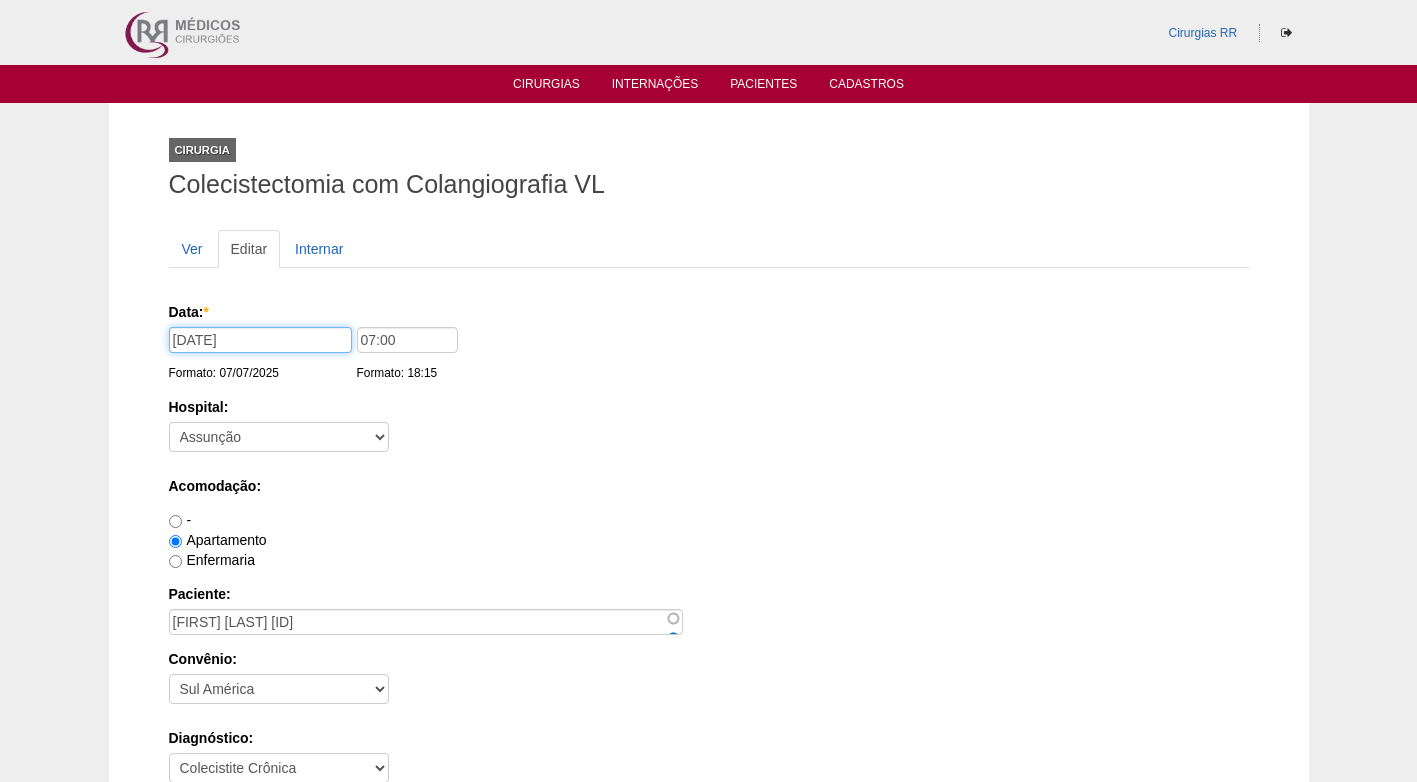 drag, startPoint x: 184, startPoint y: 340, endPoint x: 154, endPoint y: 349, distance: 31.320919 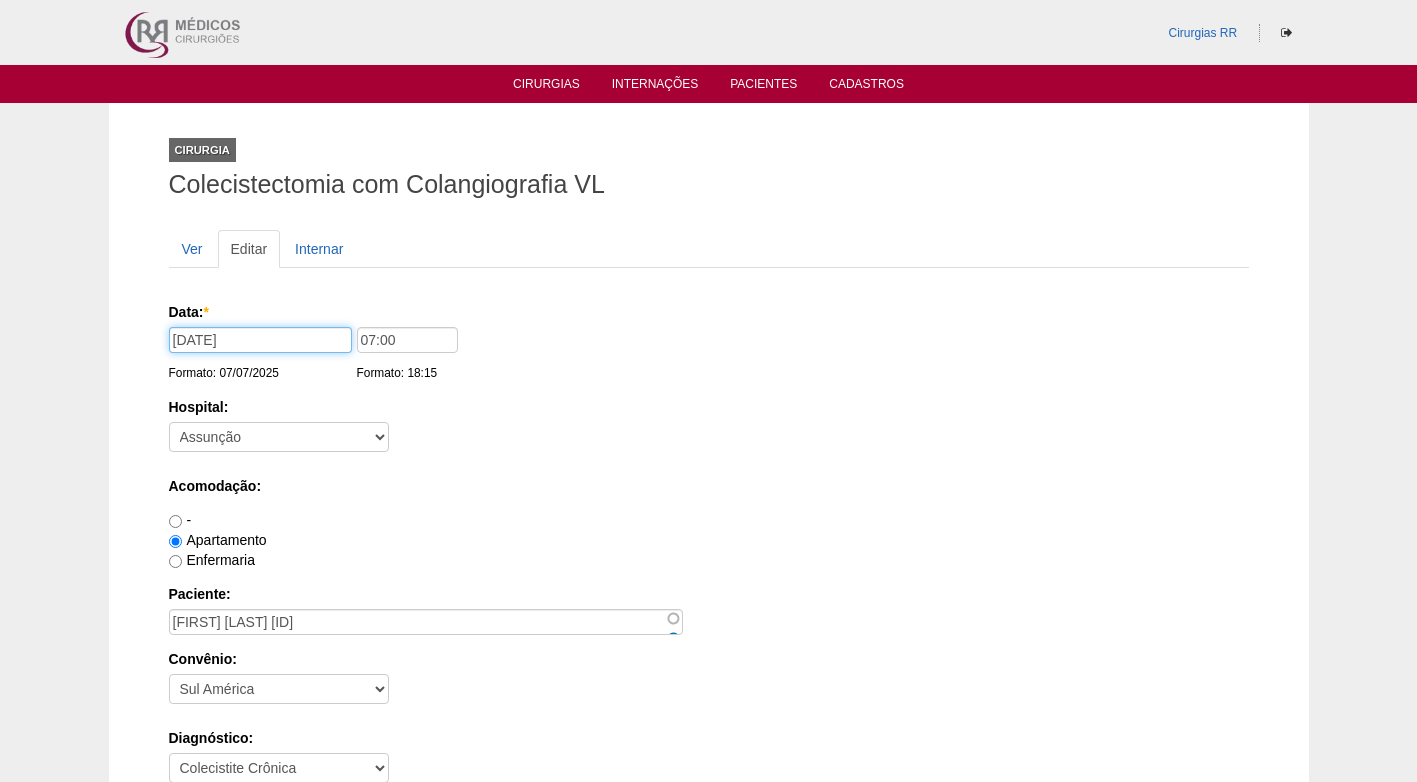 click on "Cirurgia
Colecistectomia com Colangiografia VL
Ver
Editar
Internar
Data:  *
[DATE]
Formato: [DATE]
07:00
Formato: 18:15
Hospital:
- Nenhum - 9 de Julho Albert Einstein Alvorada América Assunção Bartira Beneficência Portuguesa SCS Blanc BP Mirante BP Paulista BR SURGERY Brasil Christóvão da Gama Cruz Azul Edmundo Vasconcelos Hospital São Camilo Hospital São Luiz Anália Franco IFOR Intermédica ABC Leforte Maria Braido Moriah Neomater Oswaldo Cruz Paulista" at bounding box center [709, 1279] 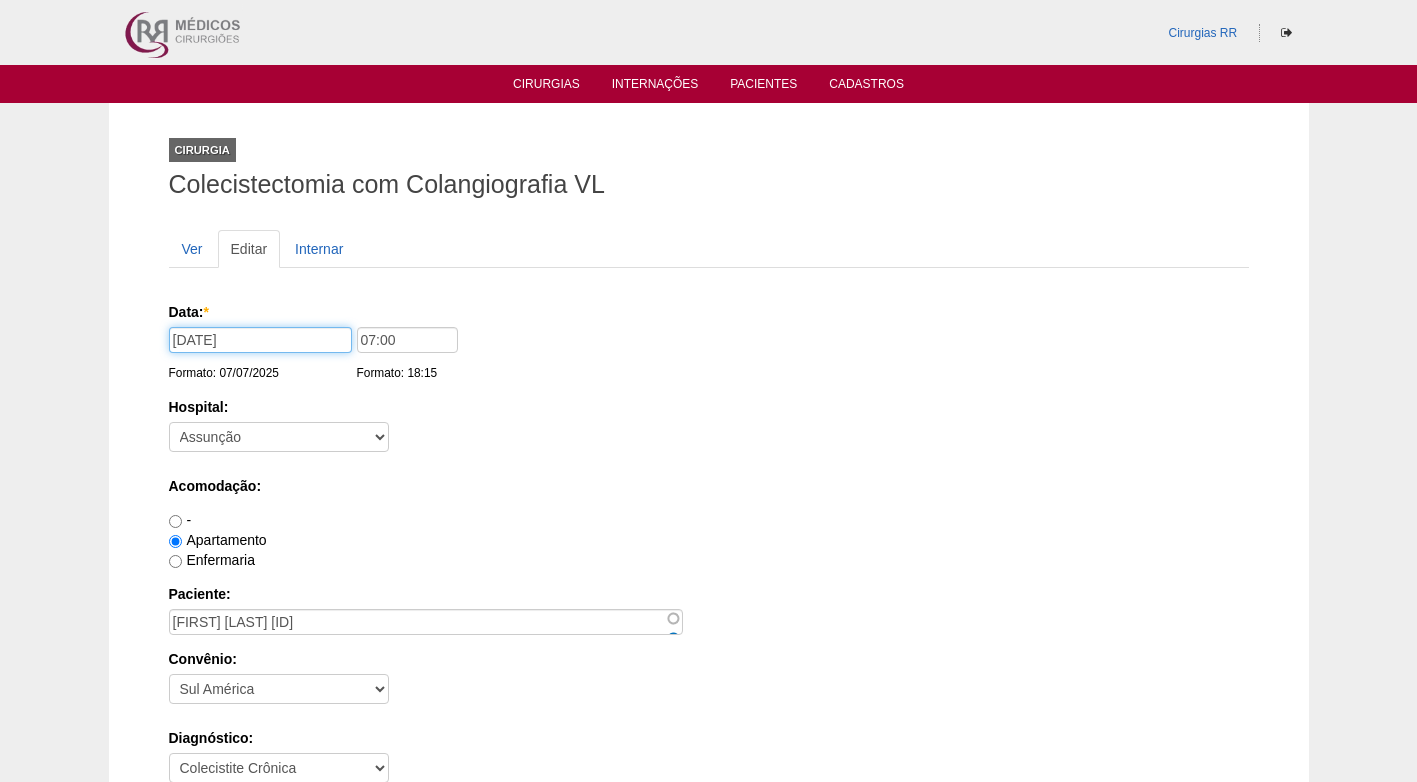 drag, startPoint x: 179, startPoint y: 341, endPoint x: 146, endPoint y: 341, distance: 33 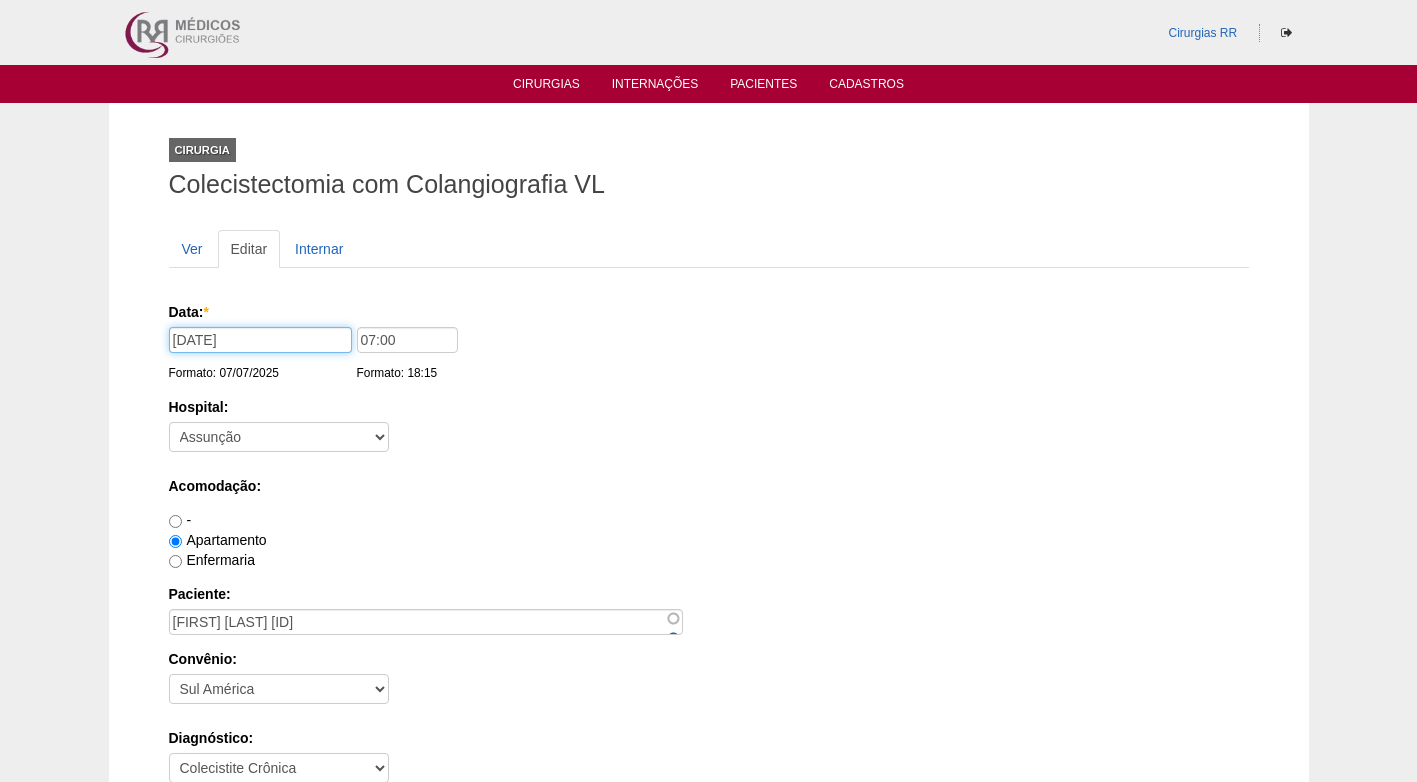 click on "Cirurgia
Colecistectomia com Colangiografia VL
Ver
Editar
Internar
Data:  *
[DATE]
Formato: [DATE]
07:00
Formato: 18:15
Hospital:
- Nenhum - 9 de Julho Albert Einstein Alvorada América Assunção Bartira Beneficência Portuguesa SCS Blanc BP Mirante BP Paulista BR SURGERY Brasil Christóvão da Gama Cruz Azul Edmundo Vasconcelos Hospital São Camilo Hospital São Luiz Anália Franco IFOR Intermédica ABC Leforte Maria Braido Moriah Neomater Oswaldo Cruz Paulista Vital" at bounding box center (709, 1279) 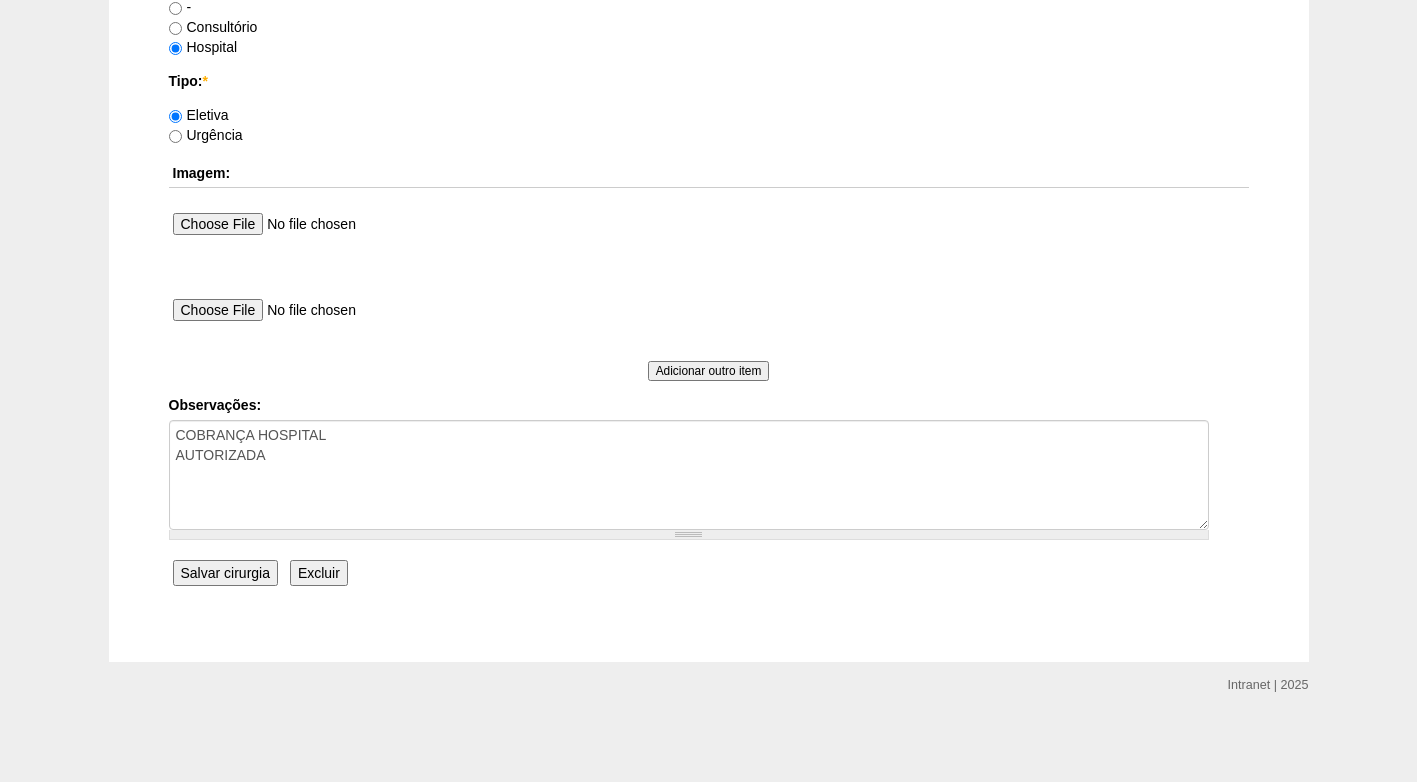 scroll, scrollTop: 1795, scrollLeft: 0, axis: vertical 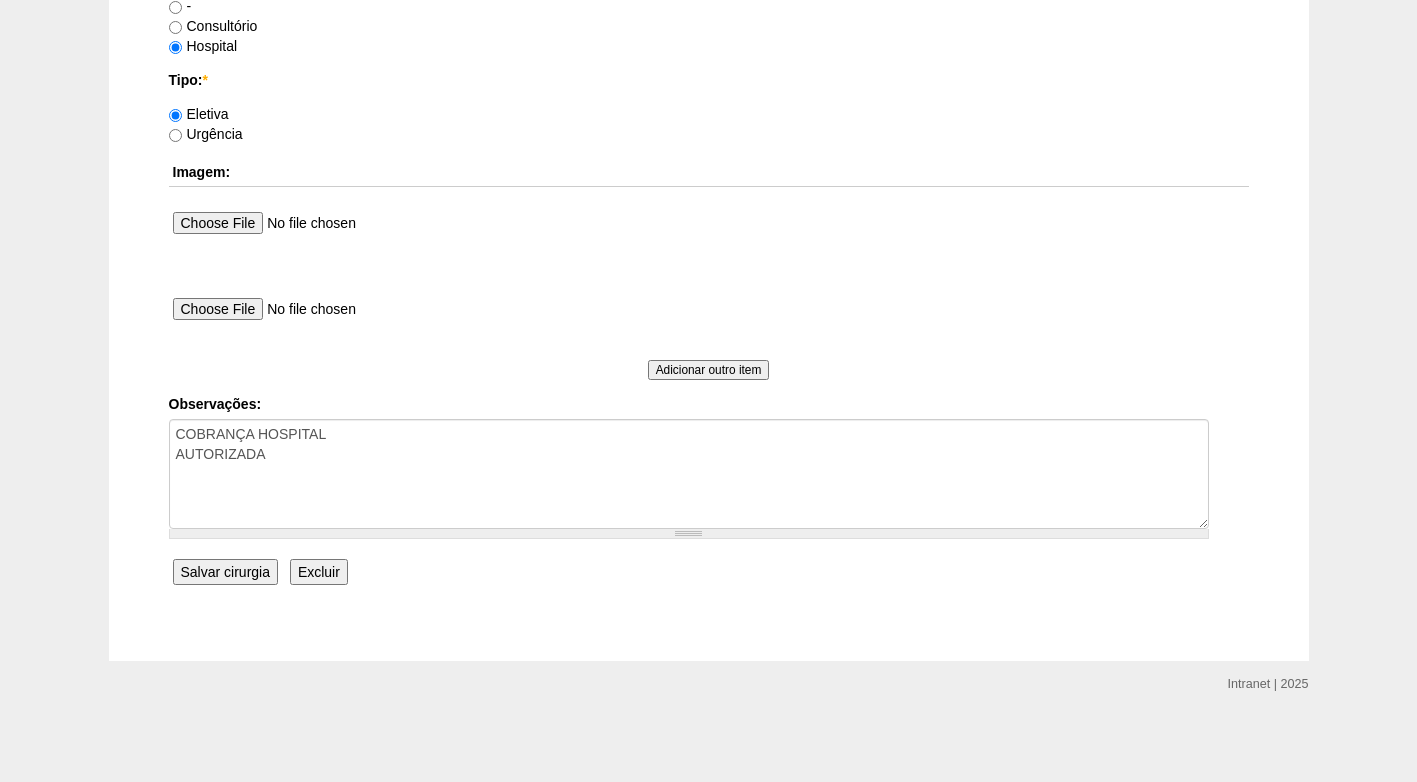 type on "[DATE]" 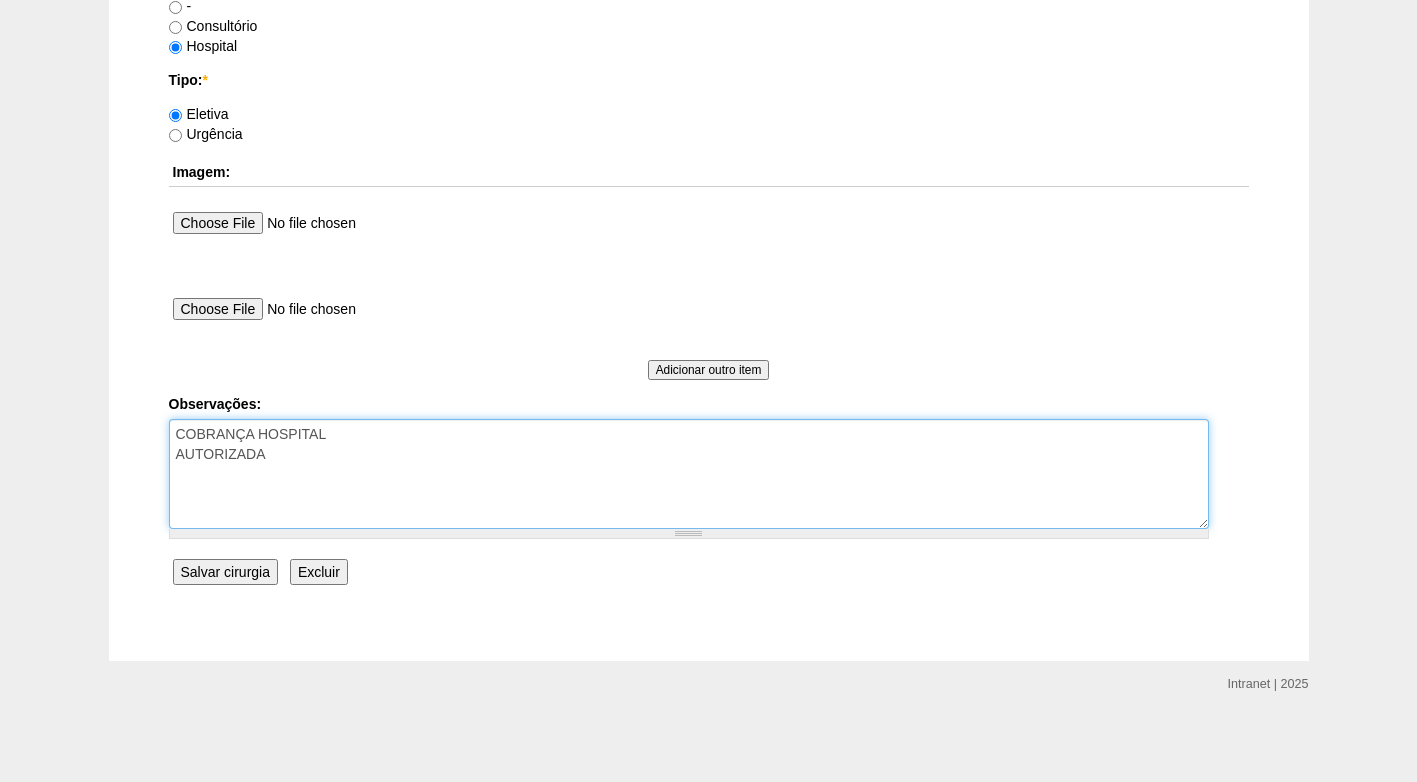 click on "COBRANÇA HOSPITAL
AUTORIZADA" at bounding box center [689, 474] 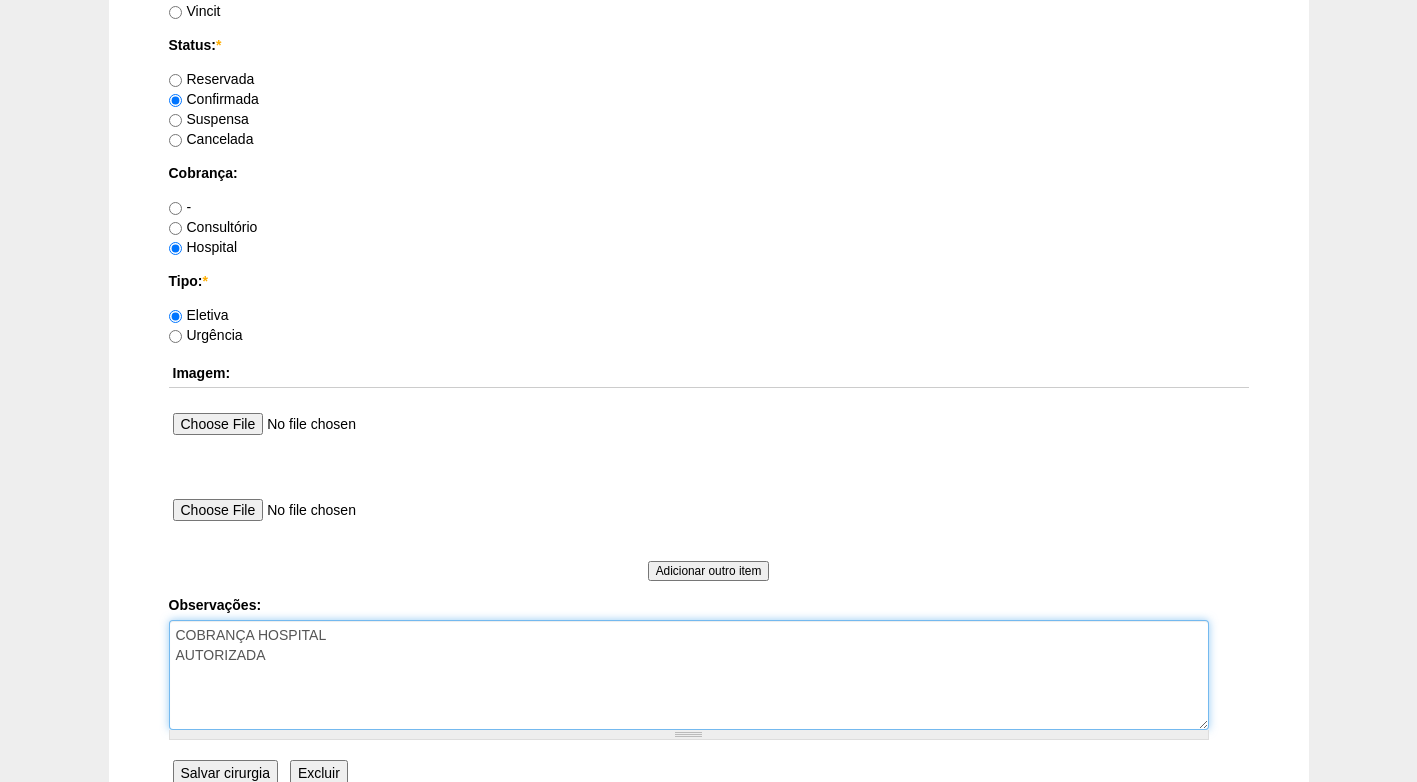 scroll, scrollTop: 1695, scrollLeft: 0, axis: vertical 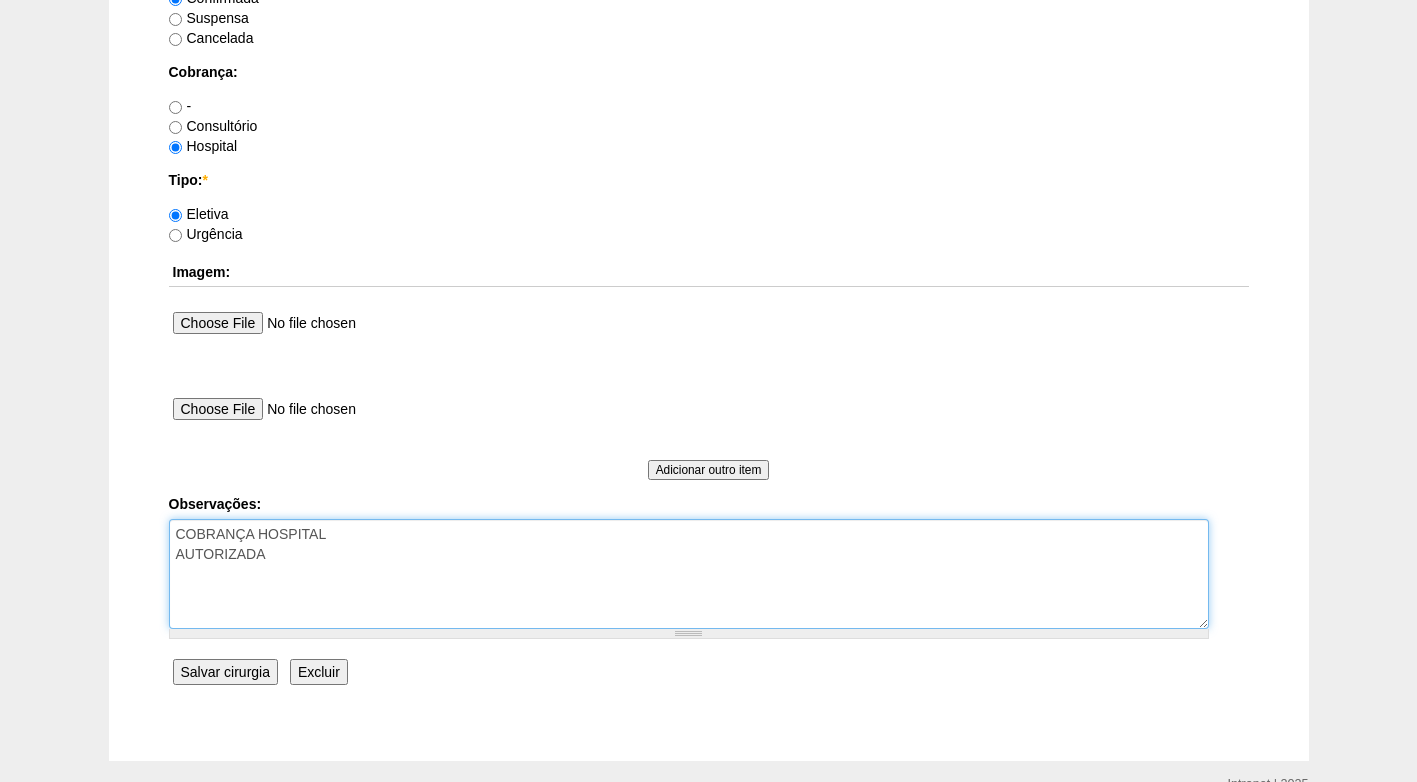 click on "COBRANÇA HOSPITAL
AUTORIZADA" at bounding box center (689, 574) 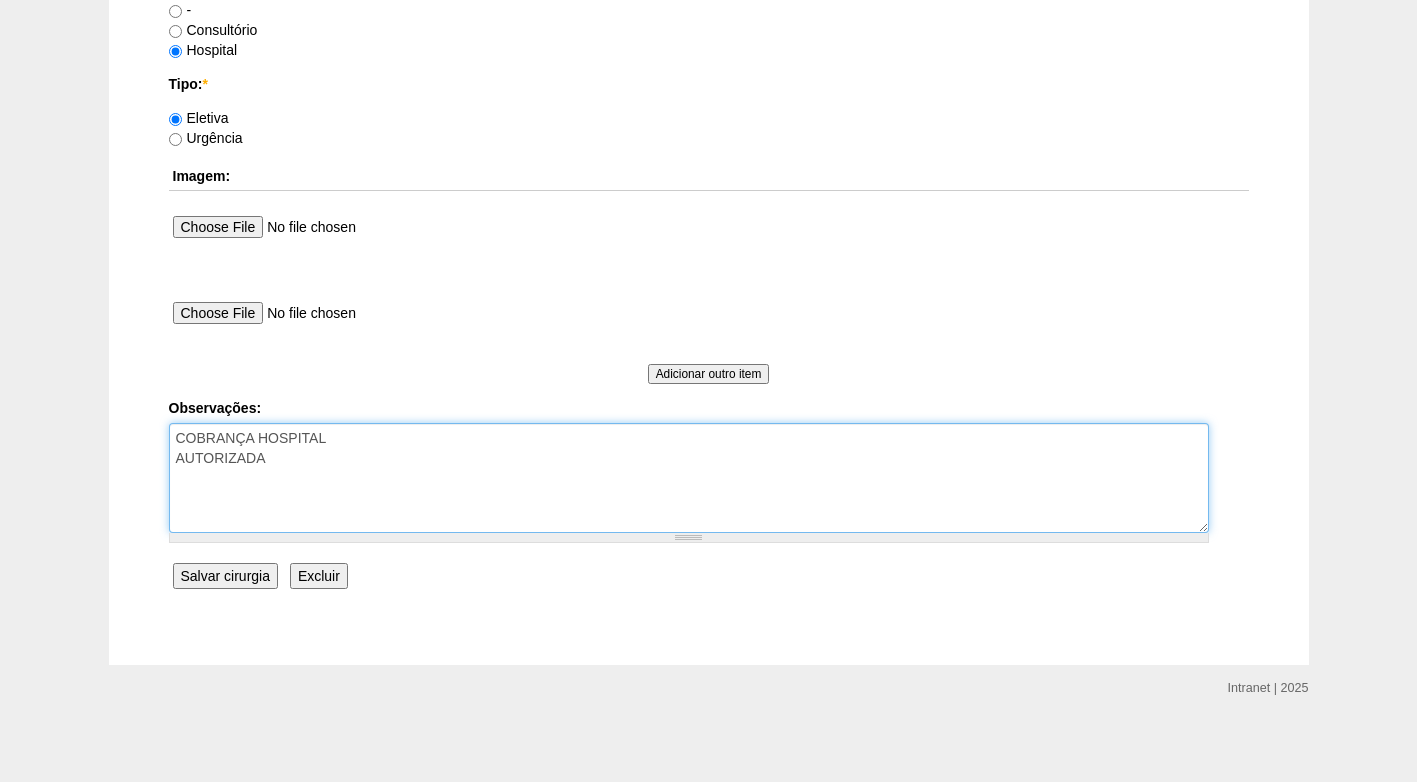 scroll, scrollTop: 1795, scrollLeft: 0, axis: vertical 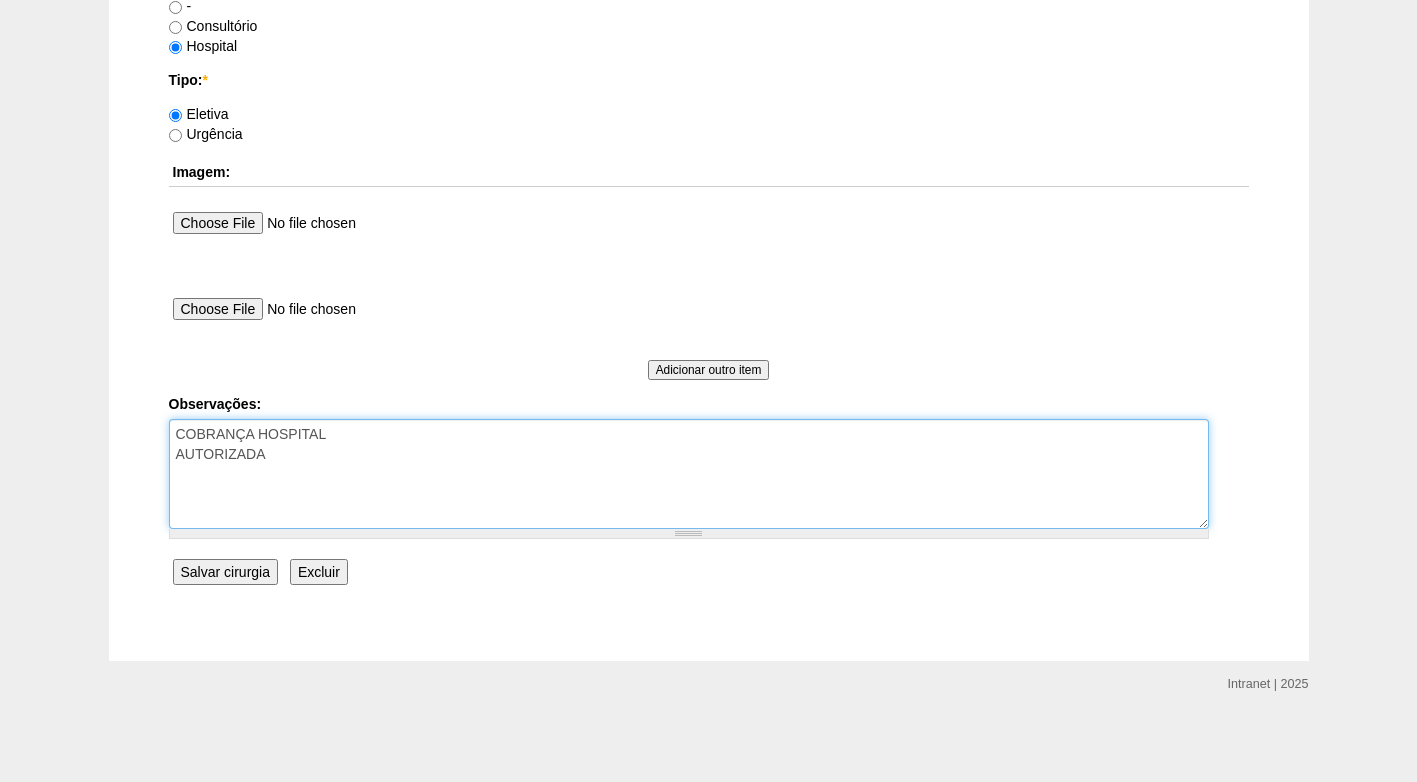 click on "COBRANÇA HOSPITAL
AUTORIZADA" at bounding box center (689, 474) 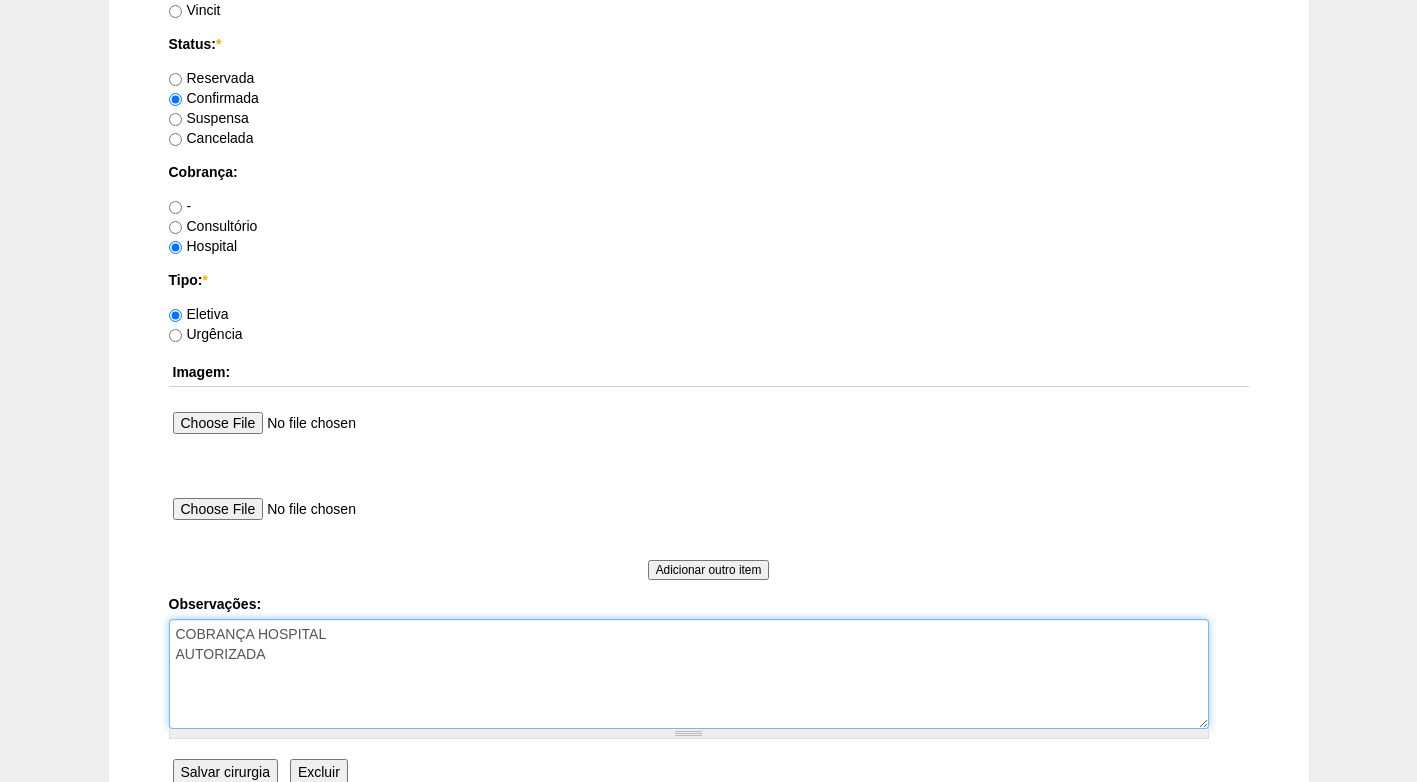 scroll, scrollTop: 1695, scrollLeft: 0, axis: vertical 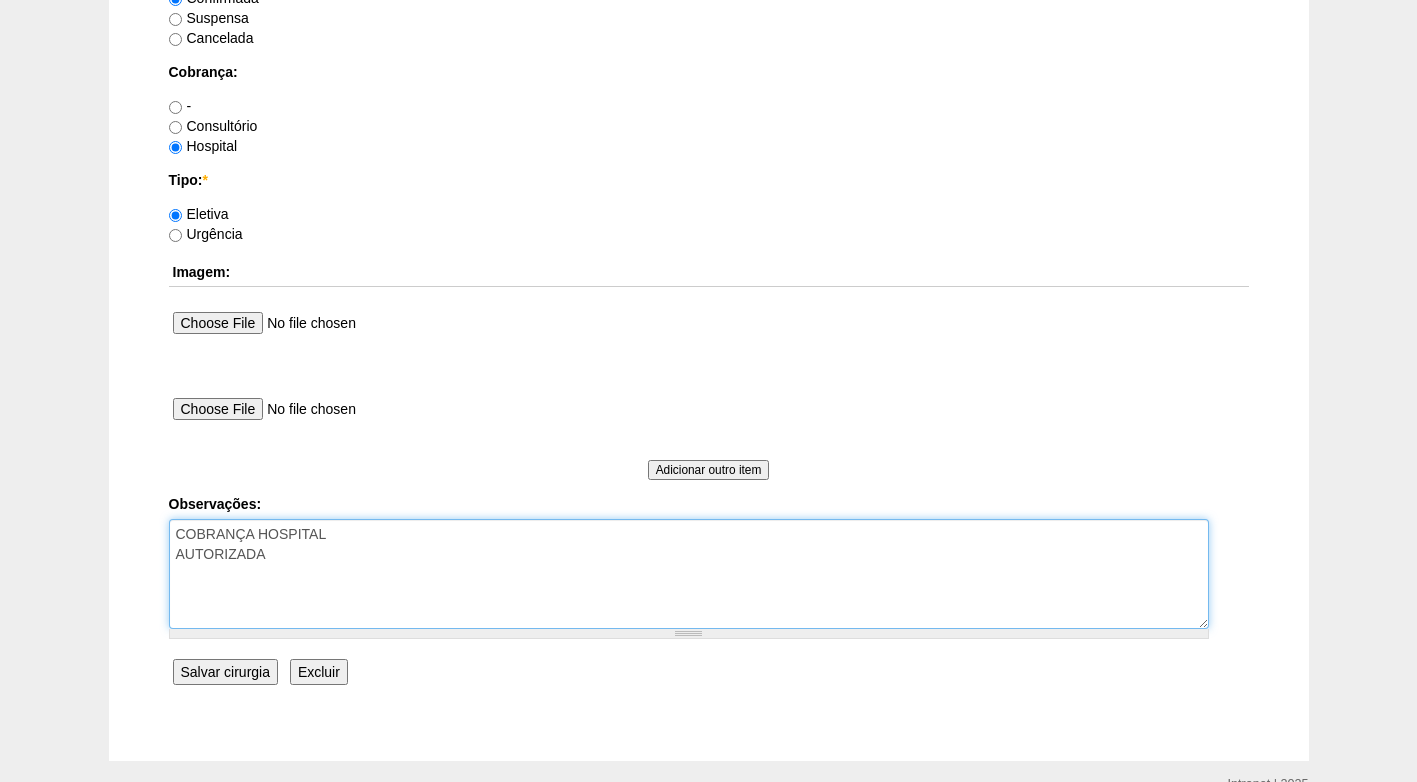 click on "COBRANÇA HOSPITAL
AUTORIZADA" at bounding box center (689, 574) 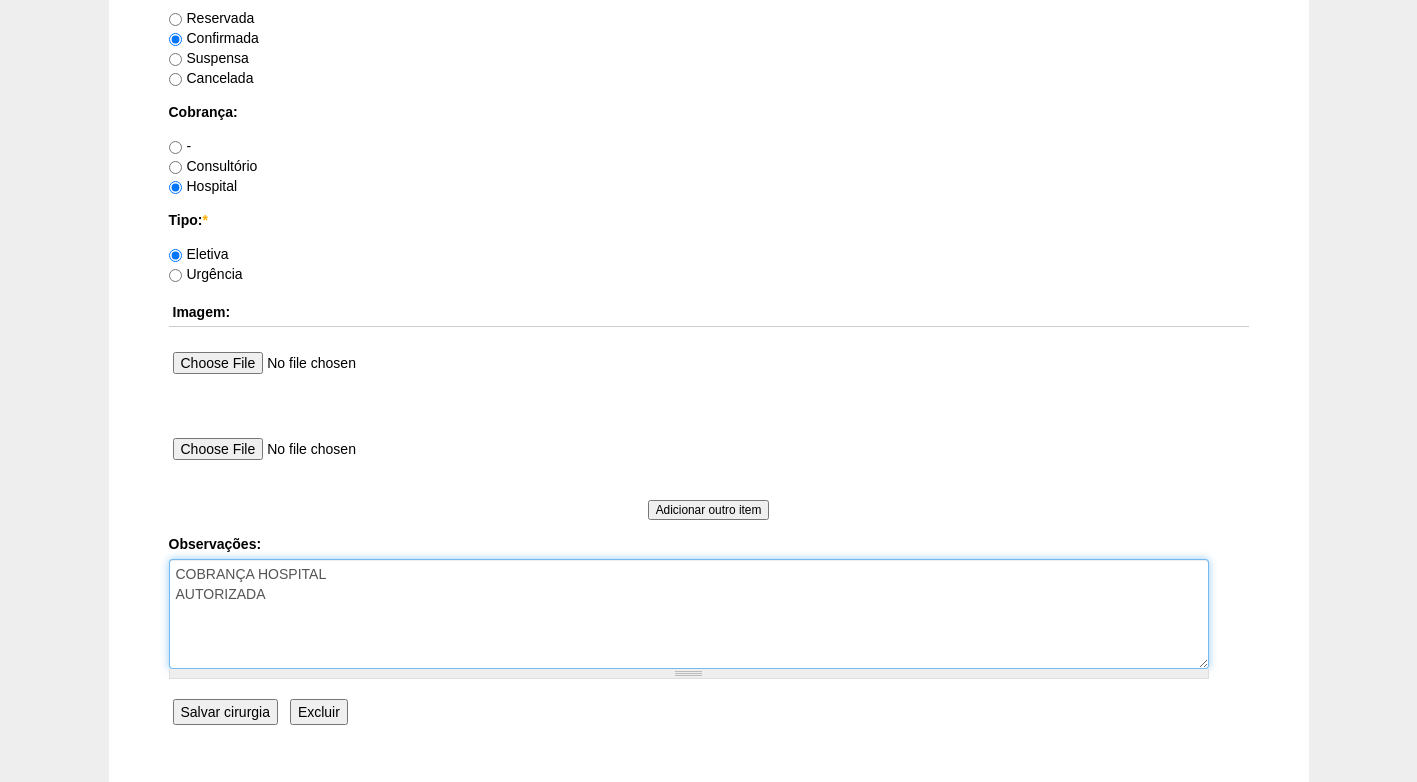 scroll, scrollTop: 1795, scrollLeft: 0, axis: vertical 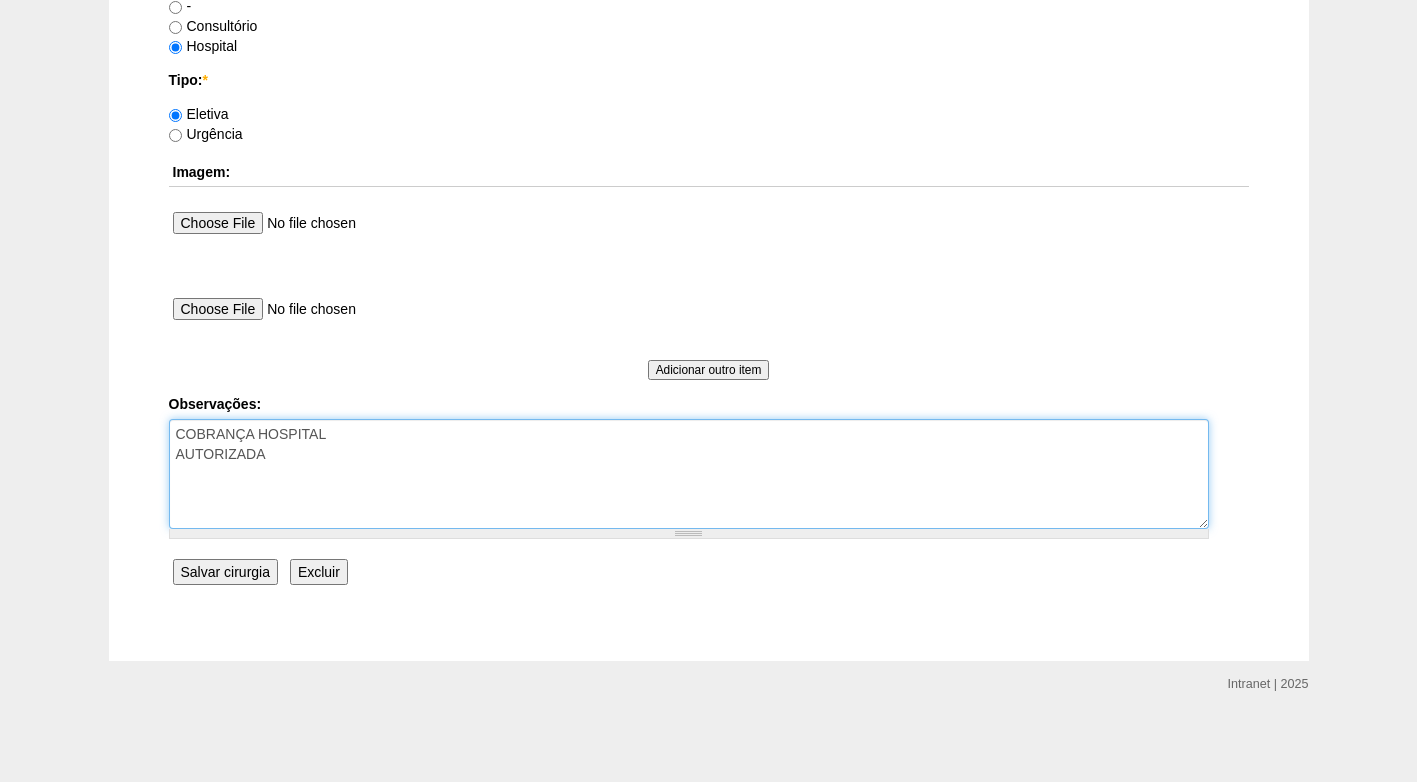 click on "COBRANÇA HOSPITAL
AUTORIZADA" at bounding box center [689, 474] 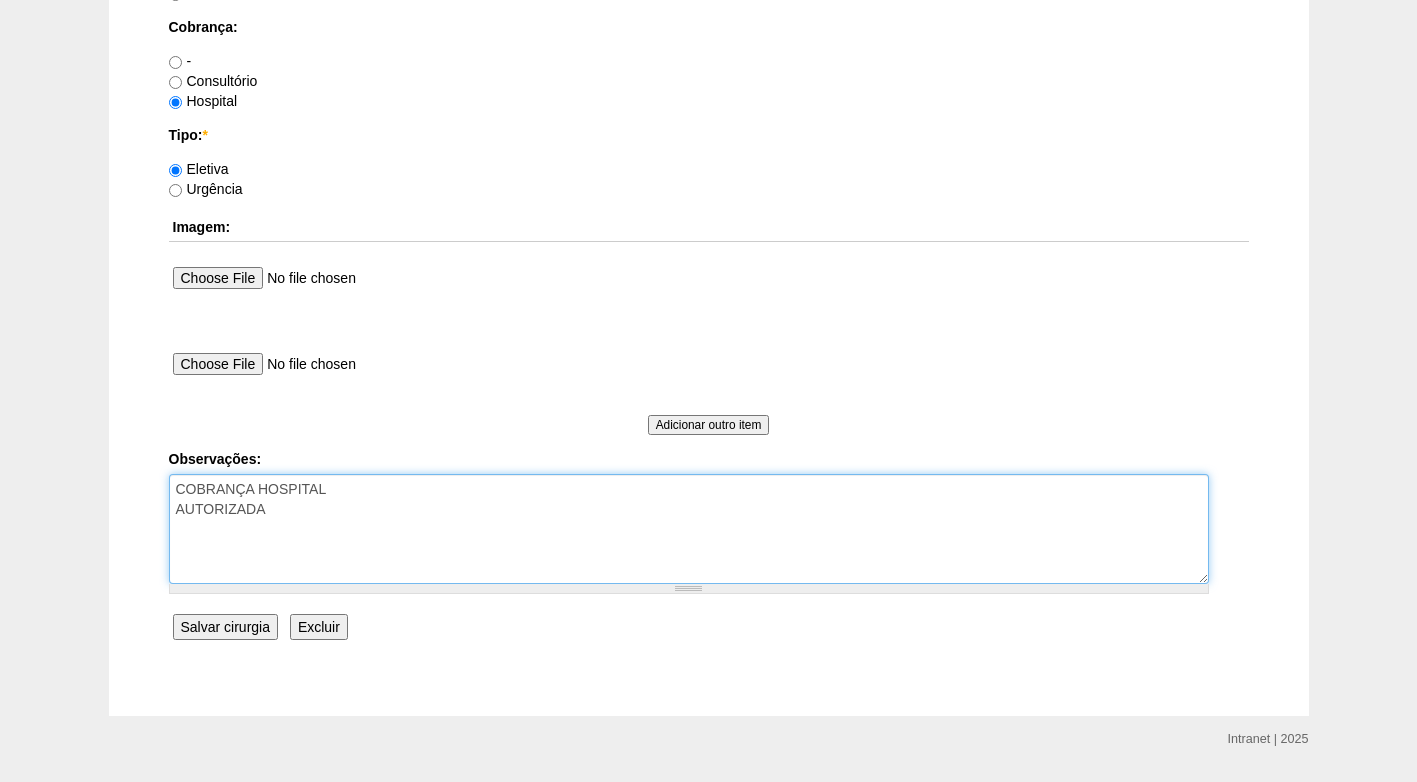 scroll, scrollTop: 1795, scrollLeft: 0, axis: vertical 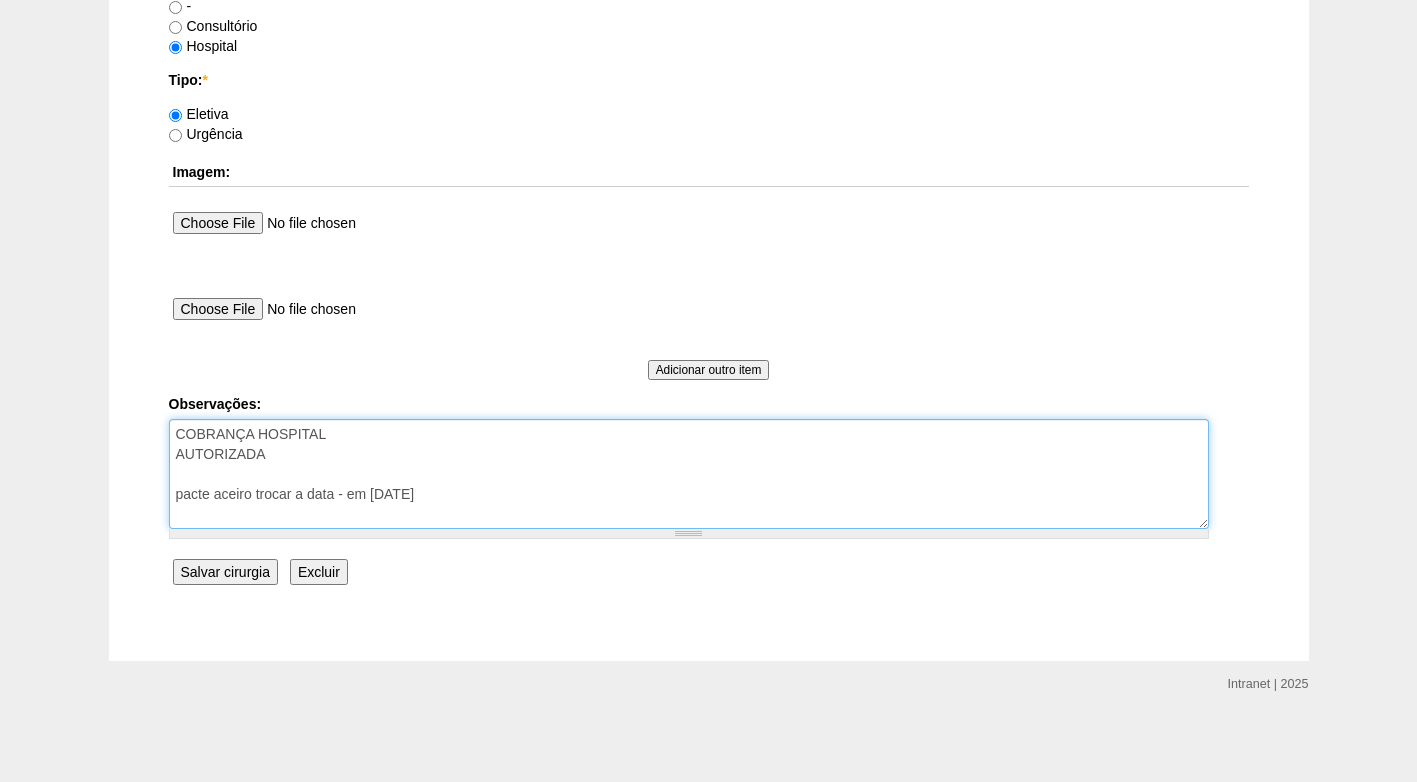 click on "COBRANÇA HOSPITAL
AUTORIZADA" at bounding box center [689, 474] 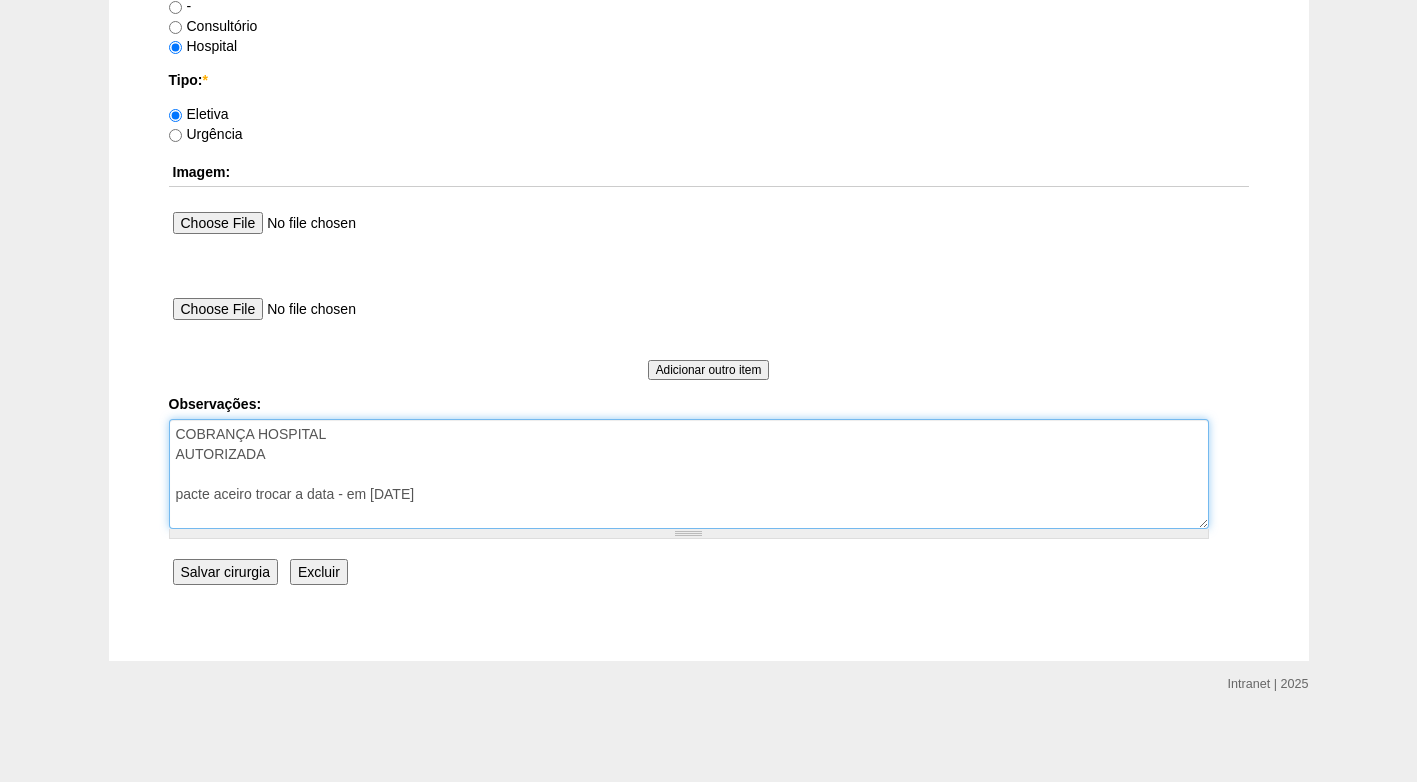 drag, startPoint x: 249, startPoint y: 492, endPoint x: 236, endPoint y: 494, distance: 13.152946 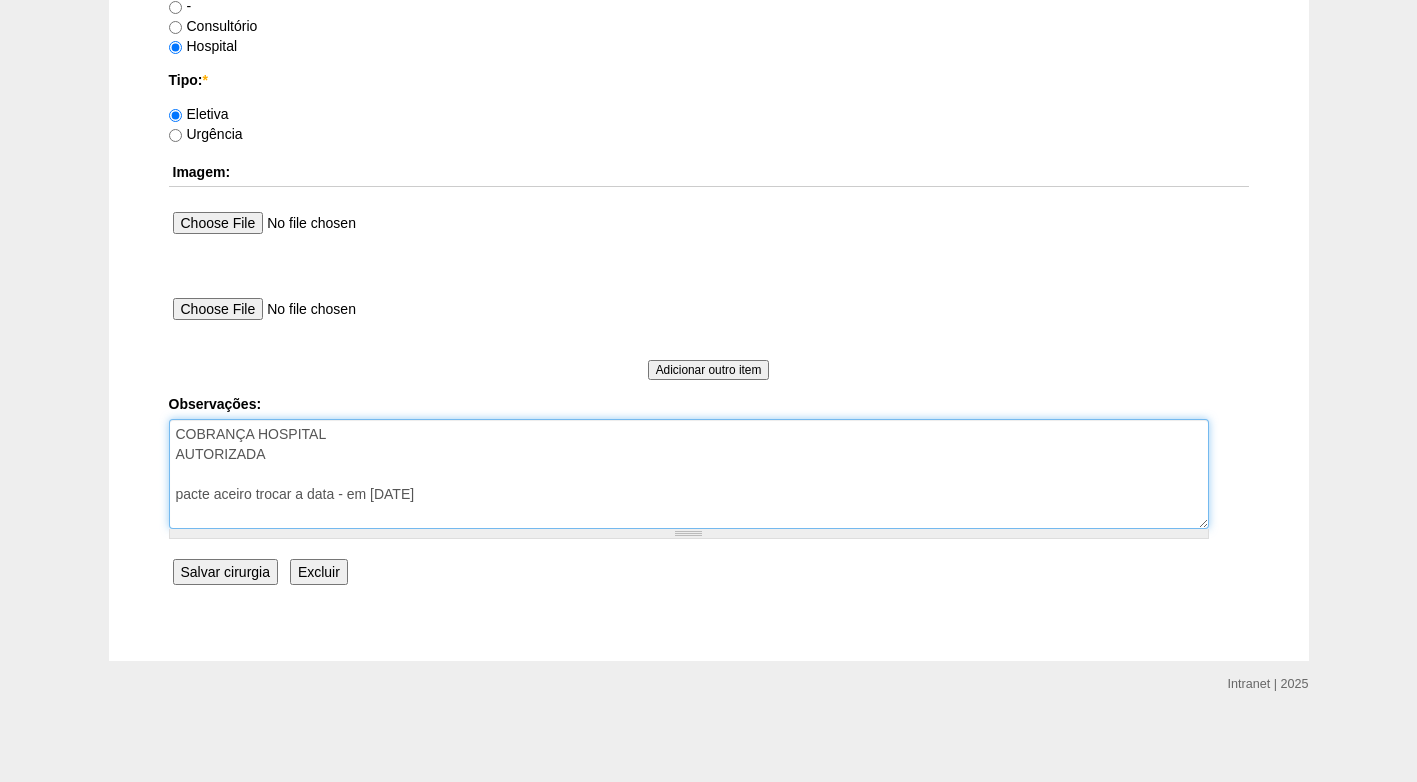 click on "COBRANÇA HOSPITAL
AUTORIZADA" at bounding box center (689, 474) 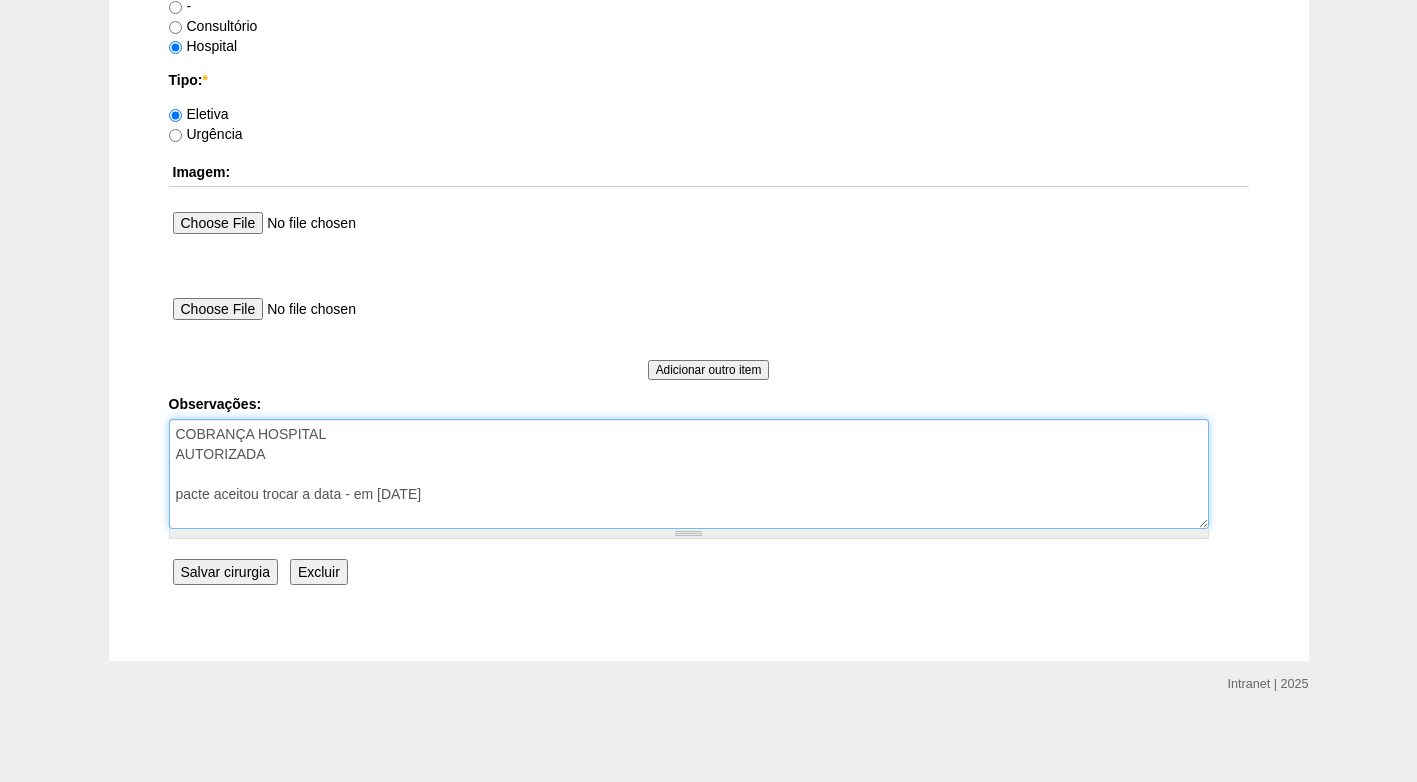click on "COBRANÇA HOSPITAL
AUTORIZADA" at bounding box center [689, 474] 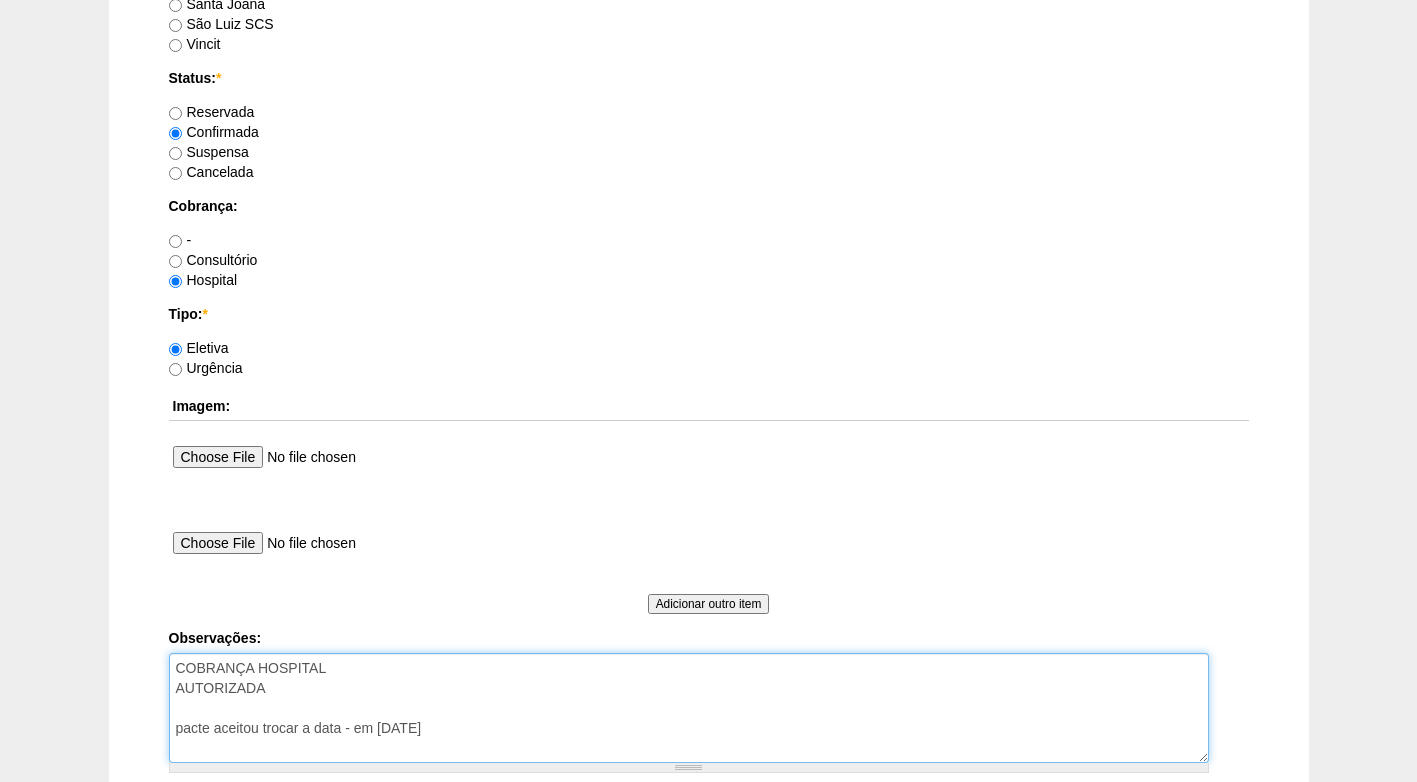 scroll, scrollTop: 1795, scrollLeft: 0, axis: vertical 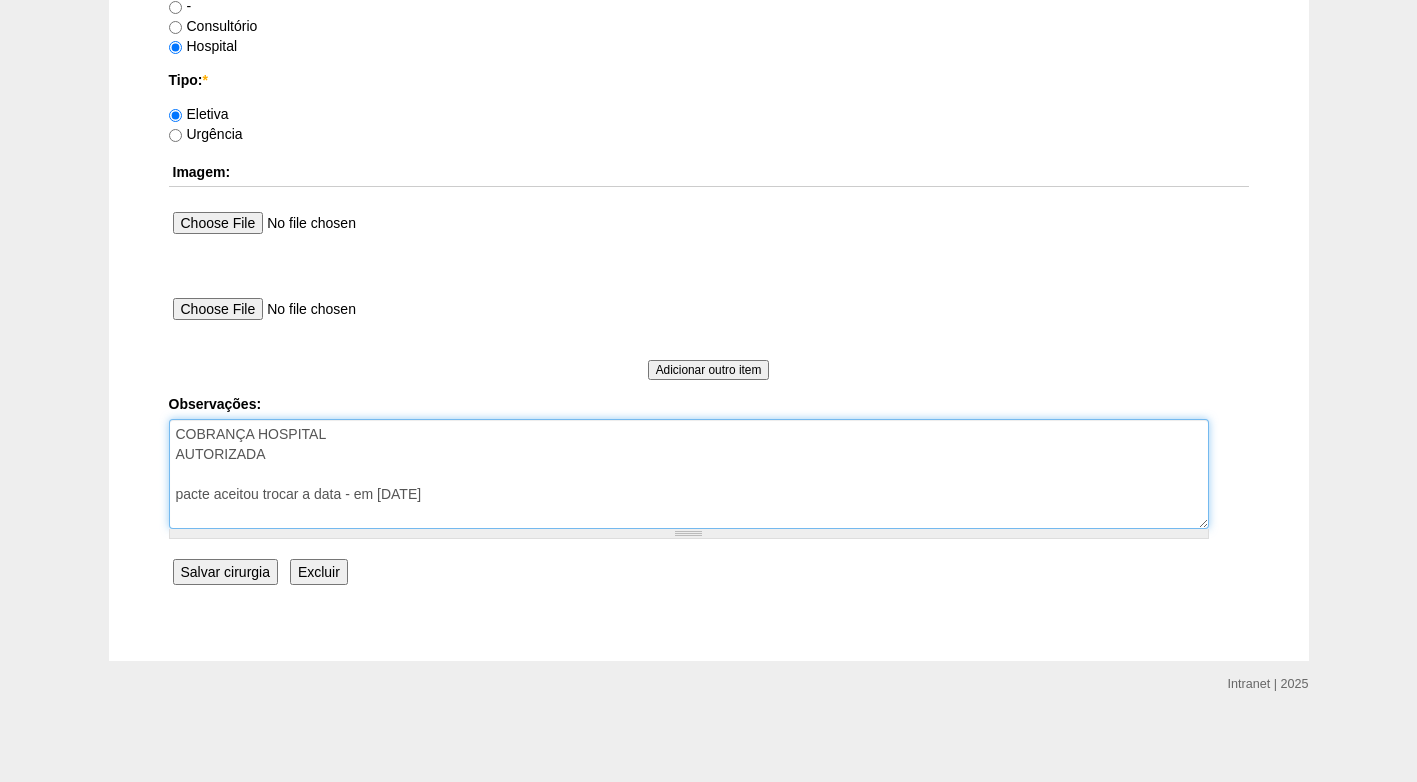 type on "COBRANÇA HOSPITAL
AUTORIZADA
pacte aceitou trocar a data - em [DATE]" 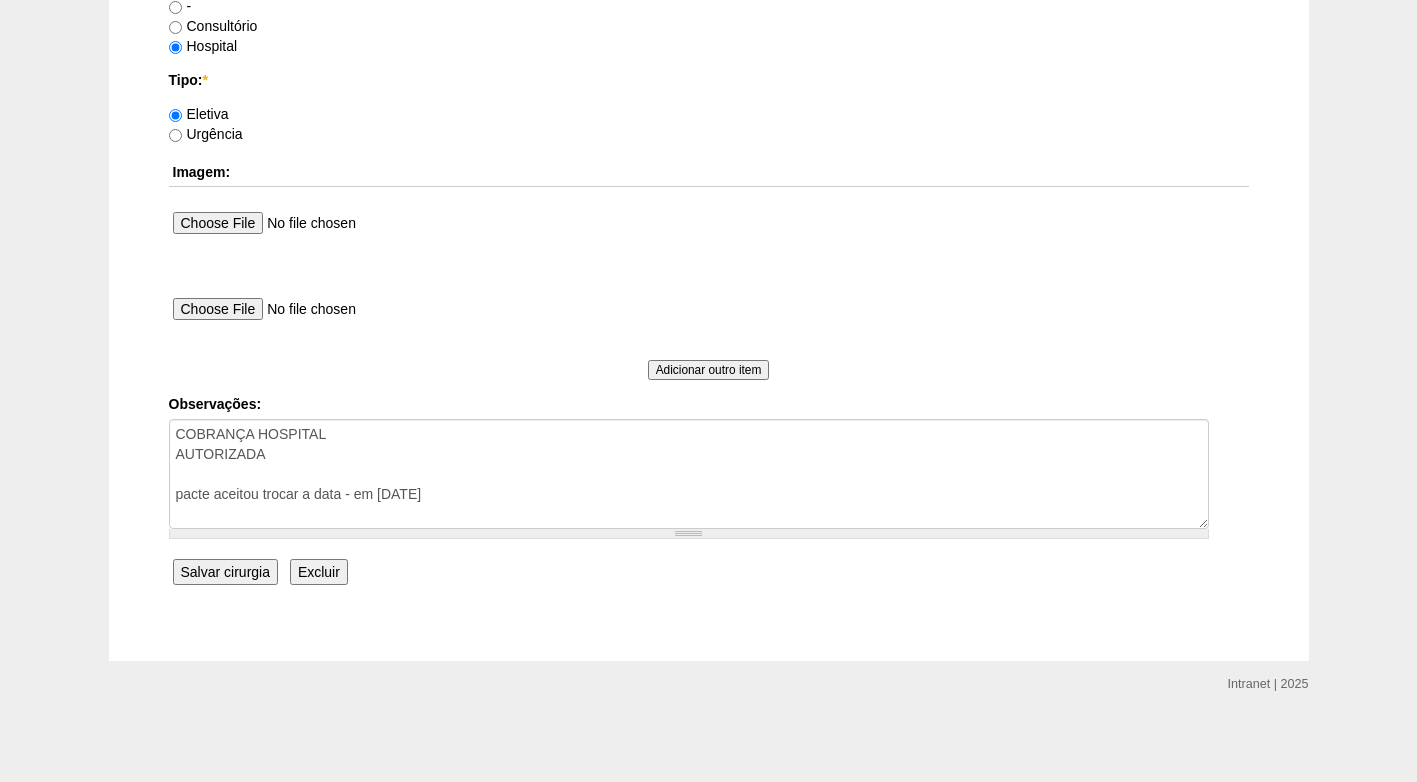 click on "Salvar cirurgia" at bounding box center [225, 572] 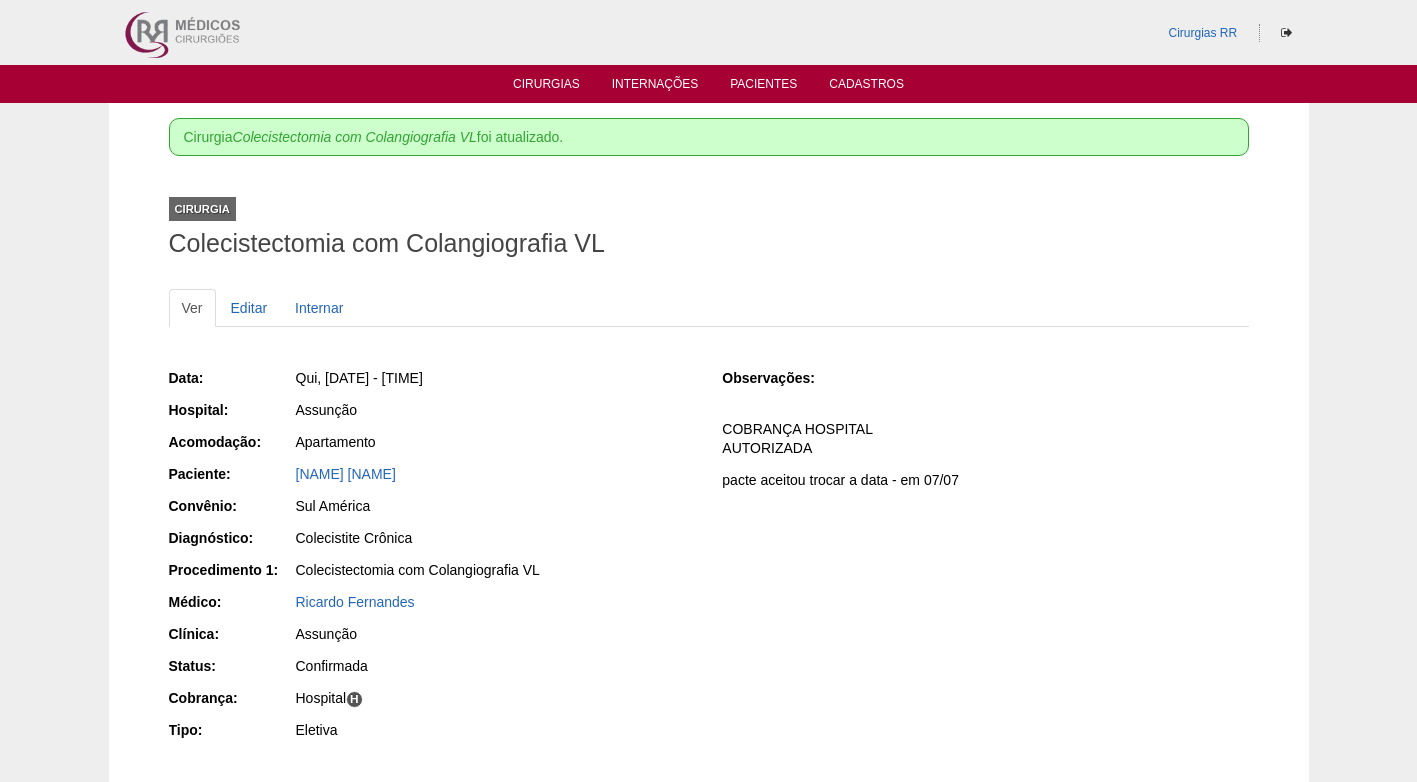 scroll, scrollTop: 0, scrollLeft: 0, axis: both 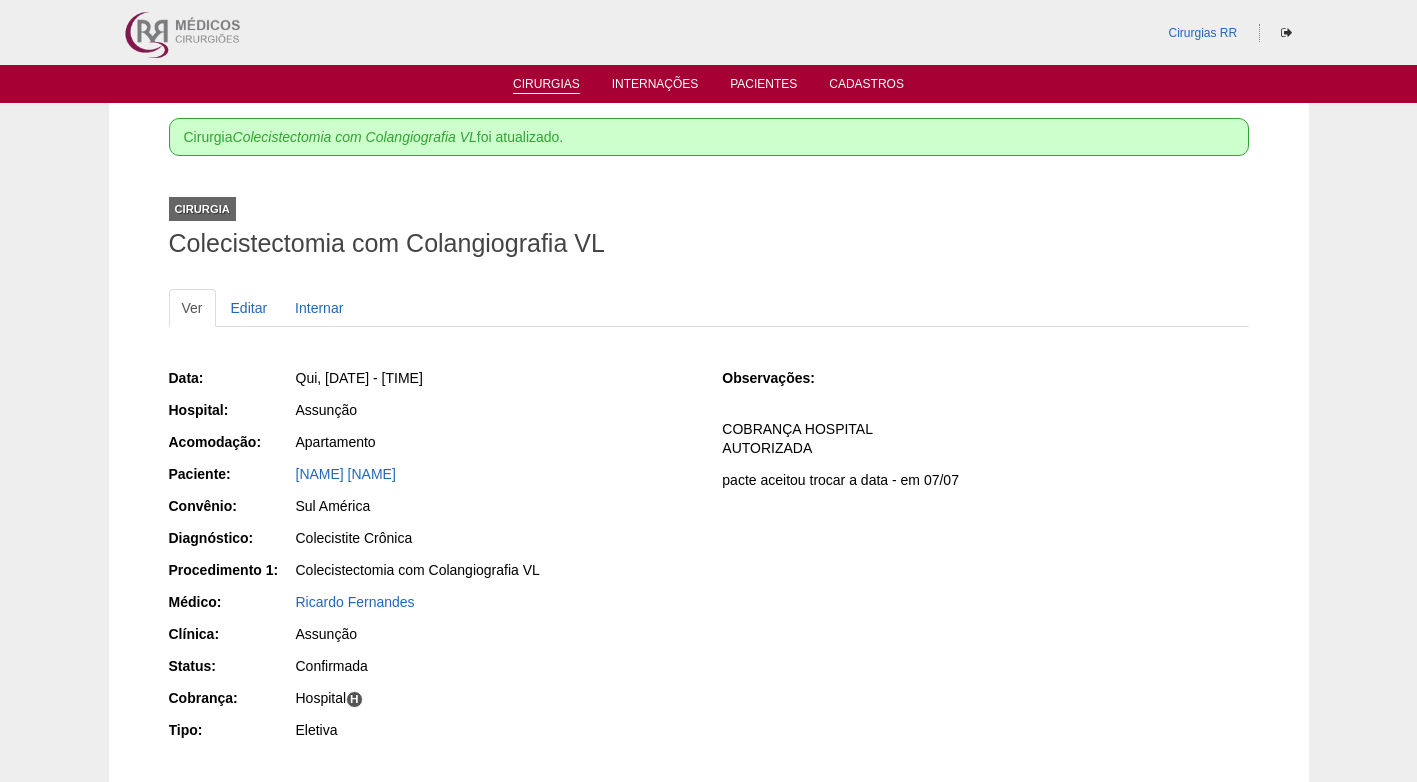 click on "Cirurgias" at bounding box center [546, 85] 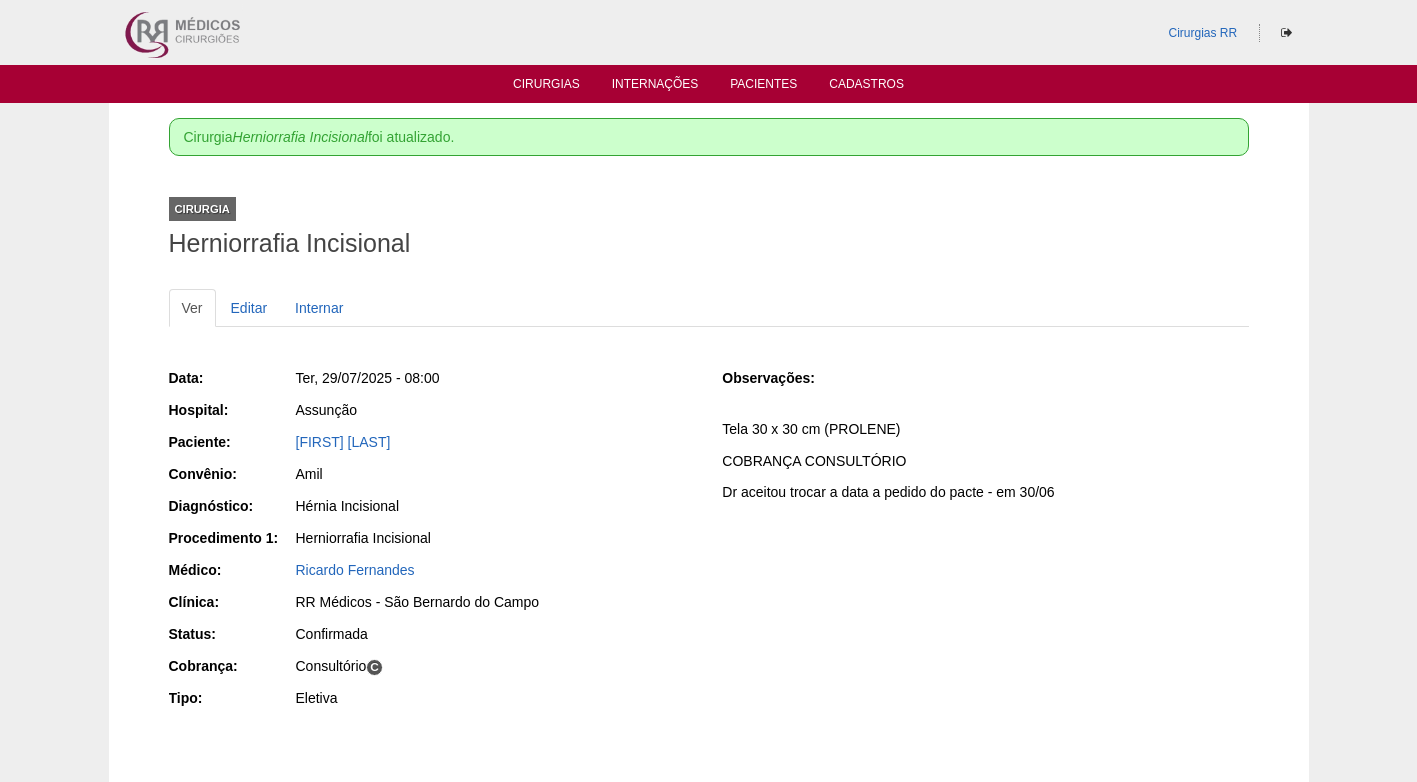 scroll, scrollTop: 0, scrollLeft: 0, axis: both 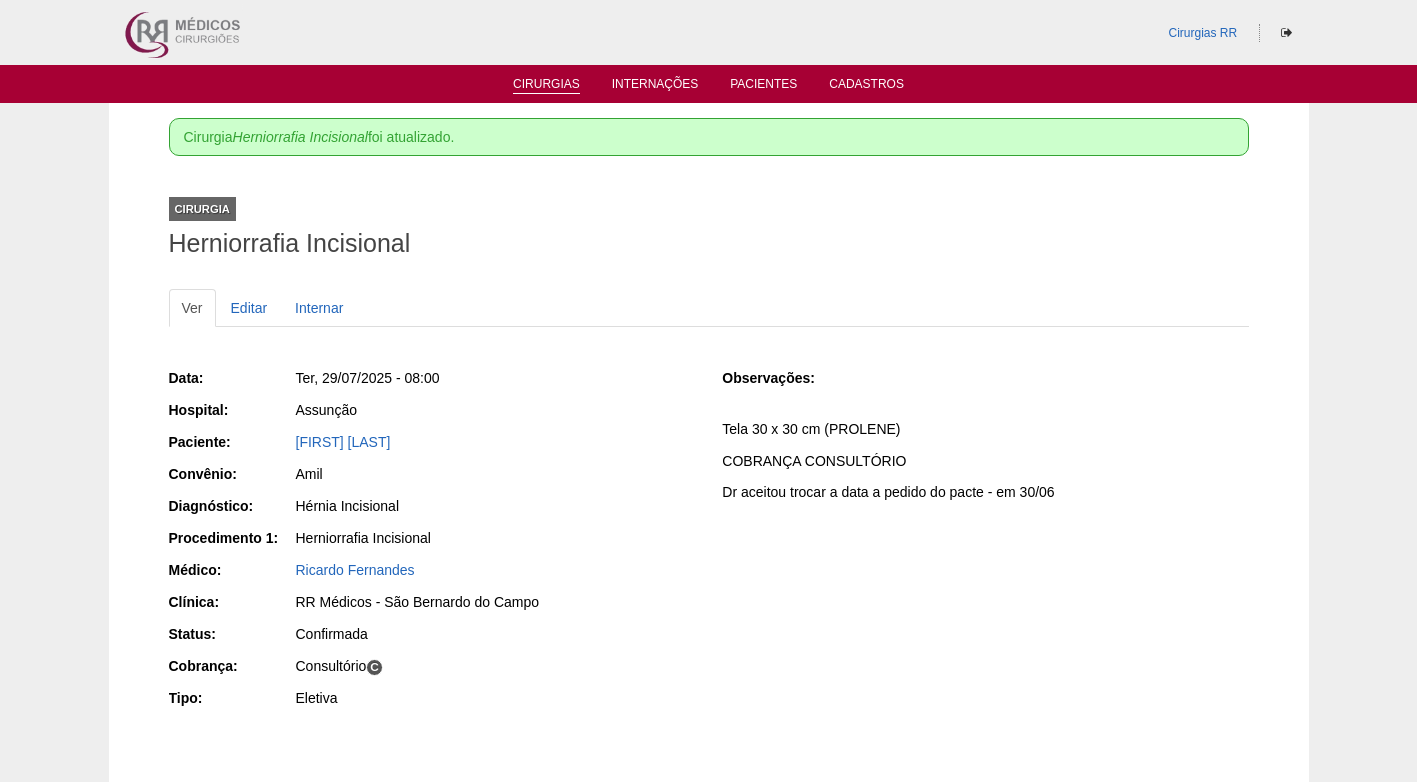 click on "Cirurgias" at bounding box center [546, 85] 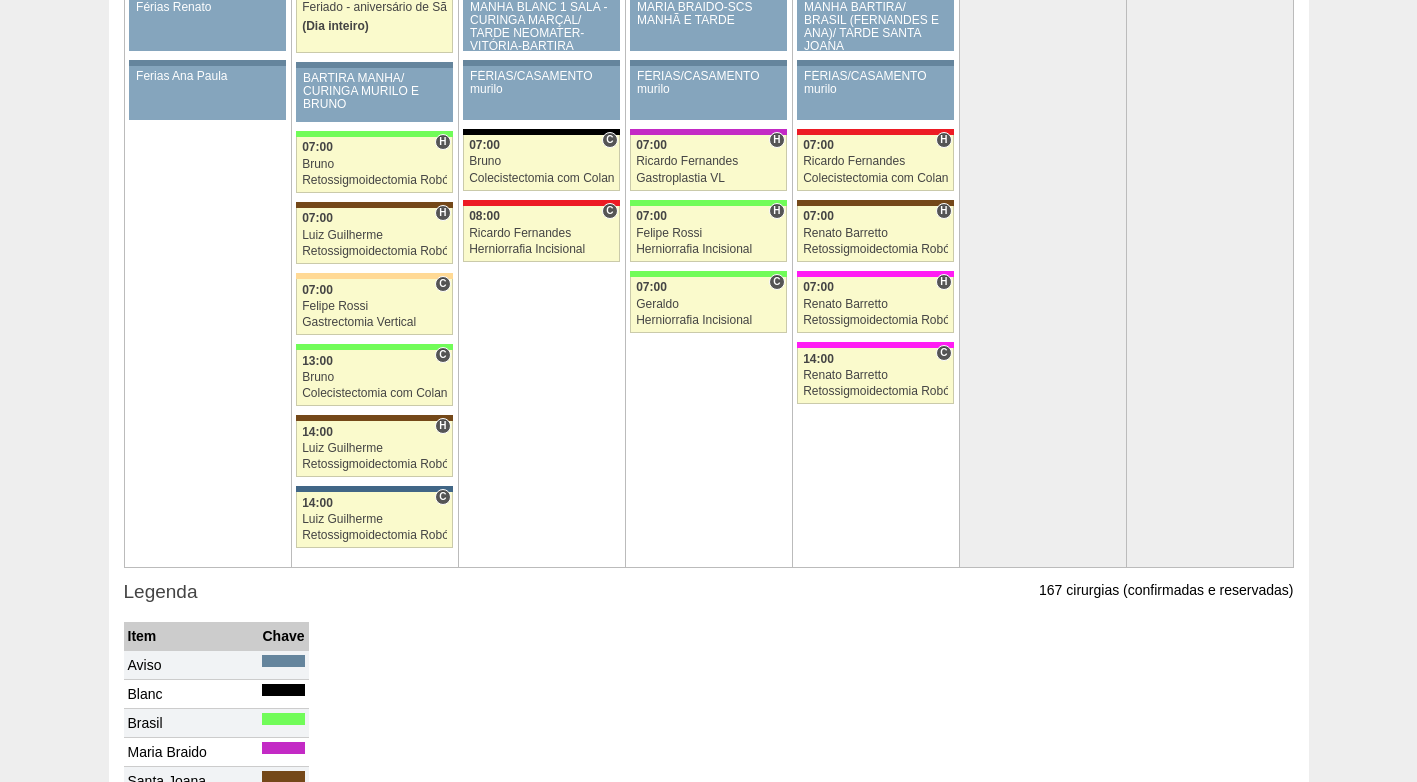 scroll, scrollTop: 5000, scrollLeft: 0, axis: vertical 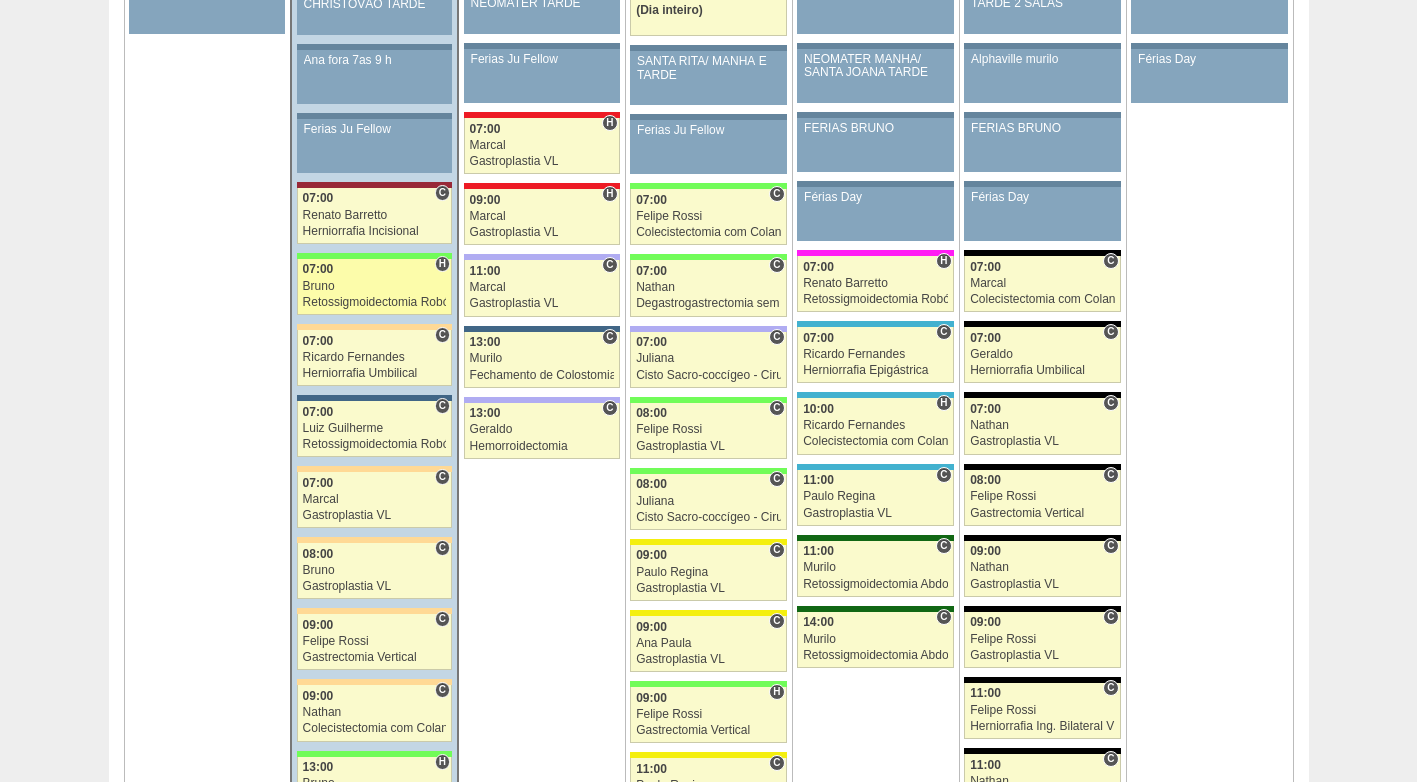 click on "Retossigmoidectomia Robótica" at bounding box center [375, 302] 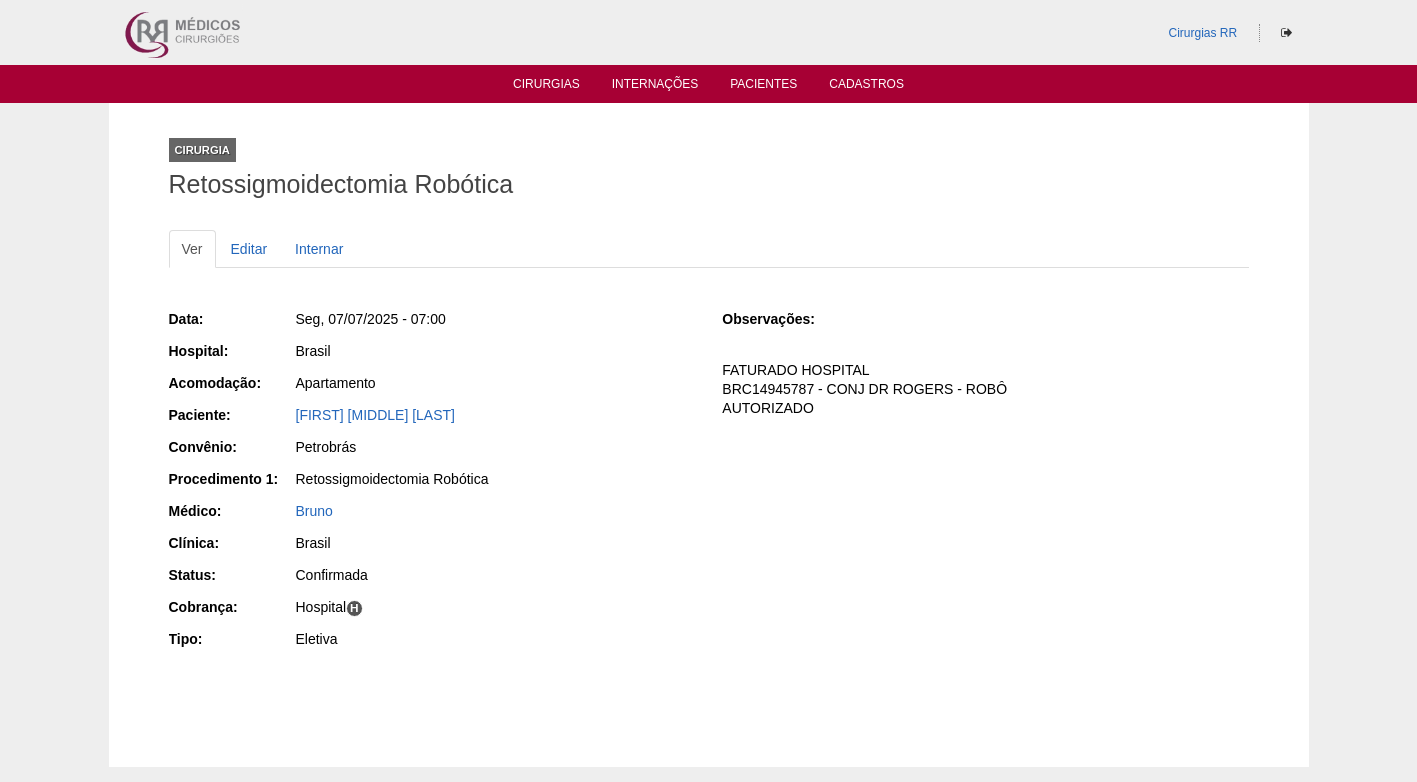 scroll, scrollTop: 0, scrollLeft: 0, axis: both 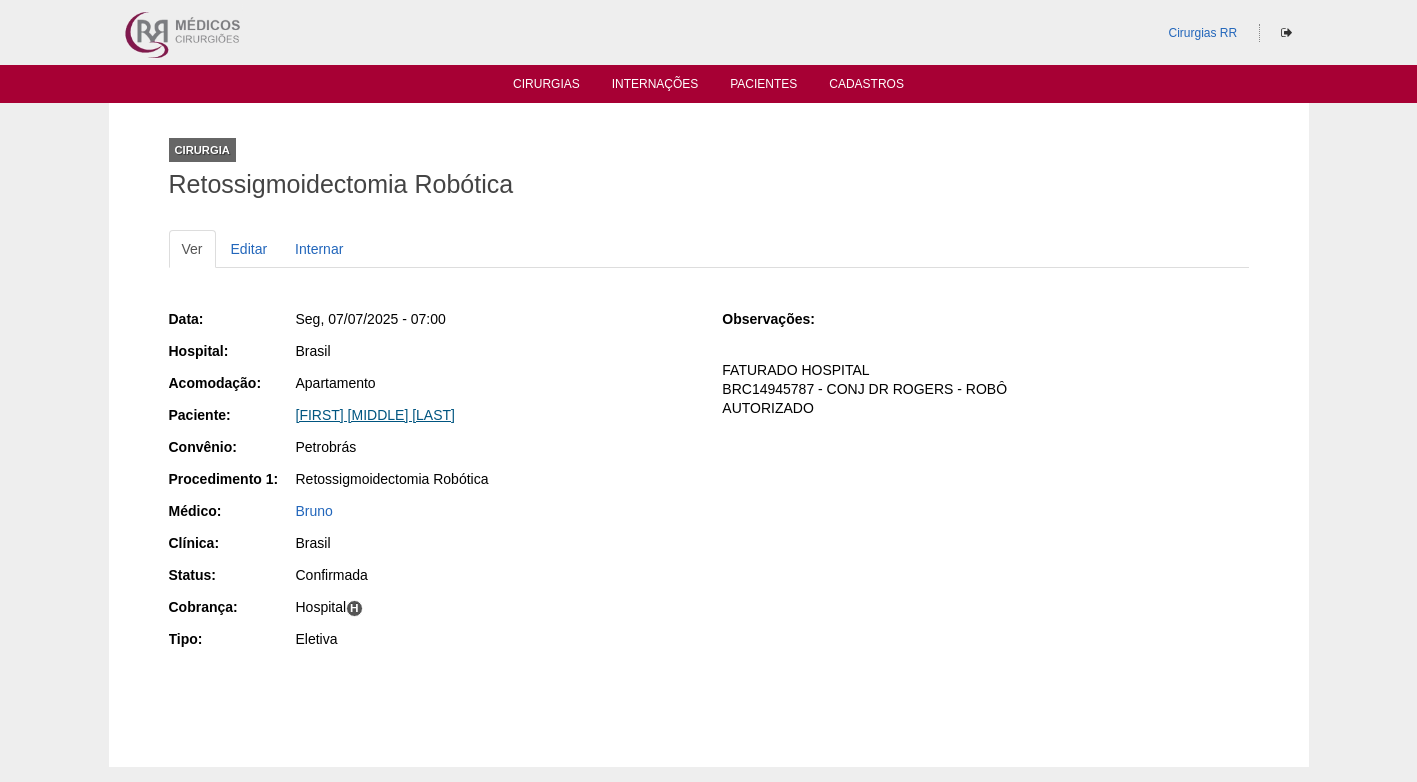 click on "[FIRST] [MIDDLE] [LAST]" at bounding box center (375, 415) 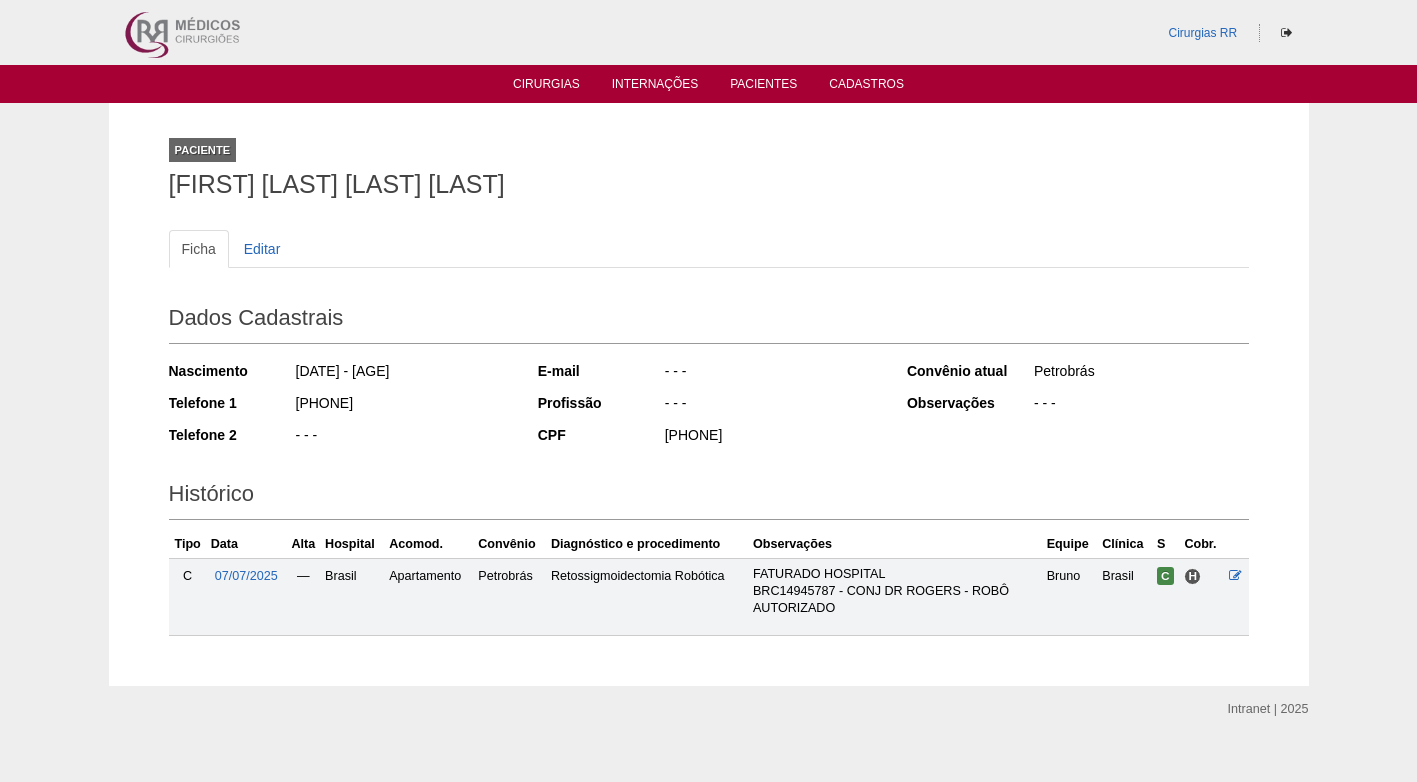 scroll, scrollTop: 0, scrollLeft: 0, axis: both 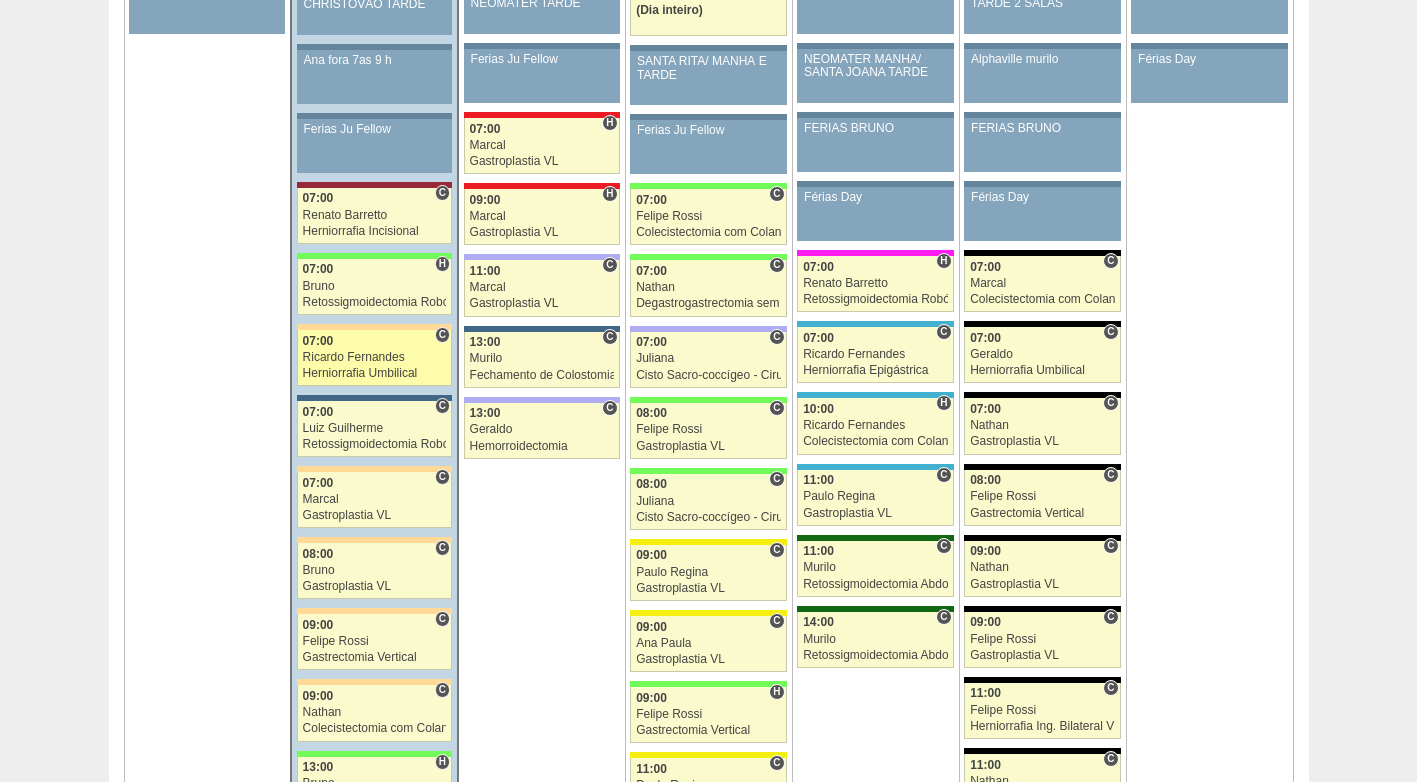 click on "Ricardo Fernandes" at bounding box center (375, 357) 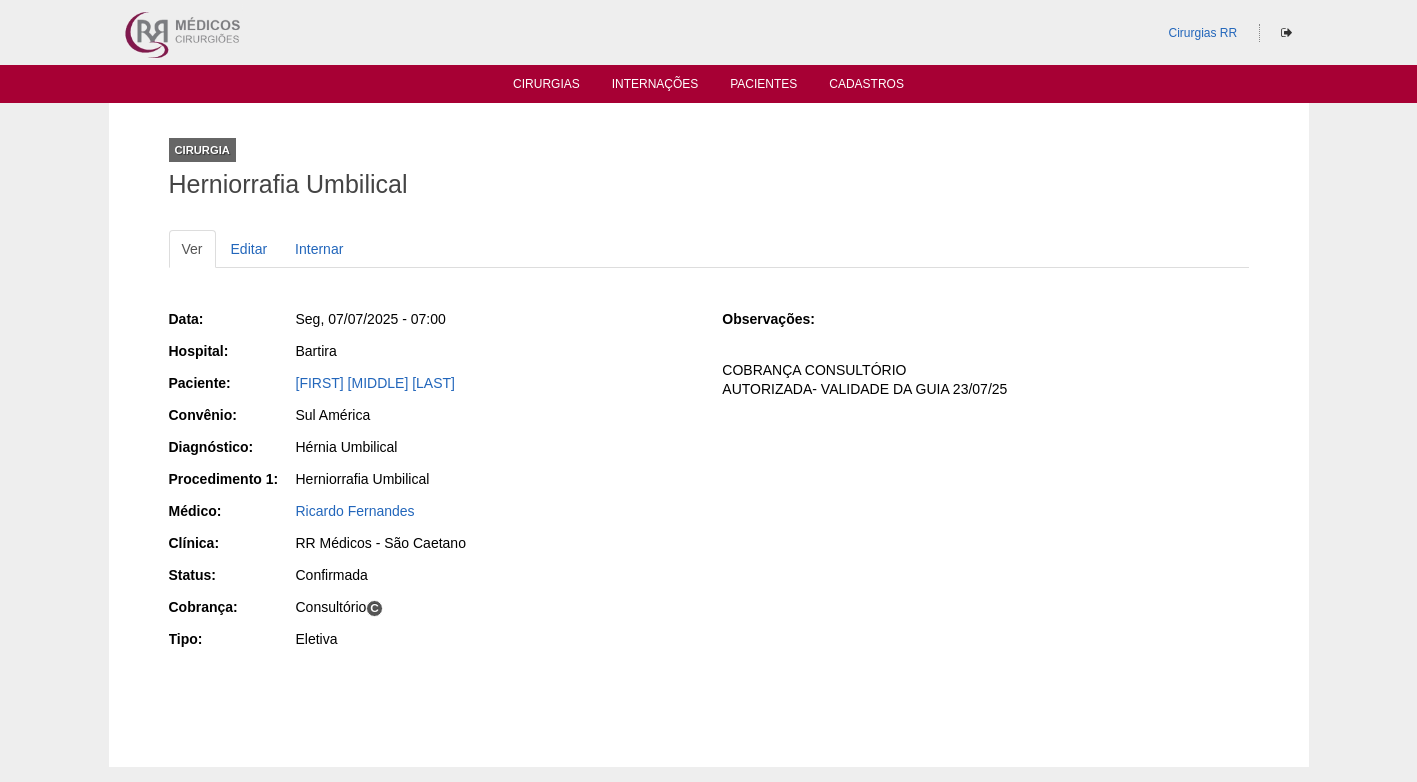 scroll, scrollTop: 0, scrollLeft: 0, axis: both 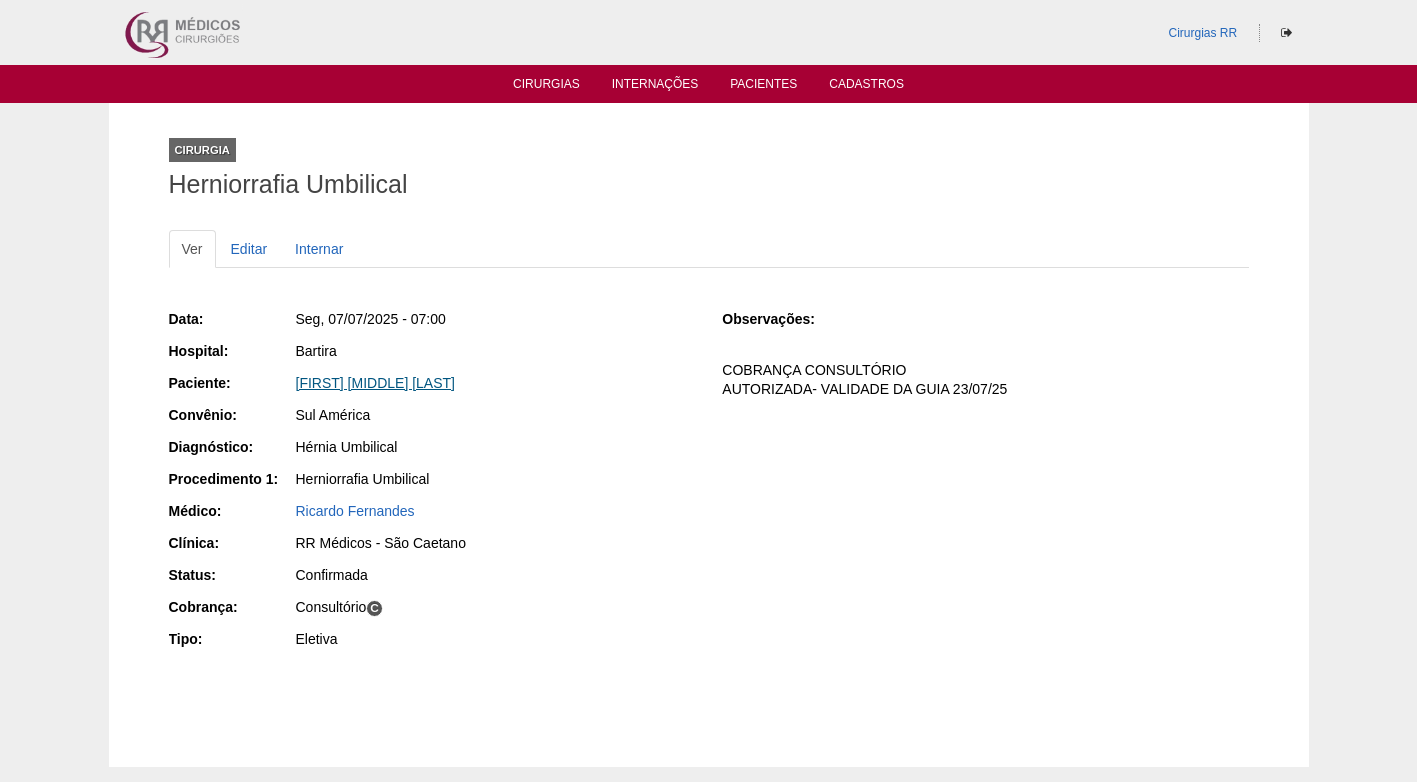 click on "[FIRST] [MIDDLE] [LAST]" at bounding box center (375, 383) 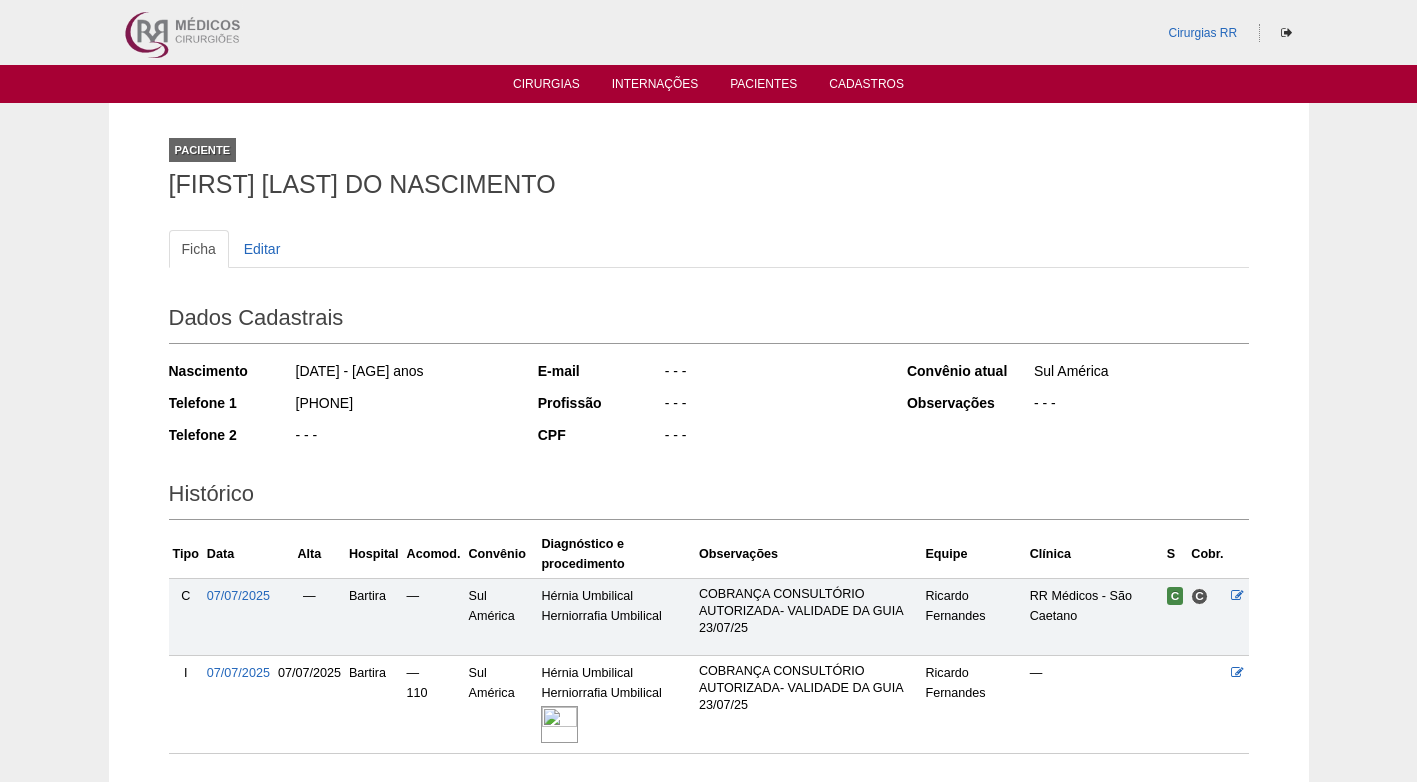 scroll, scrollTop: 0, scrollLeft: 0, axis: both 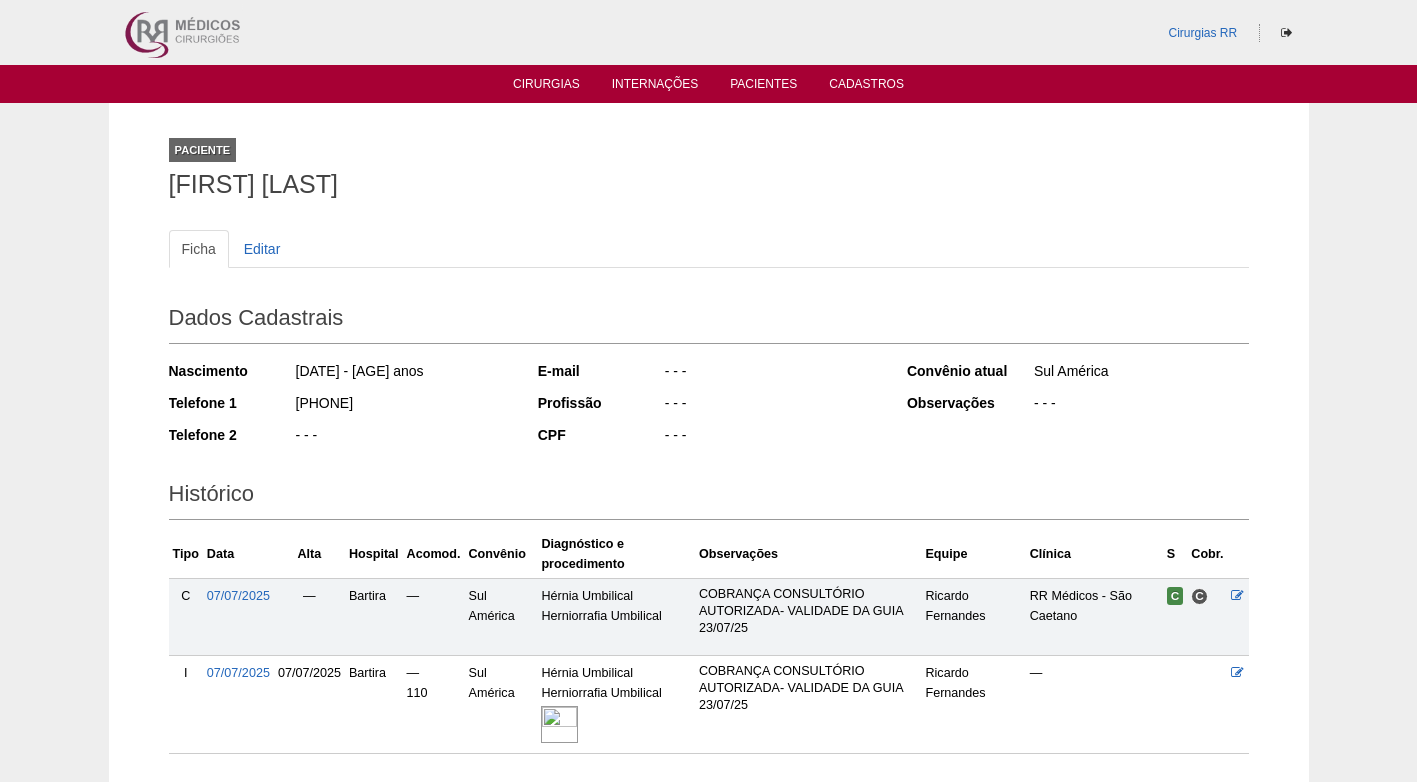 click on "Dados Cadastrais" at bounding box center (709, 321) 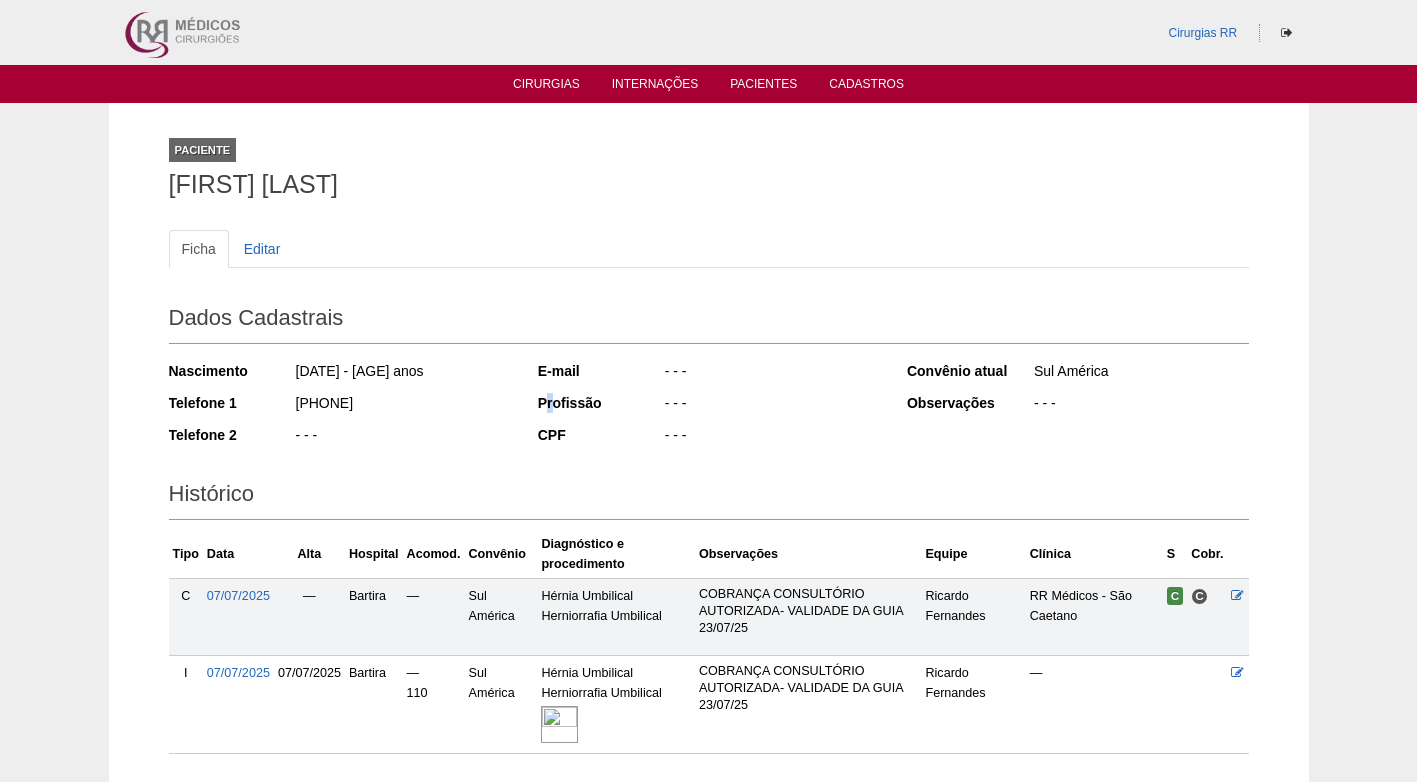 click on "Profissão" at bounding box center (231, 371) 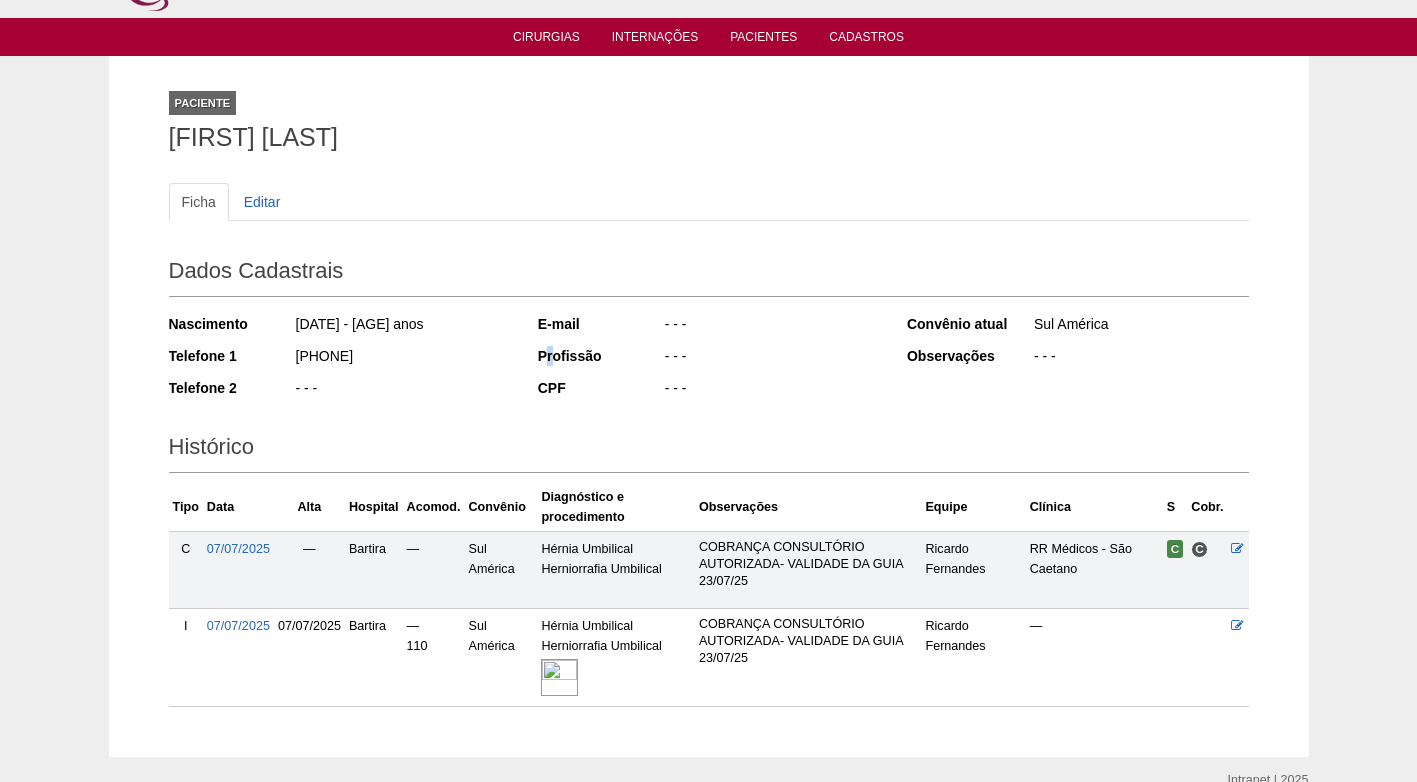 scroll, scrollTop: 100, scrollLeft: 0, axis: vertical 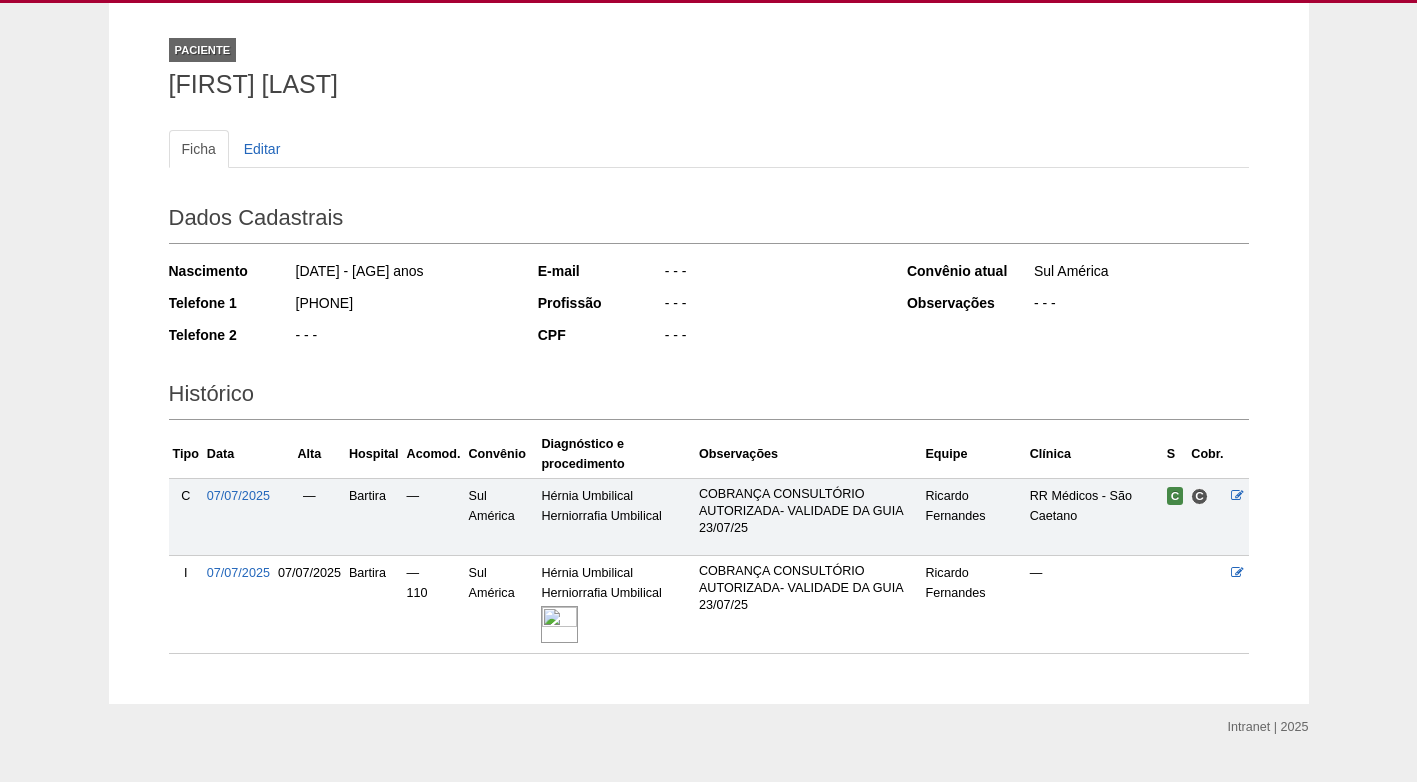 click on "Dados Cadastrais" at bounding box center (709, 221) 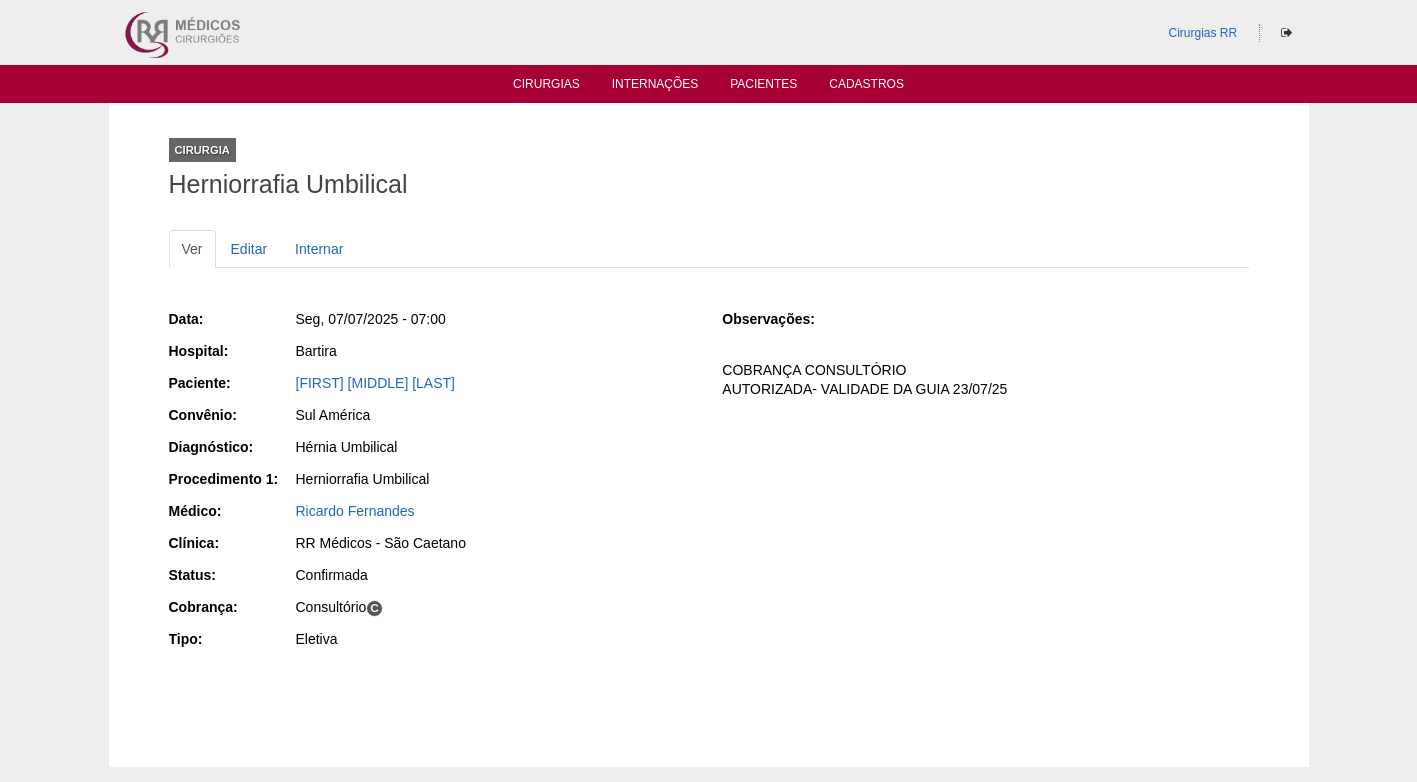scroll, scrollTop: 0, scrollLeft: 0, axis: both 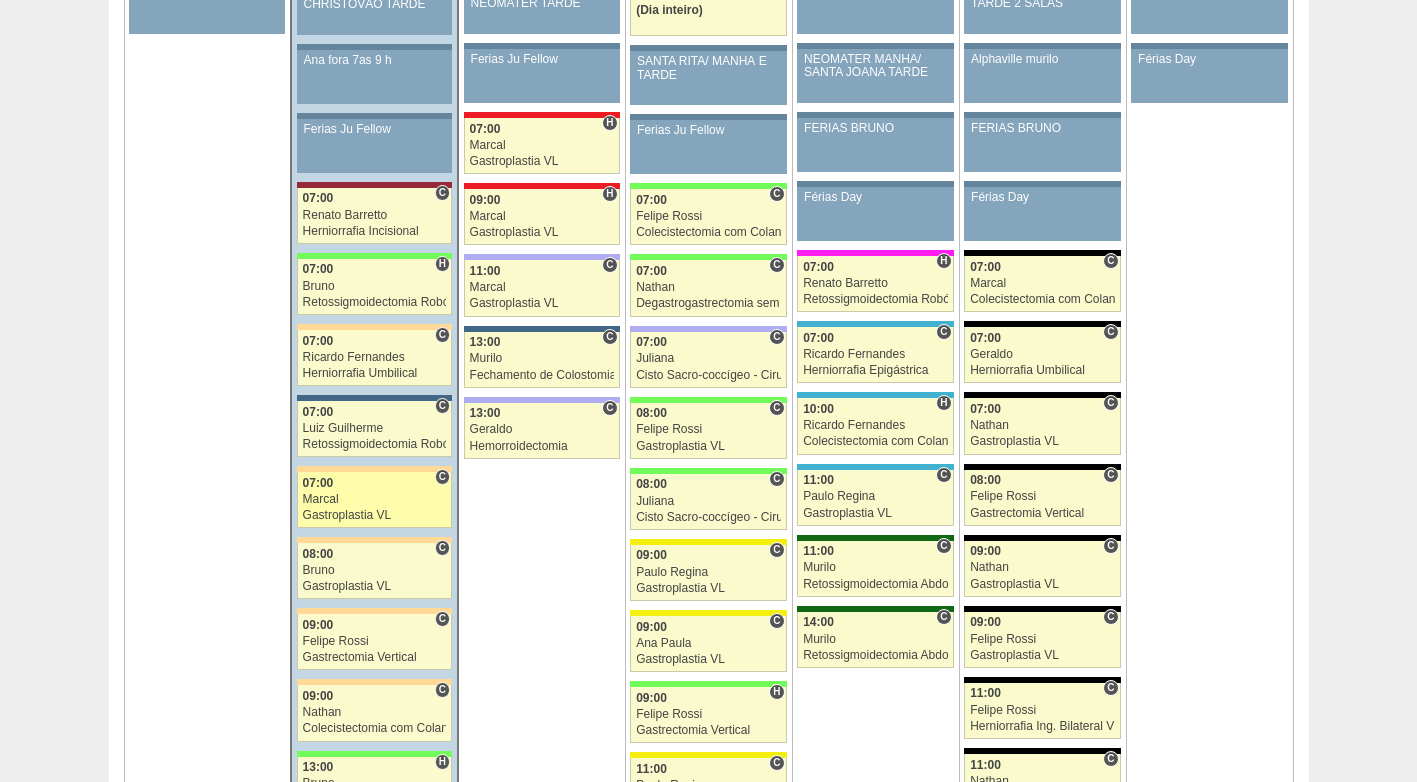click on "Marcal" at bounding box center (375, 499) 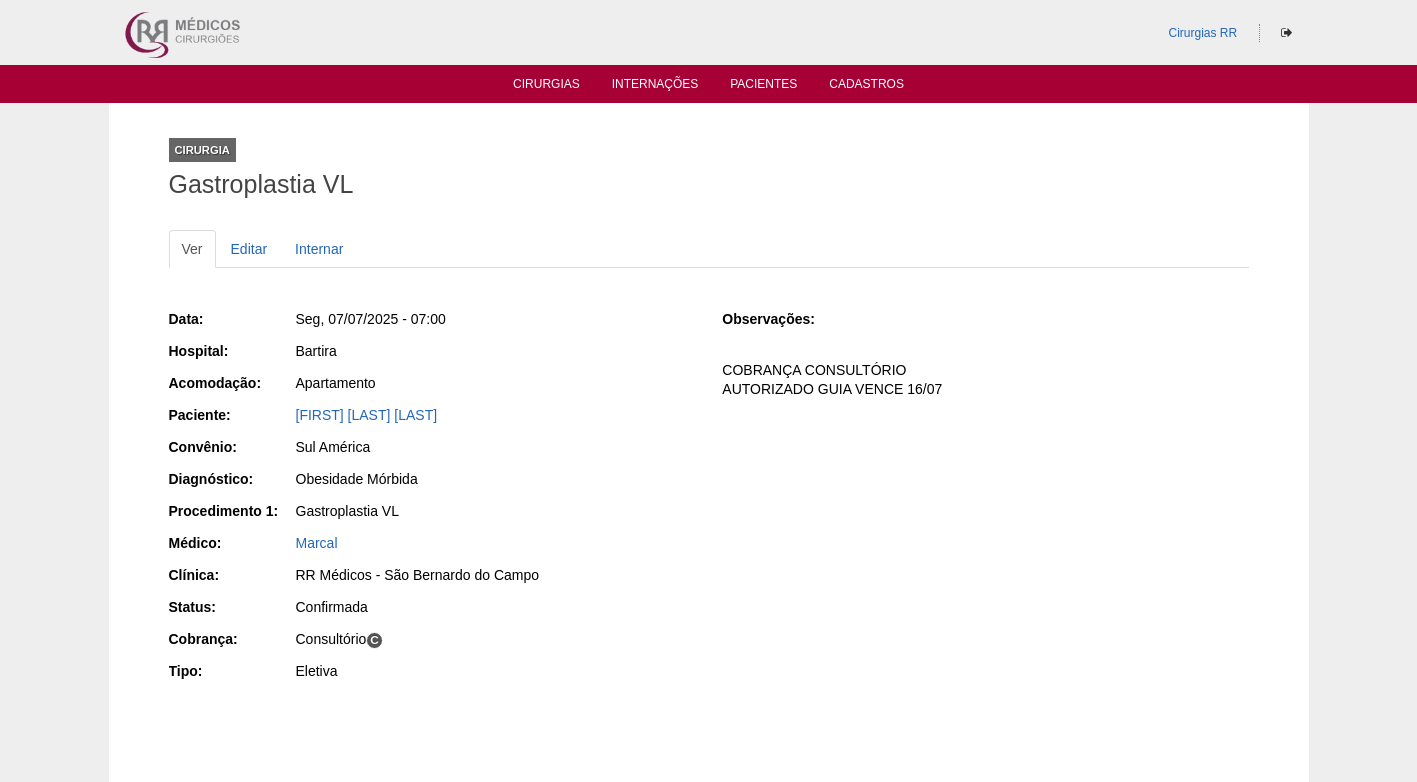 scroll, scrollTop: 0, scrollLeft: 0, axis: both 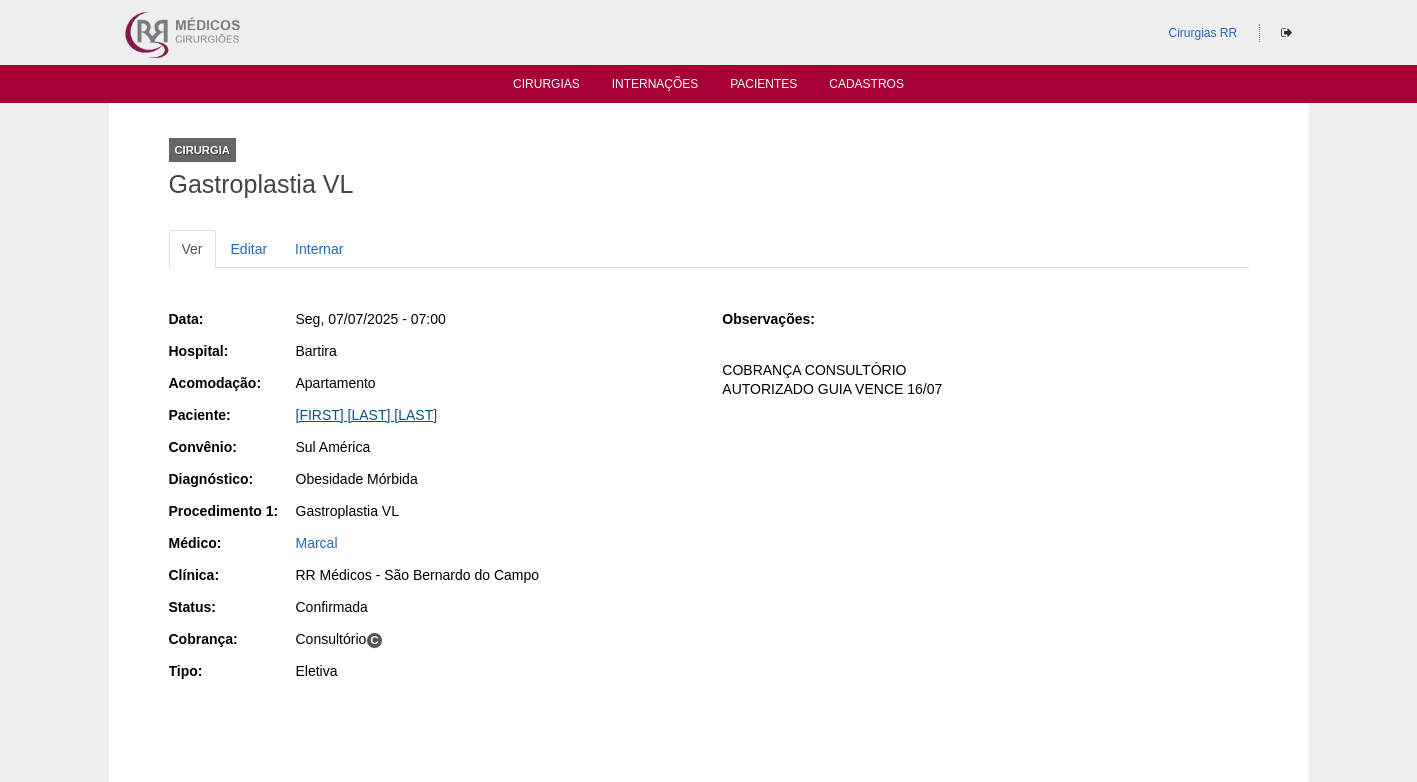 click on "[FIRST] [LAST] [LAST]" at bounding box center [367, 415] 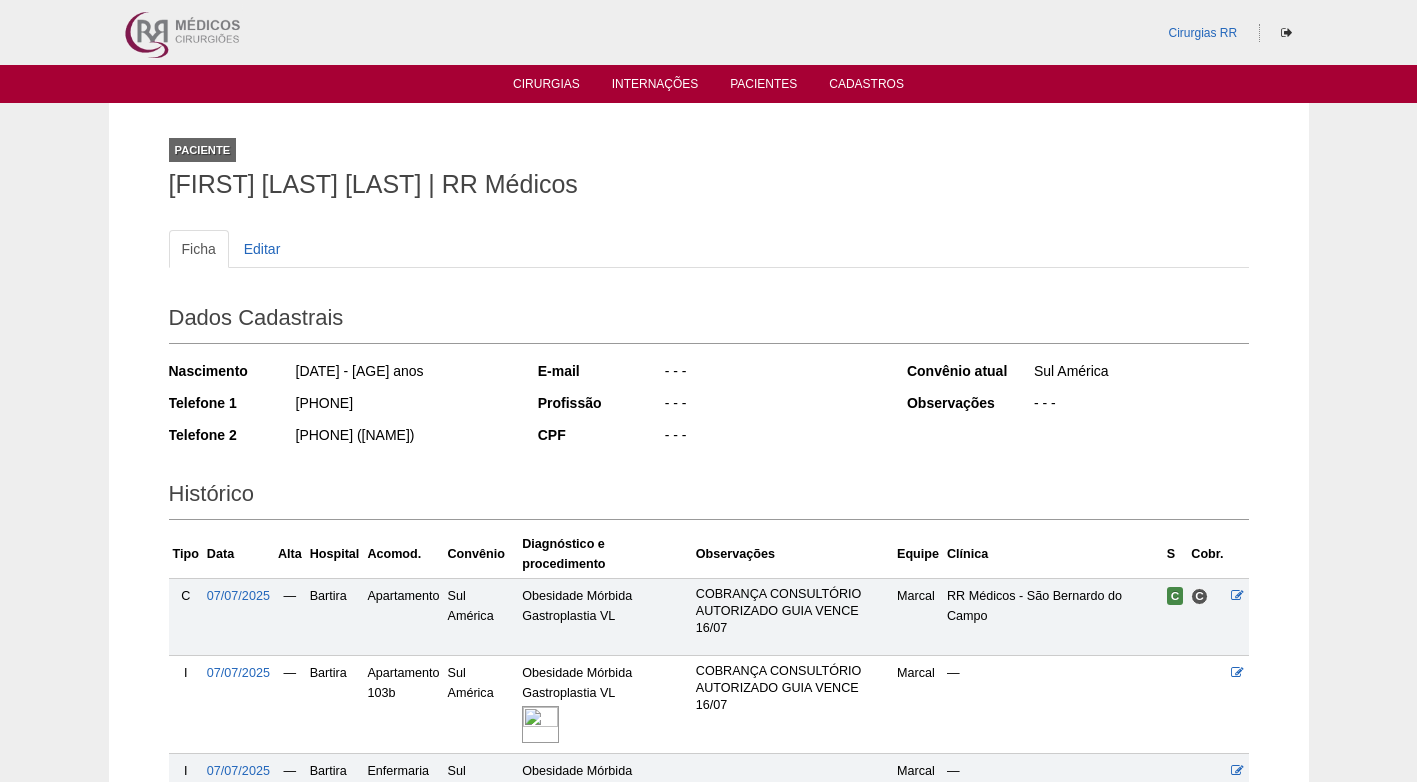 scroll, scrollTop: 0, scrollLeft: 0, axis: both 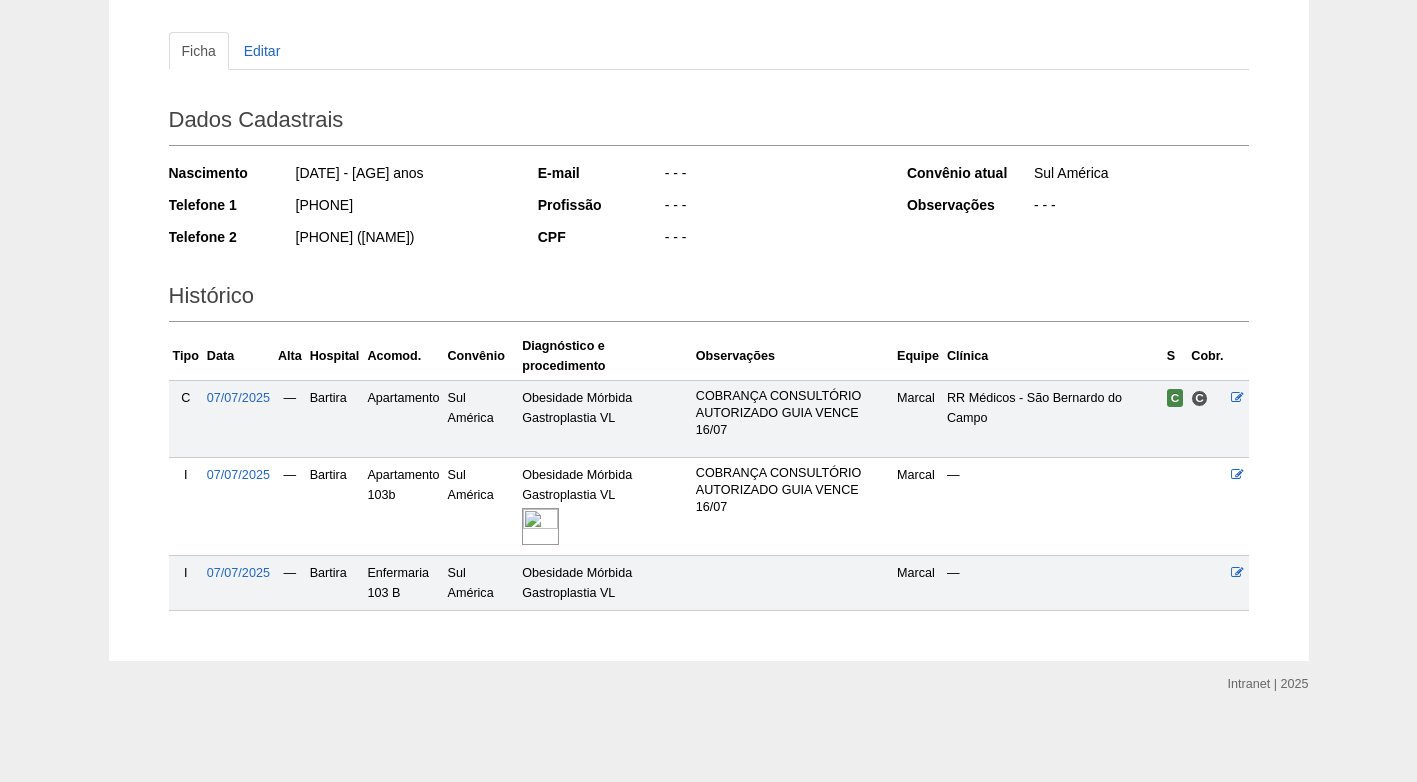 click at bounding box center [540, 526] 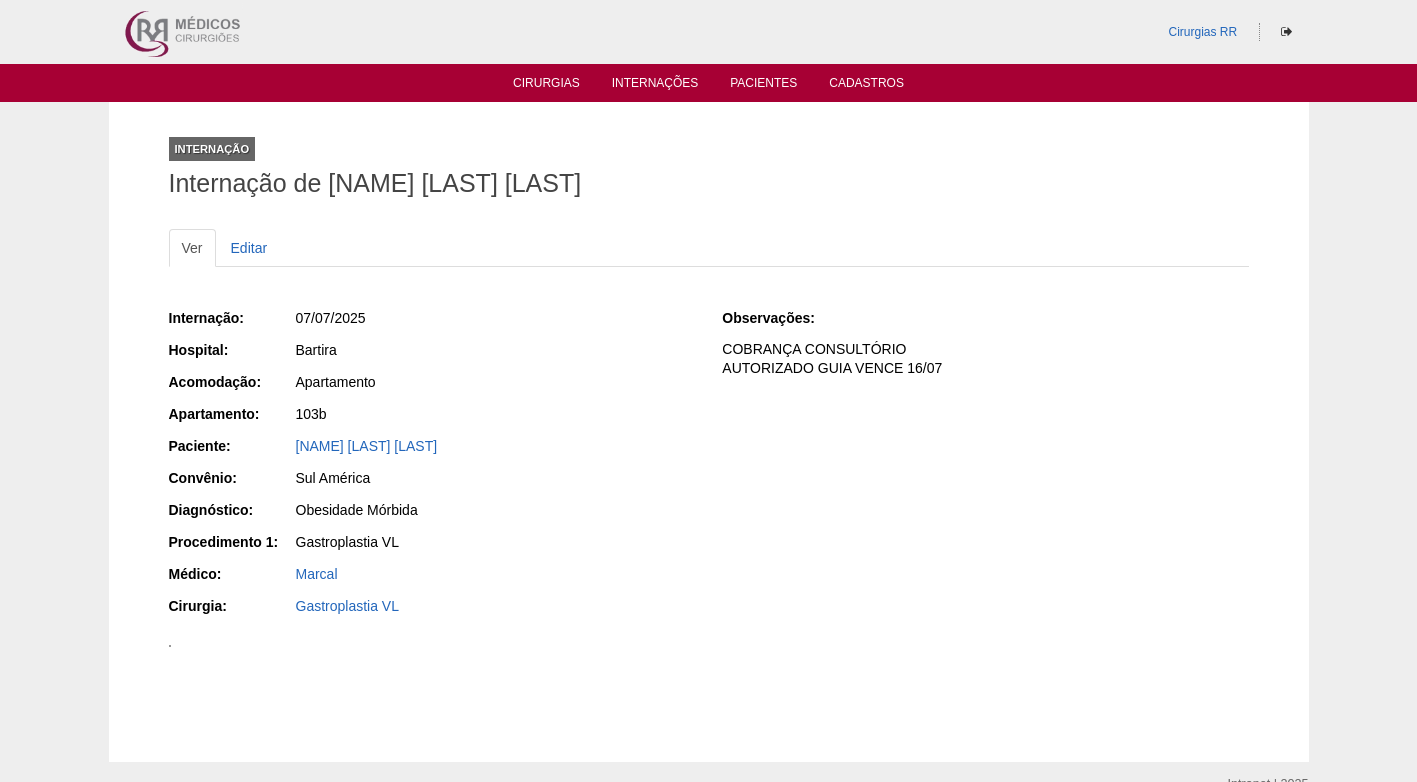 scroll, scrollTop: 0, scrollLeft: 0, axis: both 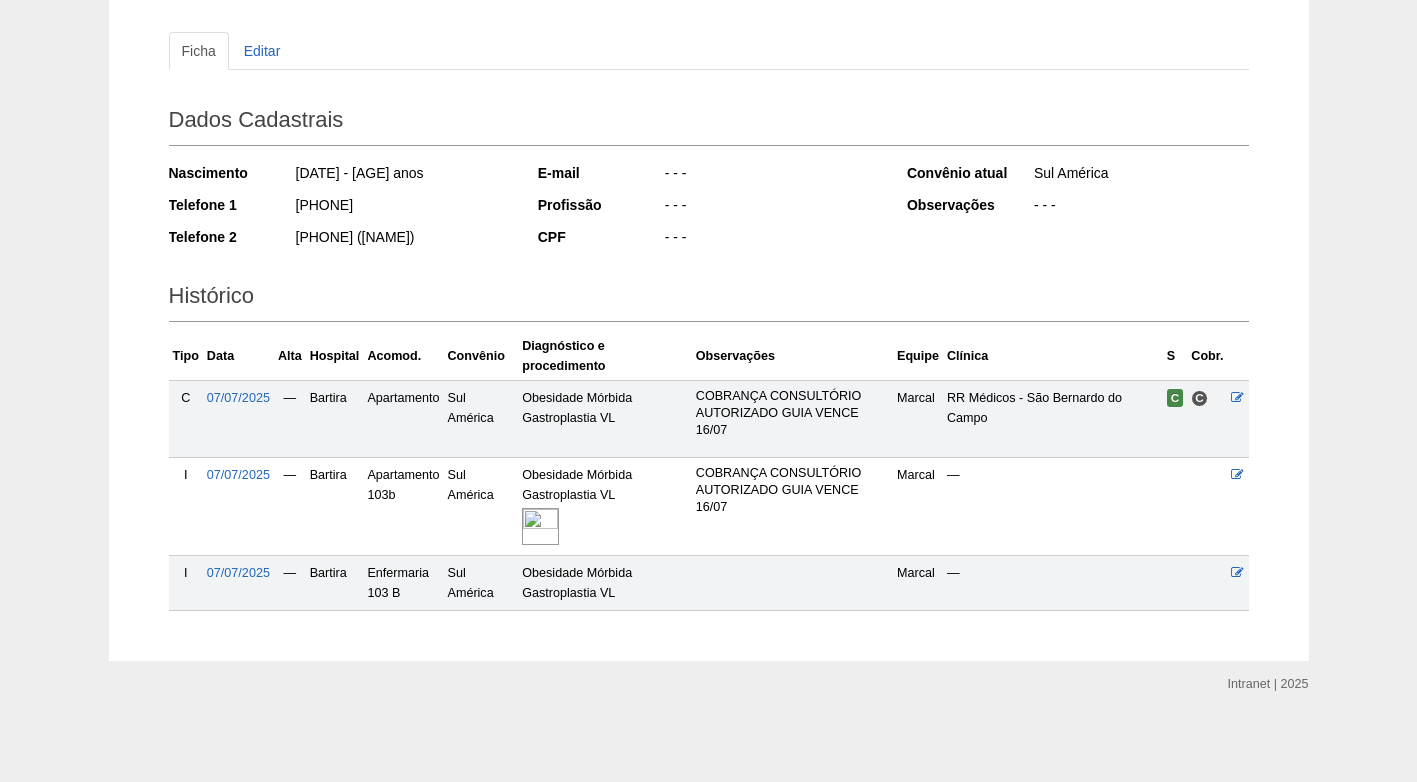 click at bounding box center (605, 526) 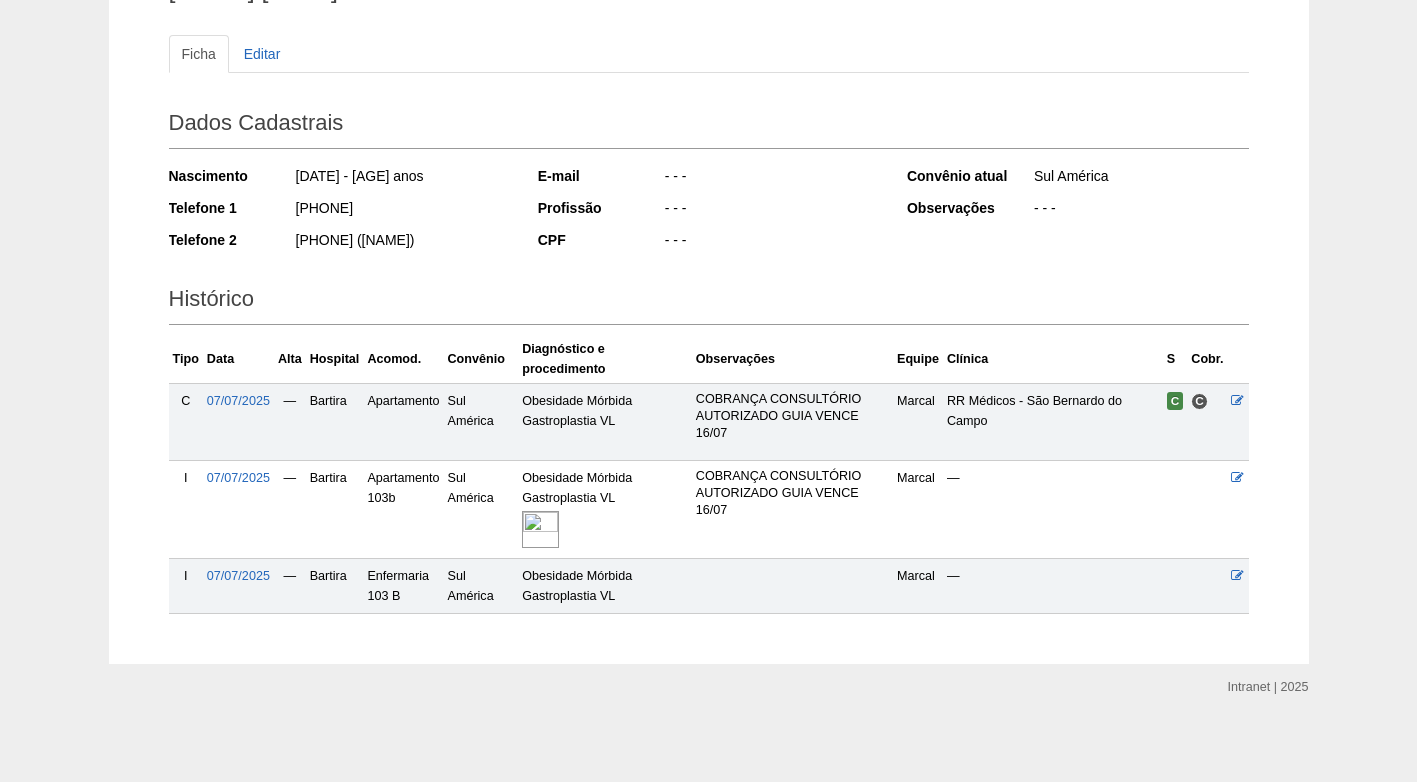 scroll, scrollTop: 198, scrollLeft: 0, axis: vertical 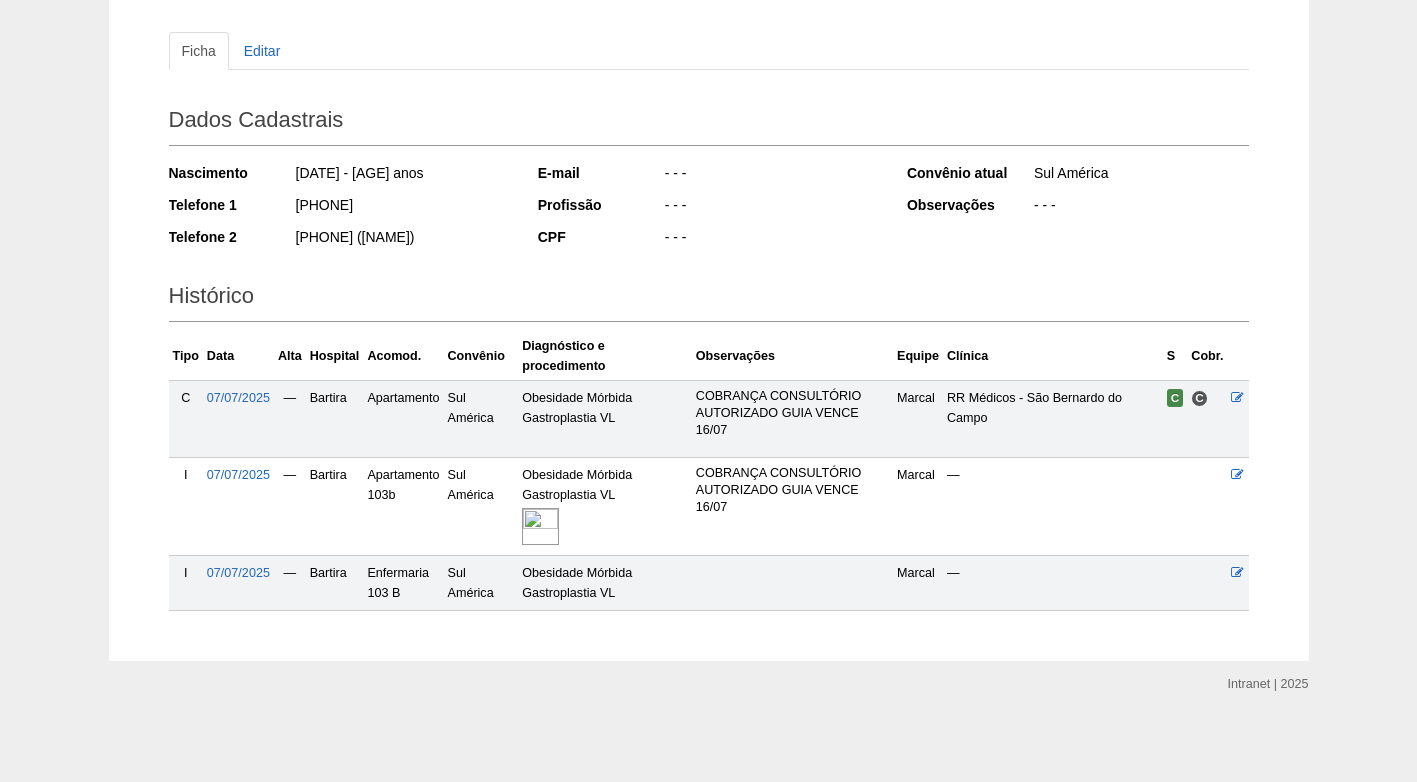 click at bounding box center (540, 526) 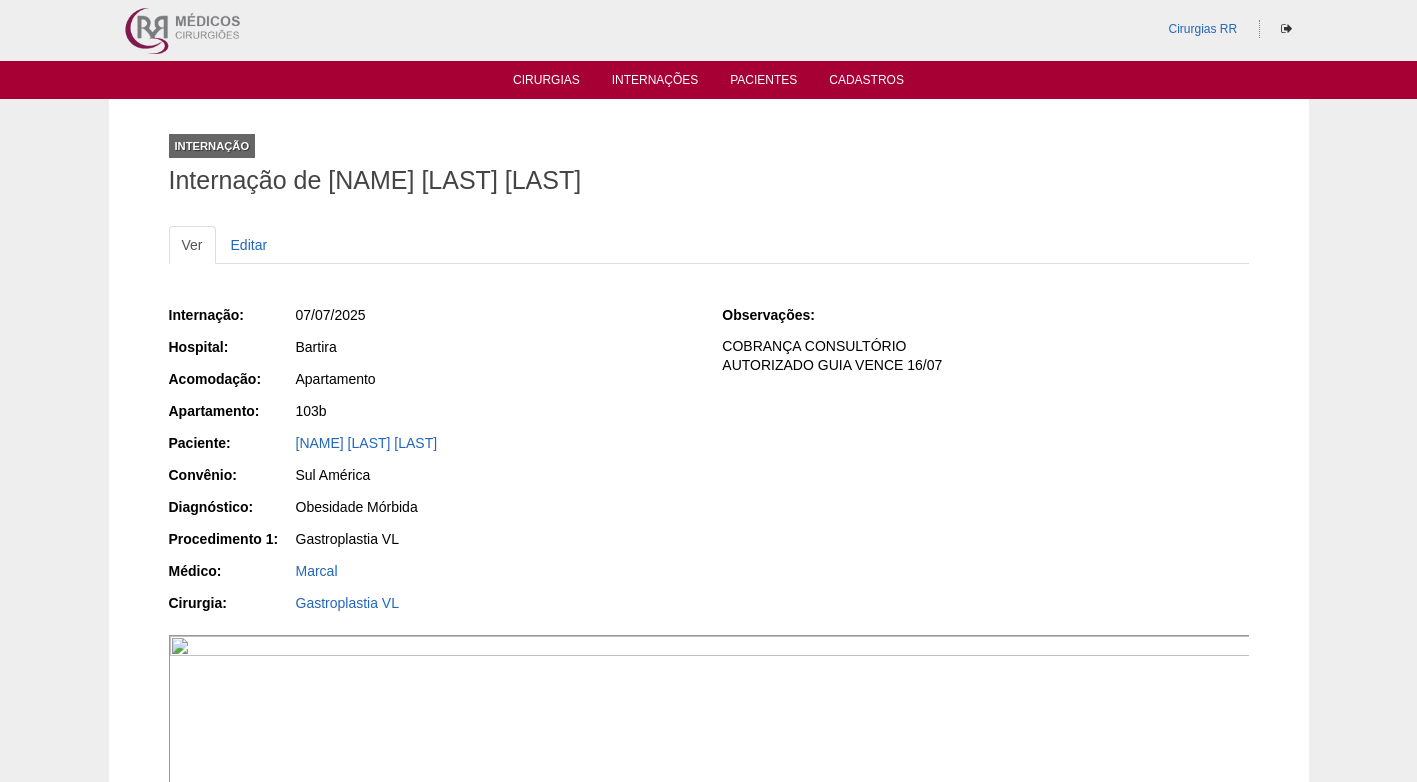 scroll, scrollTop: 0, scrollLeft: 0, axis: both 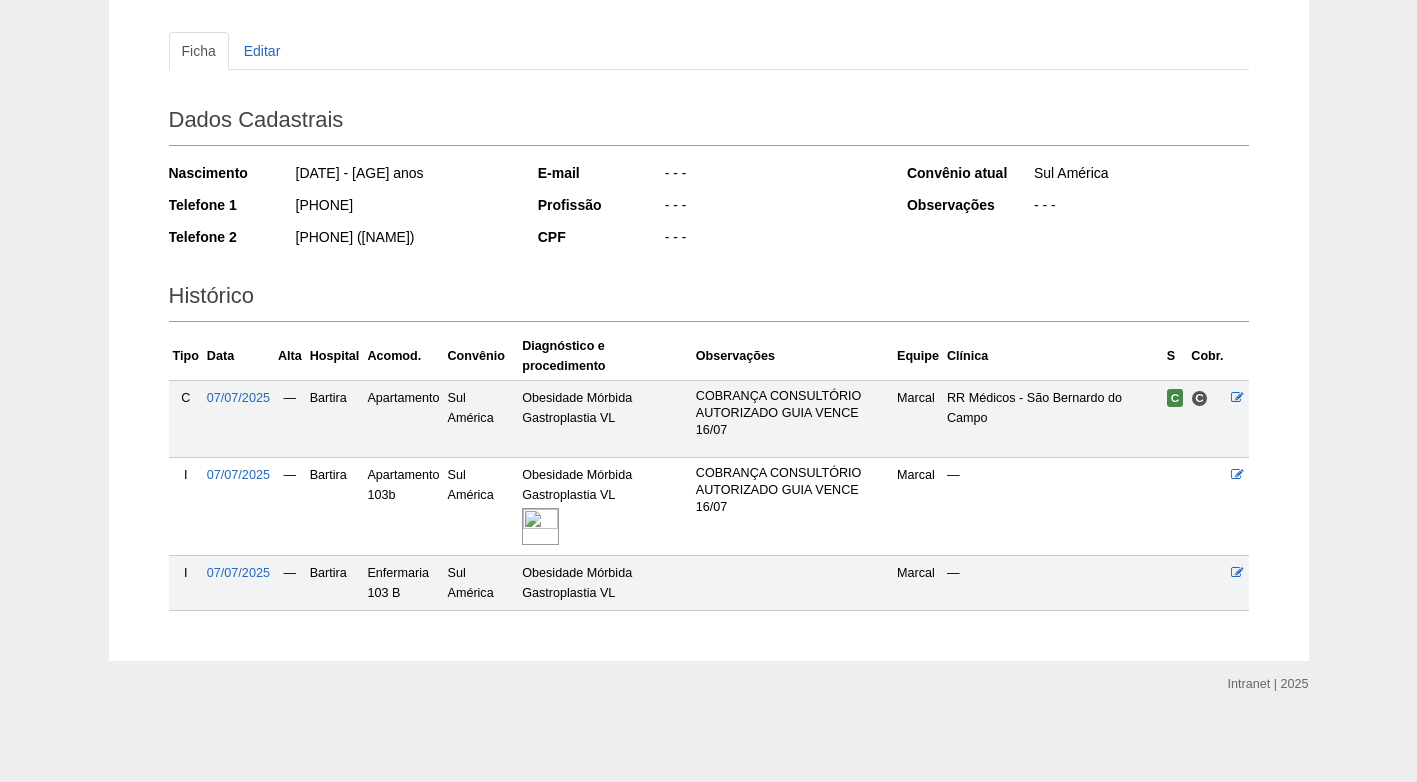 click on "Histórico" at bounding box center [709, 123] 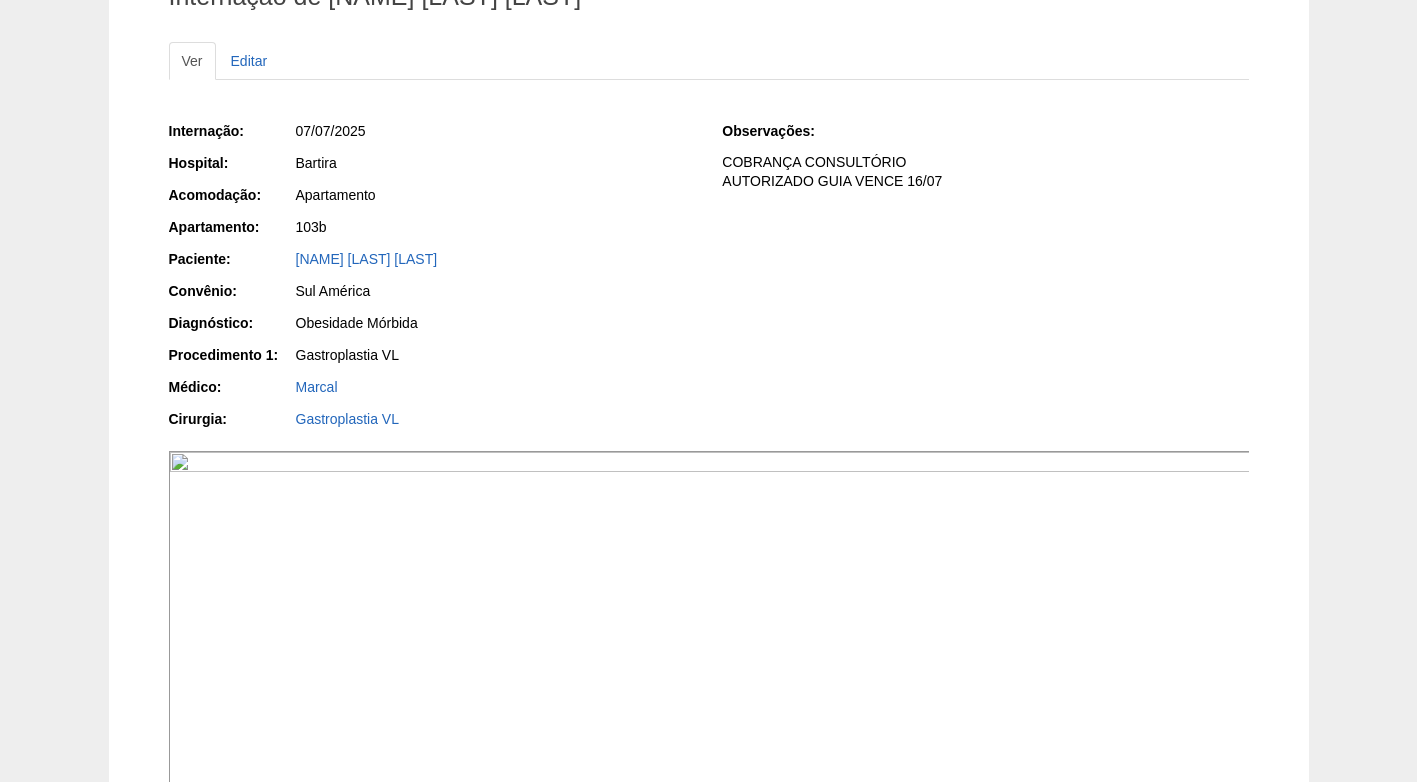 scroll, scrollTop: 100, scrollLeft: 0, axis: vertical 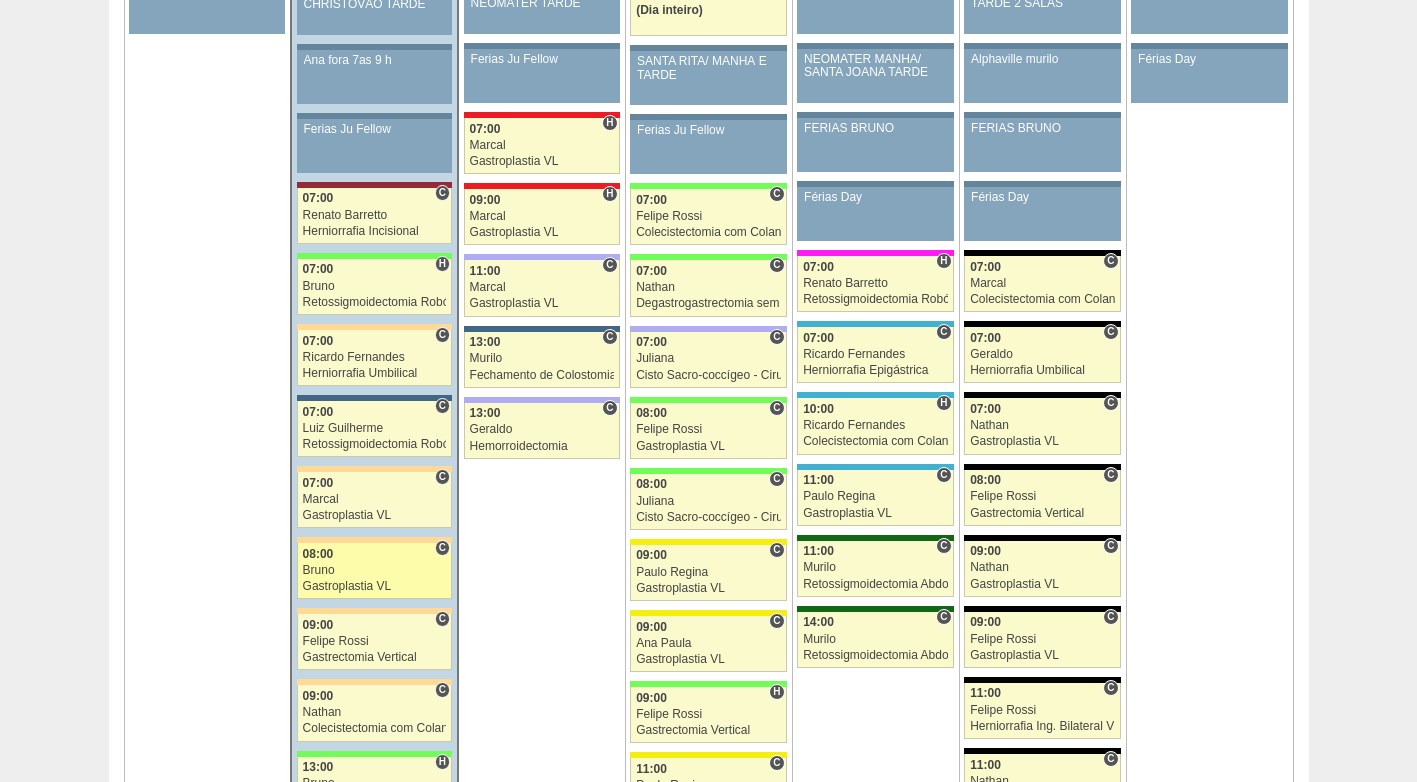 click on "Bruno" at bounding box center (375, 570) 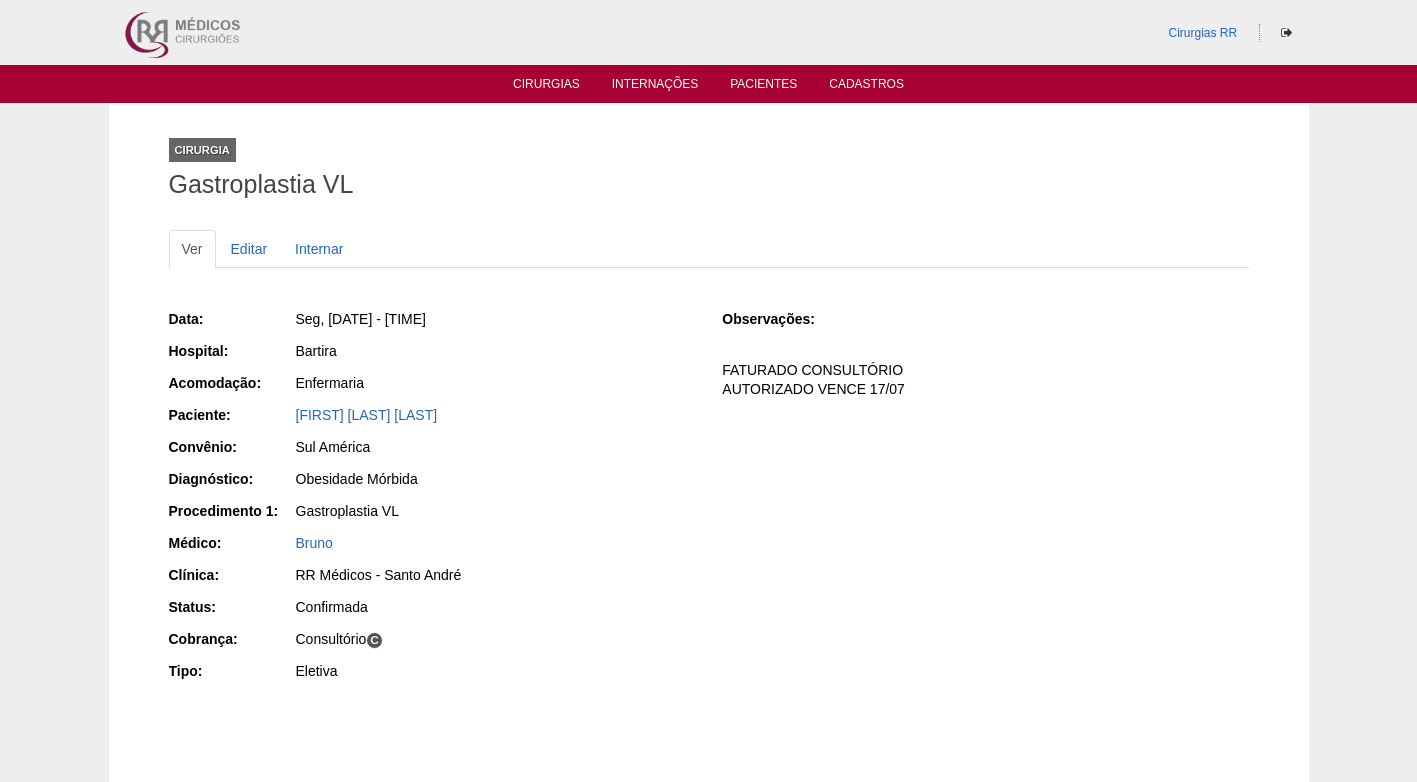 scroll, scrollTop: 0, scrollLeft: 0, axis: both 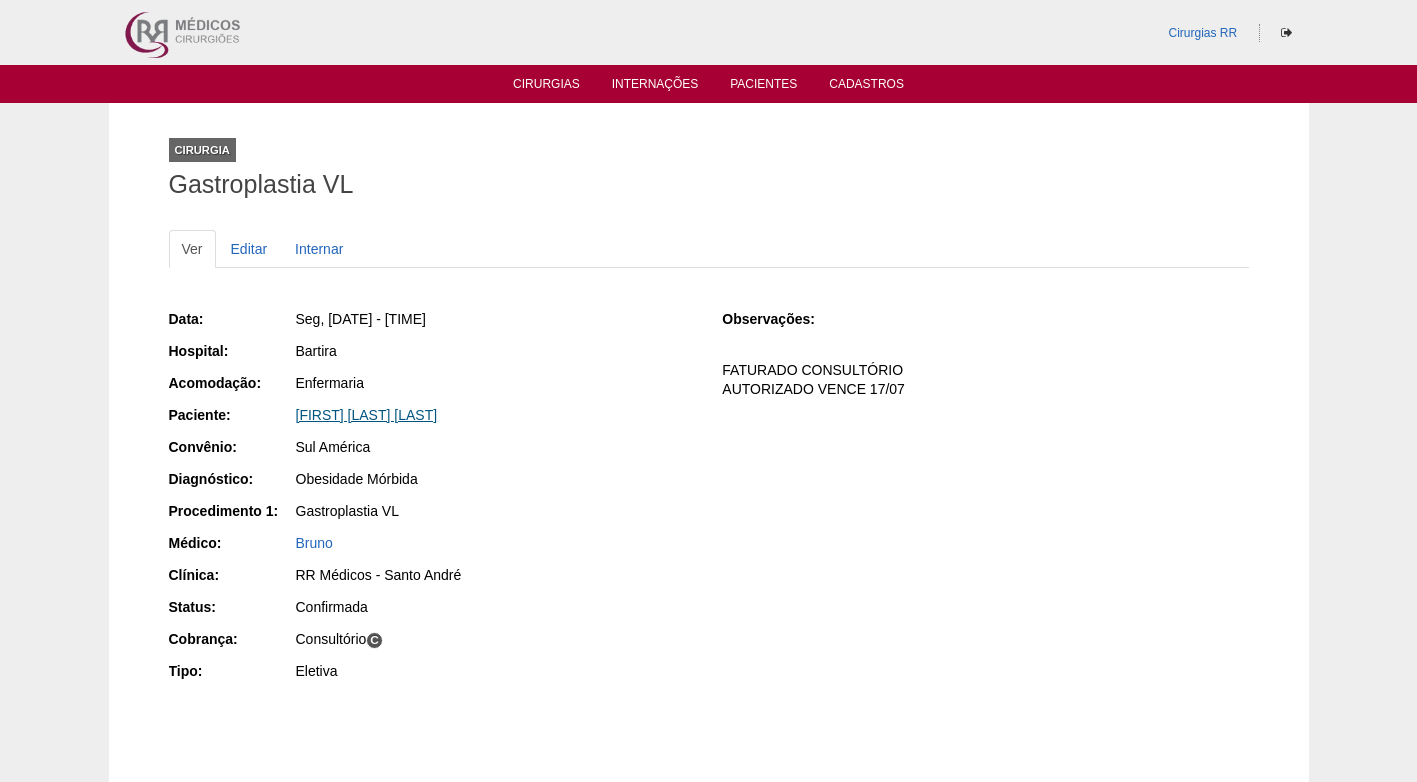 click on "[FIRST] [LAST] [LAST]" at bounding box center [367, 415] 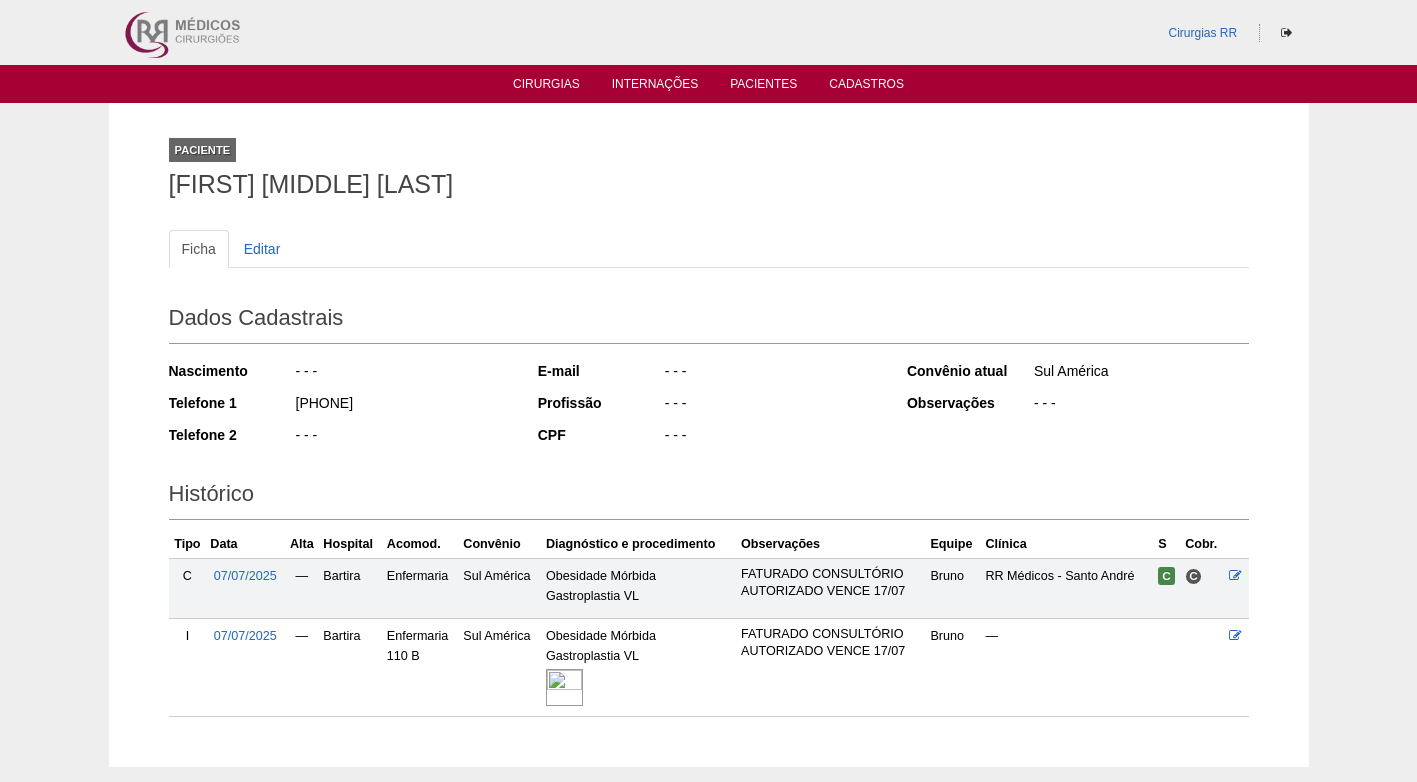scroll, scrollTop: 0, scrollLeft: 0, axis: both 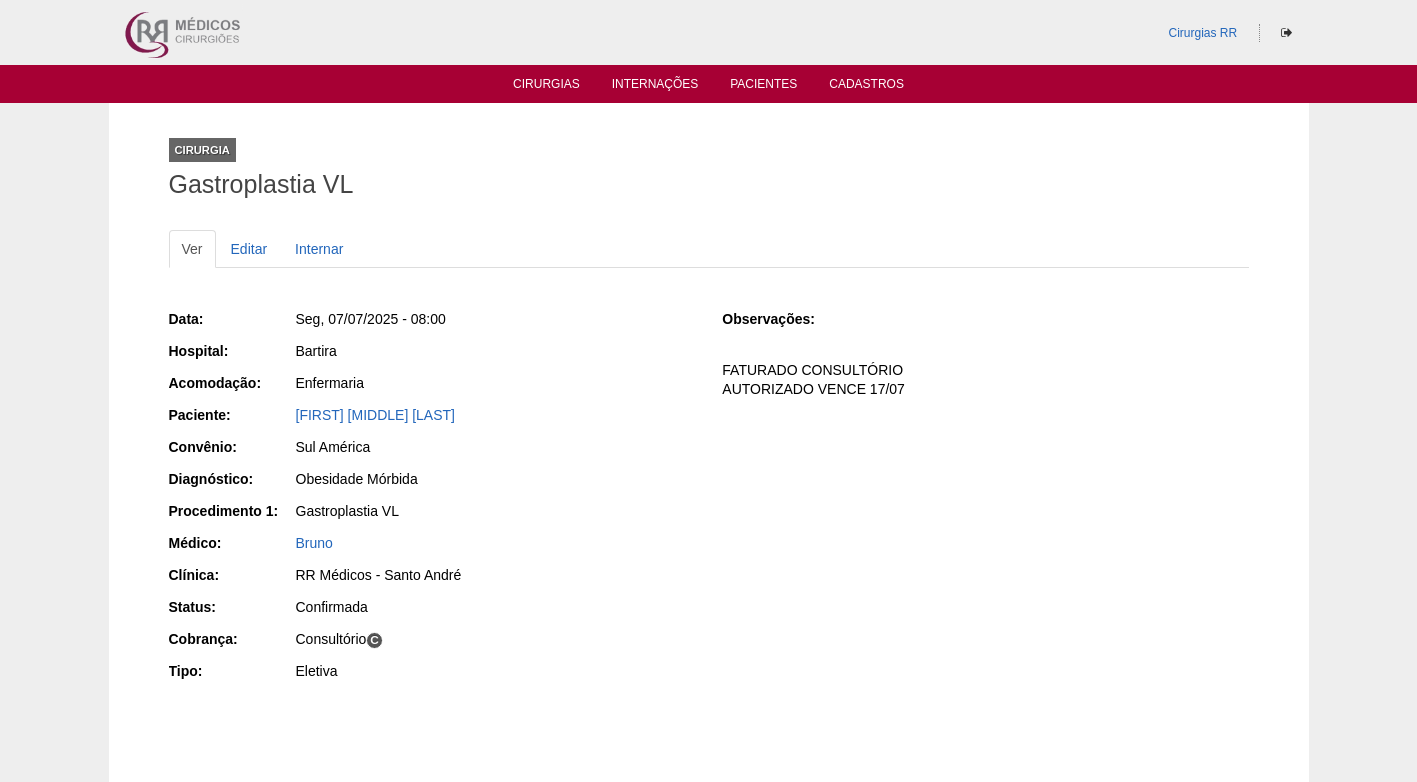 drag, startPoint x: 545, startPoint y: 421, endPoint x: 560, endPoint y: 434, distance: 19.849434 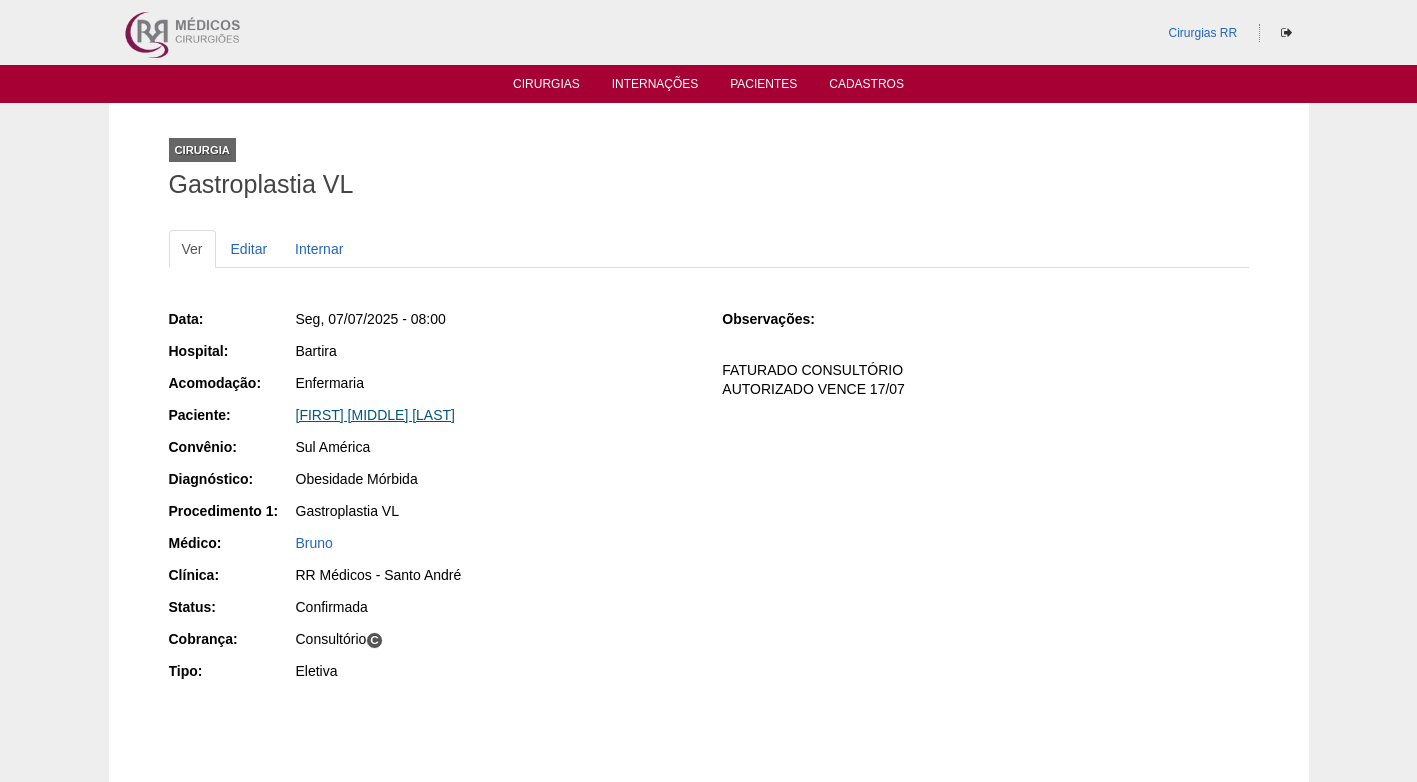 click on "[FIRST] [MIDDLE] [LAST]" at bounding box center (375, 415) 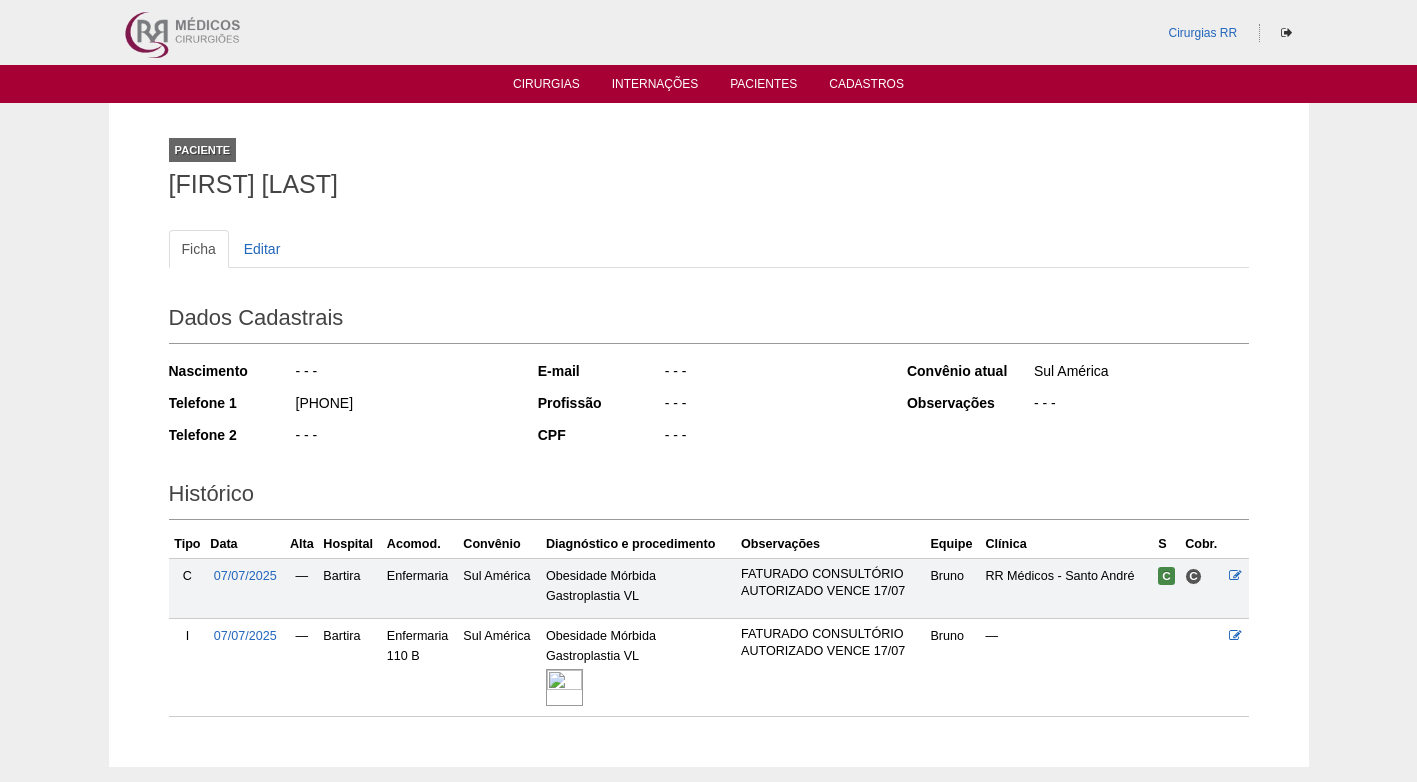 scroll, scrollTop: 0, scrollLeft: 0, axis: both 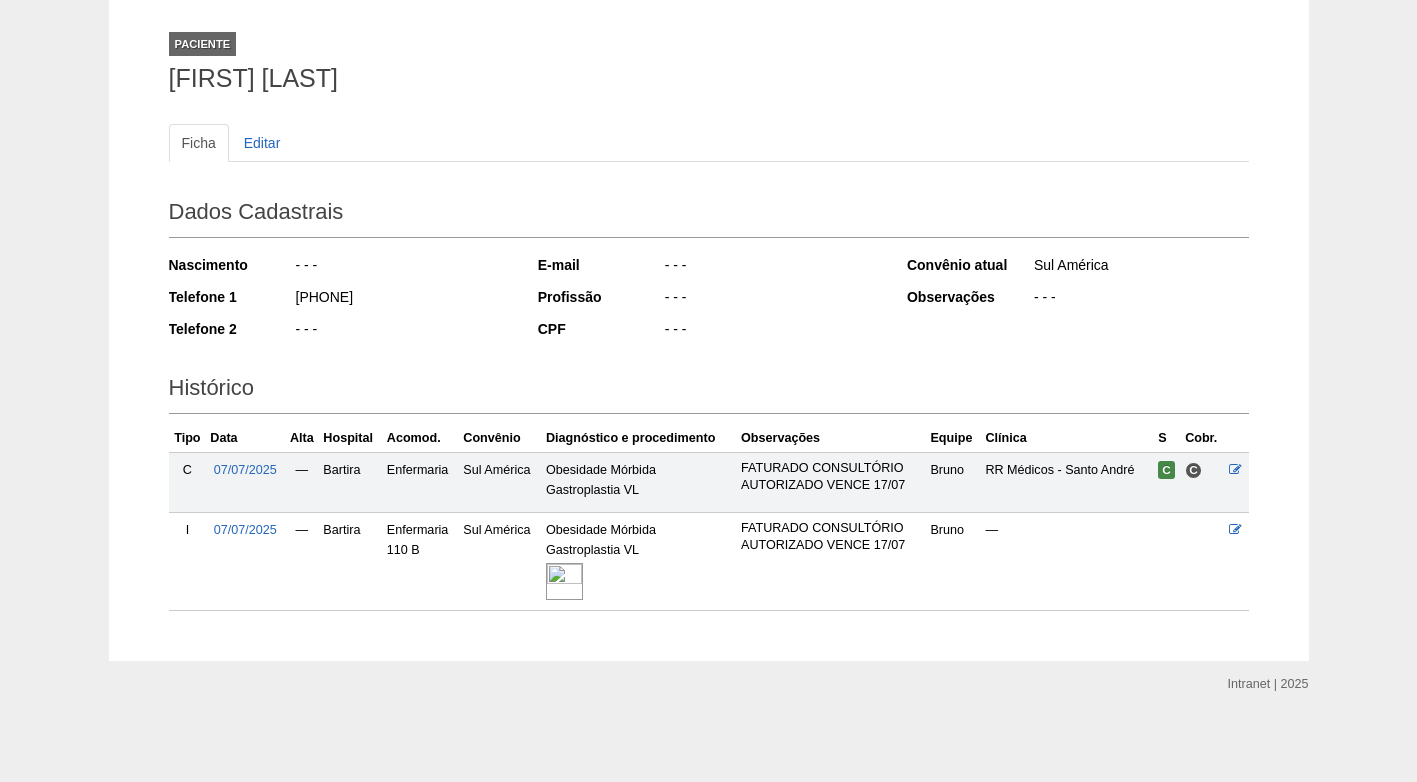 click on "E-mail
- - -" at bounding box center (340, 267) 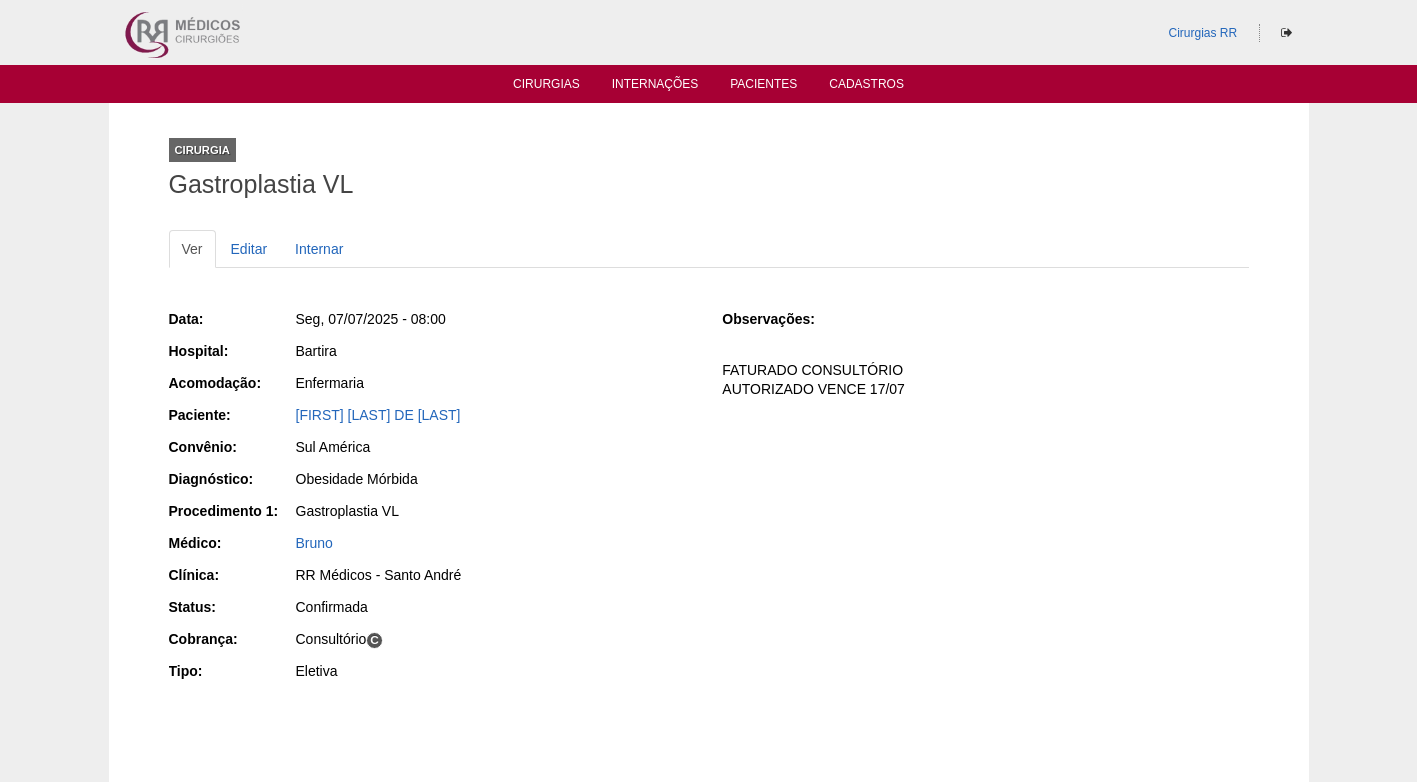 scroll, scrollTop: 0, scrollLeft: 0, axis: both 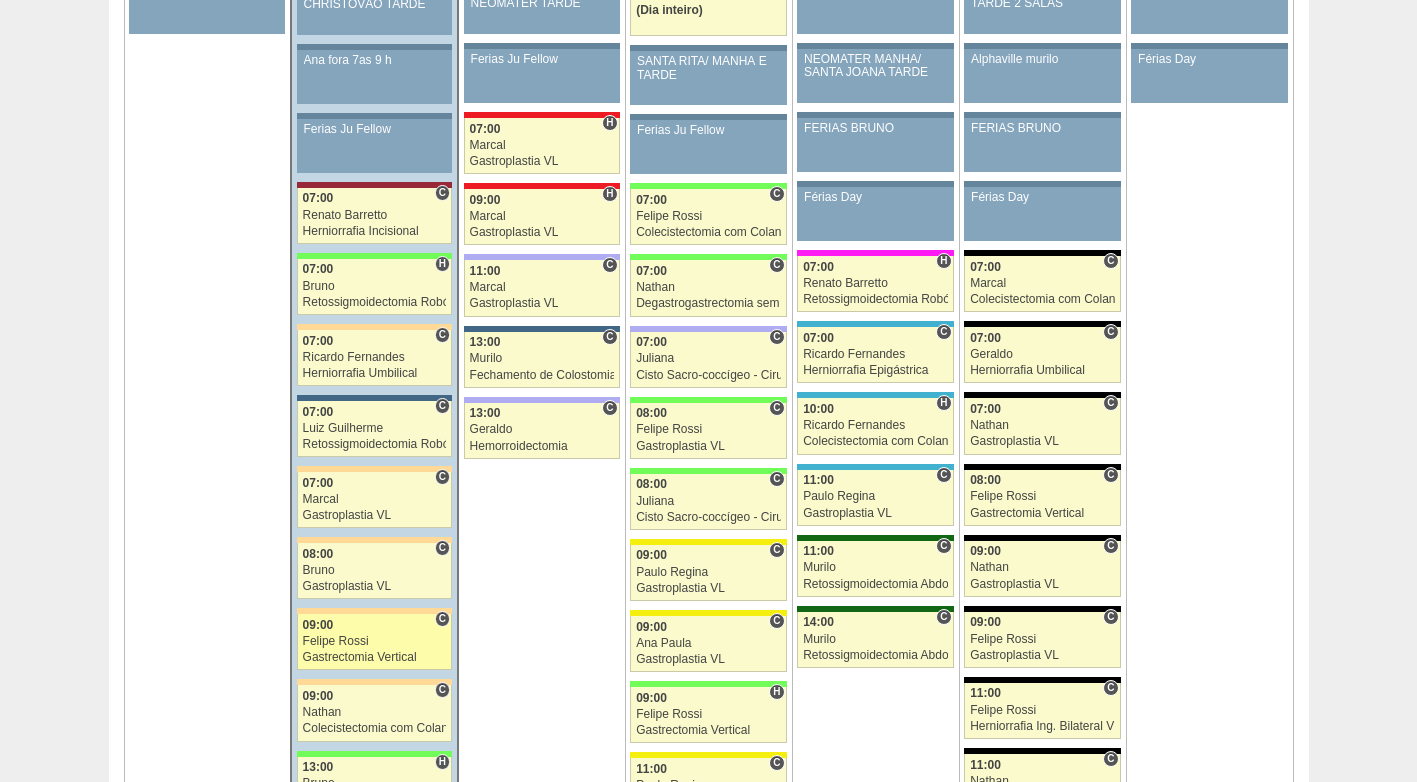 click on "Felipe Rossi" at bounding box center (375, 641) 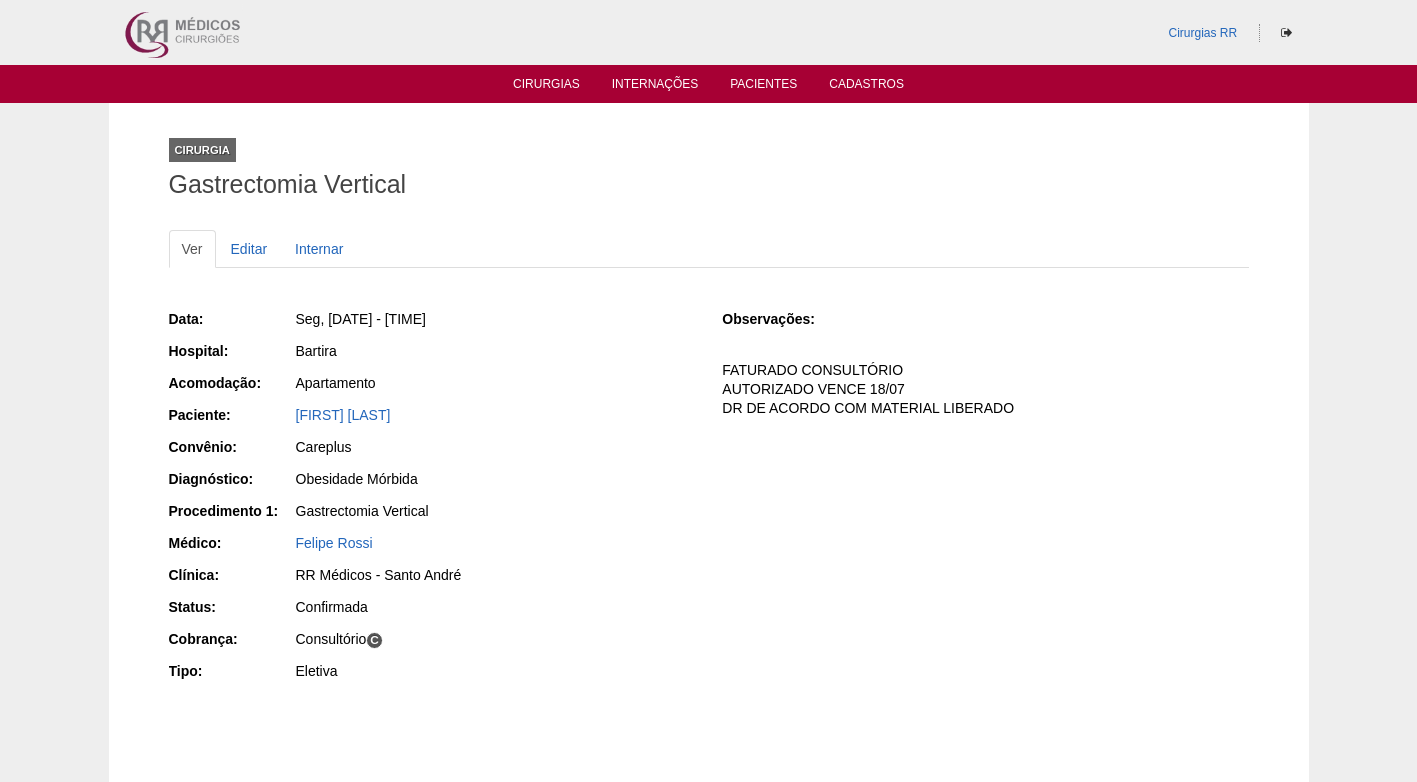 scroll, scrollTop: 0, scrollLeft: 0, axis: both 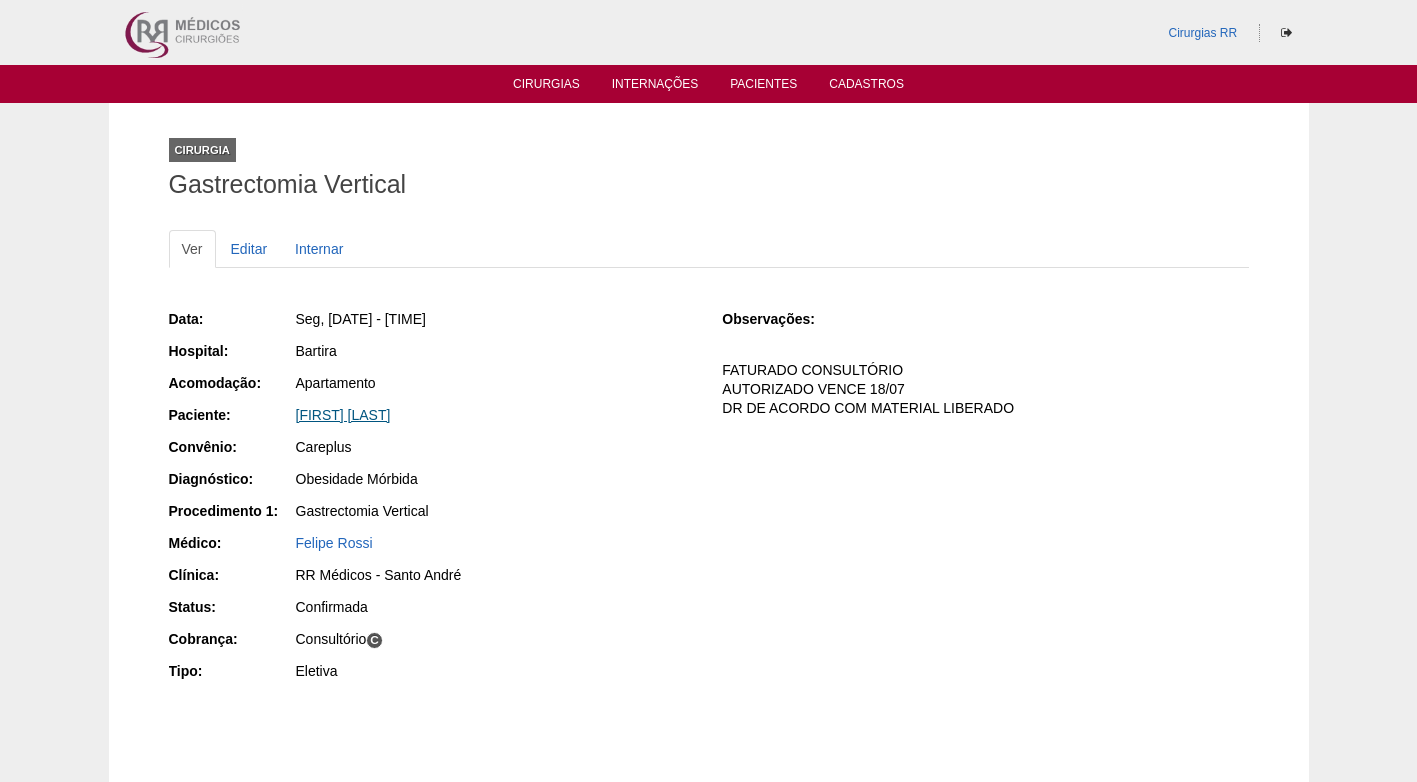 click on "[FIRST] [LAST]" at bounding box center [343, 415] 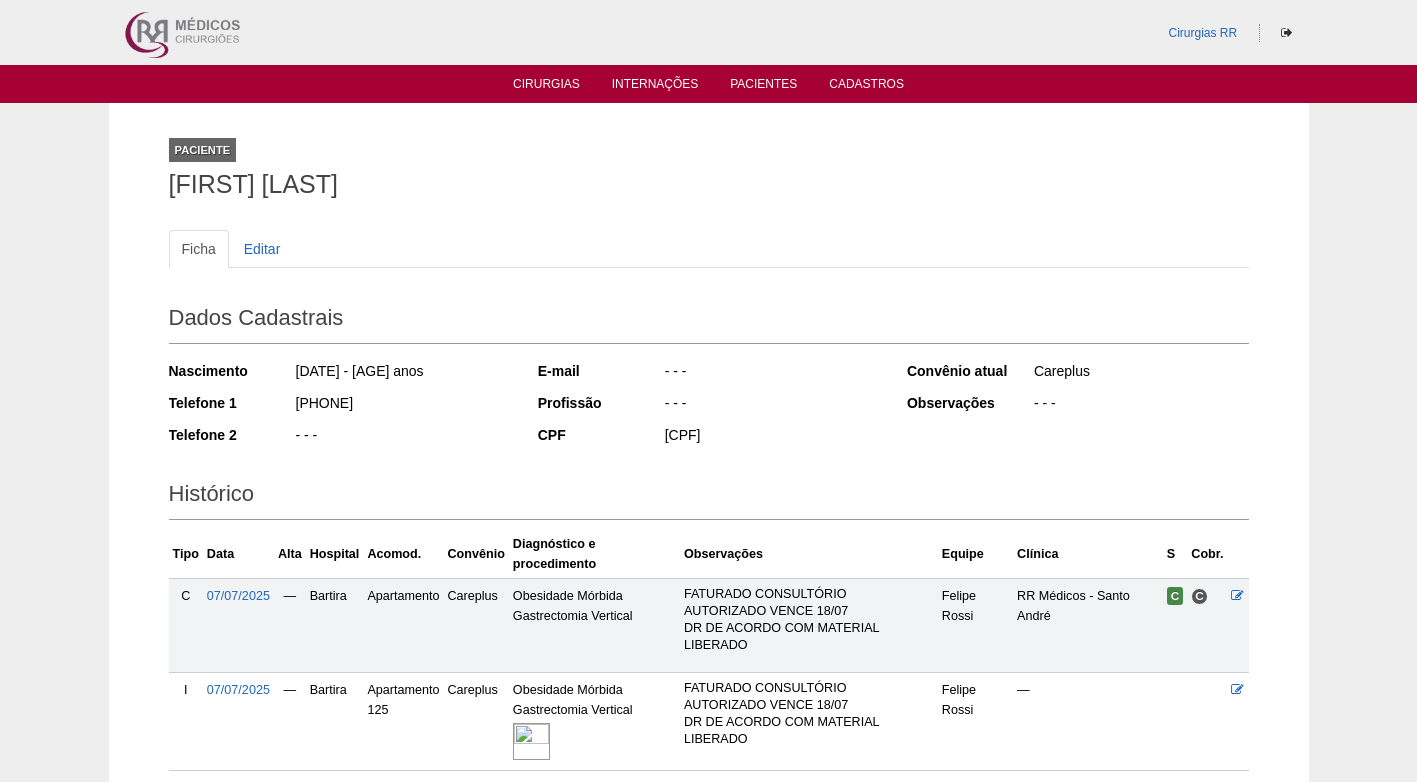scroll, scrollTop: 0, scrollLeft: 0, axis: both 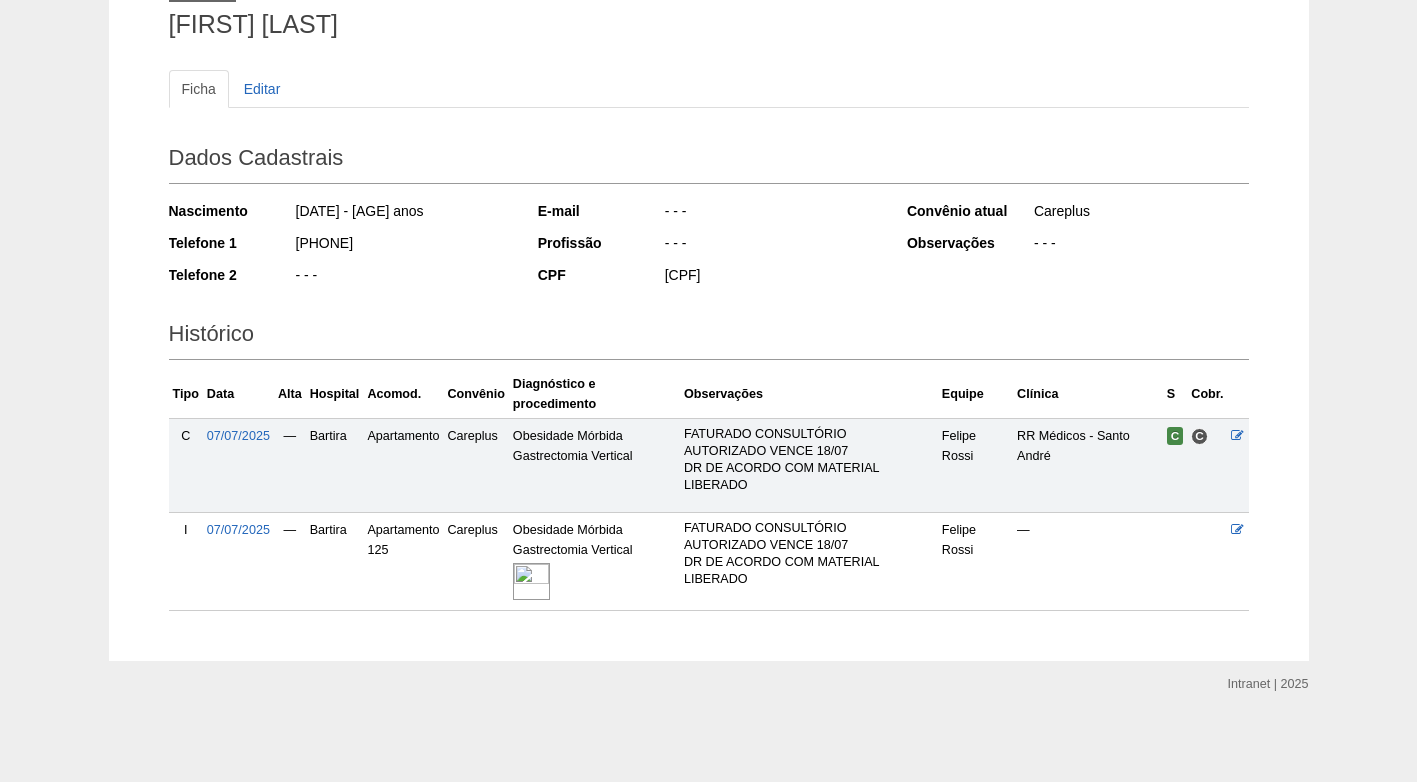 click at bounding box center (531, 581) 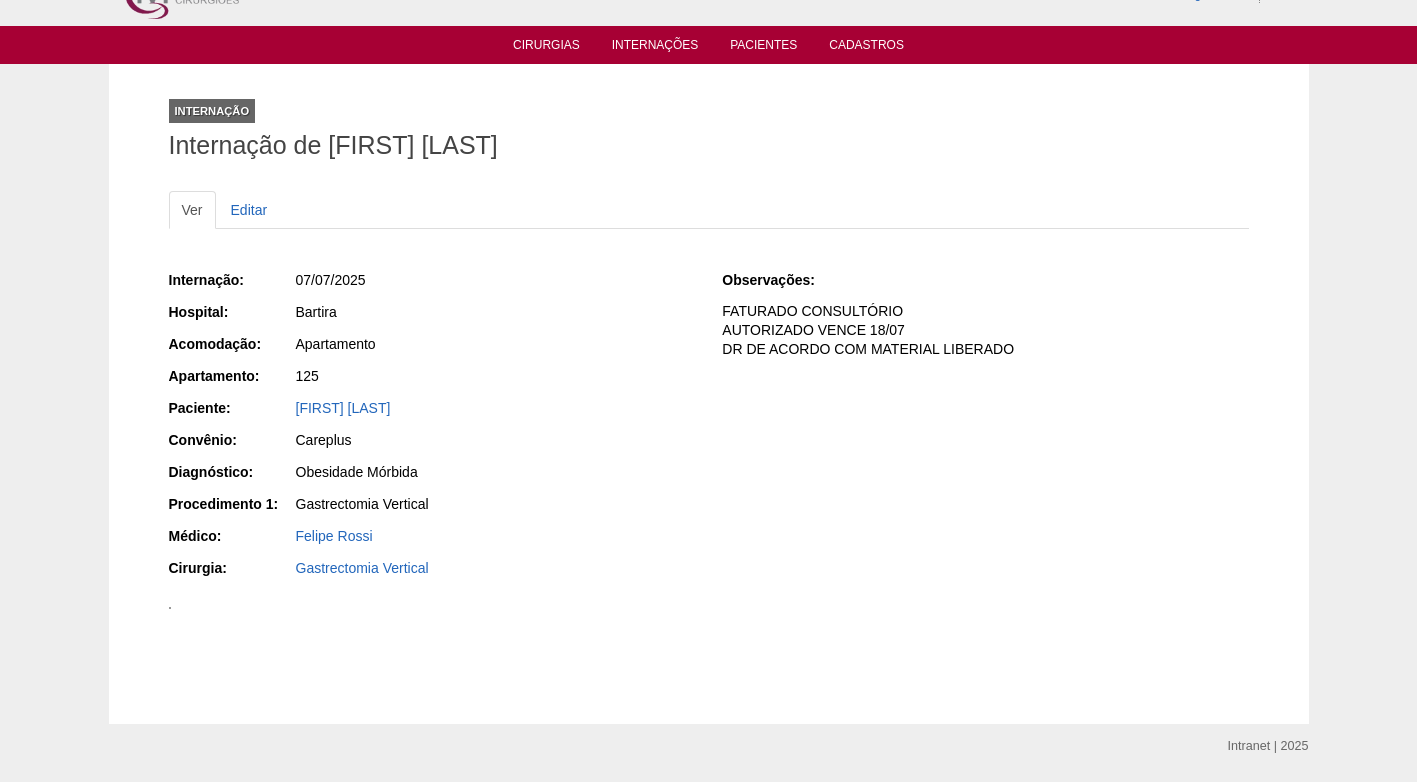 scroll, scrollTop: 0, scrollLeft: 0, axis: both 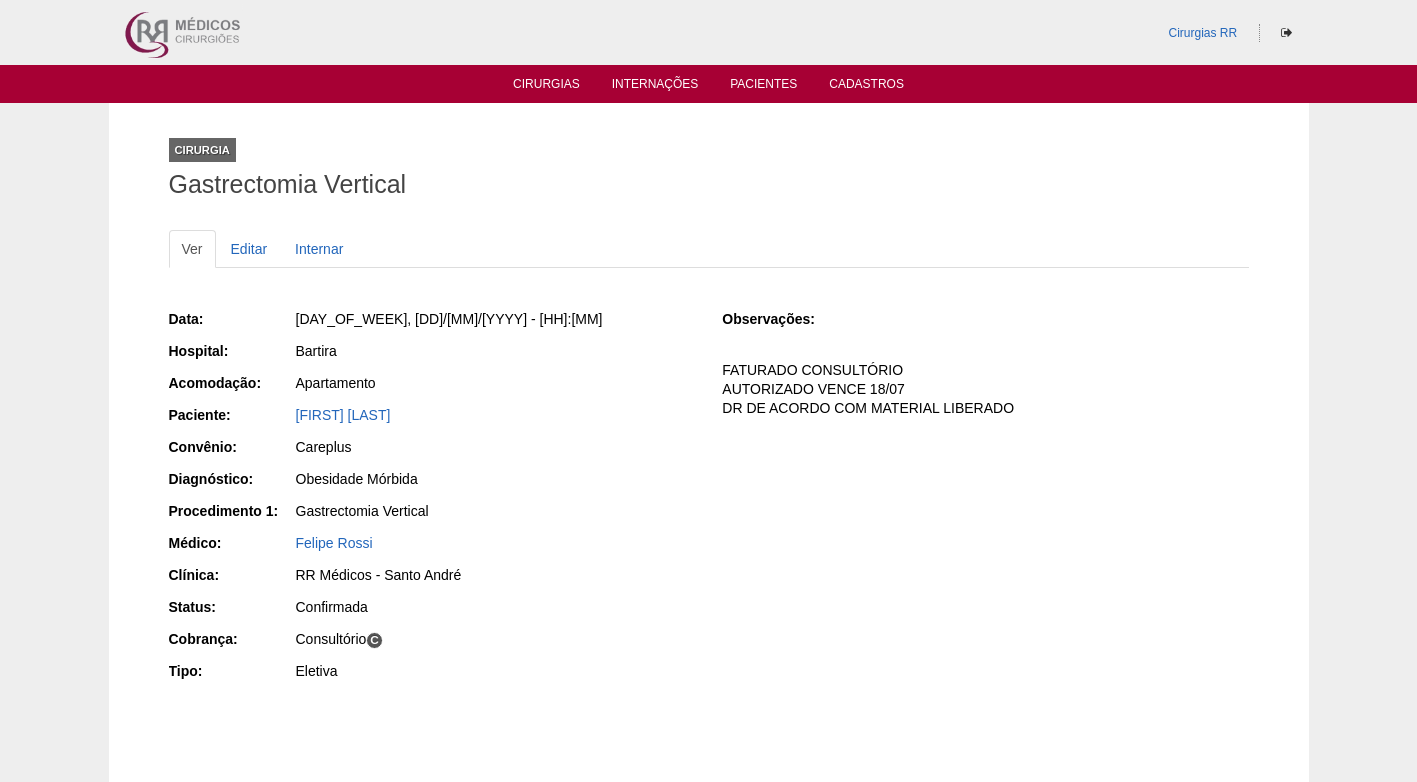 click on "Apartamento" at bounding box center (495, 383) 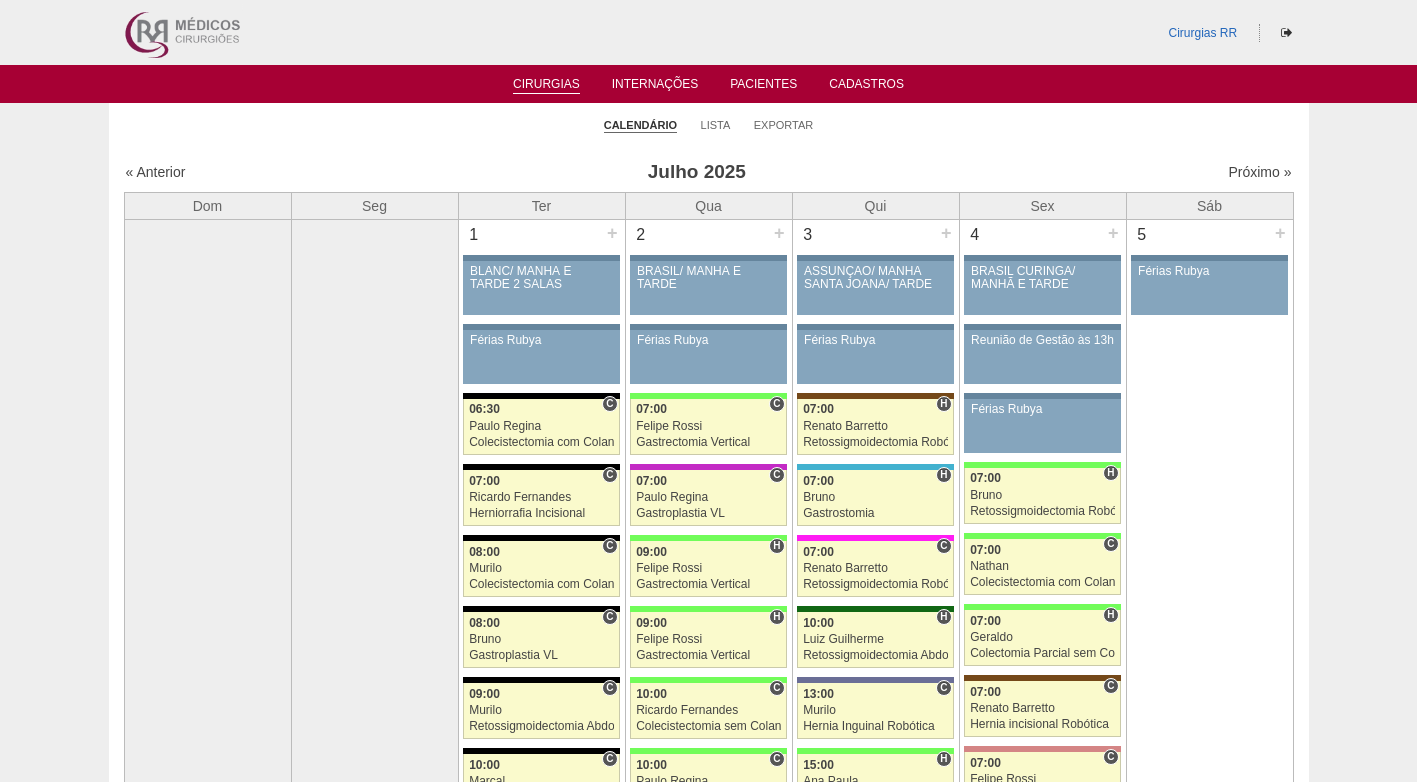scroll, scrollTop: 1600, scrollLeft: 0, axis: vertical 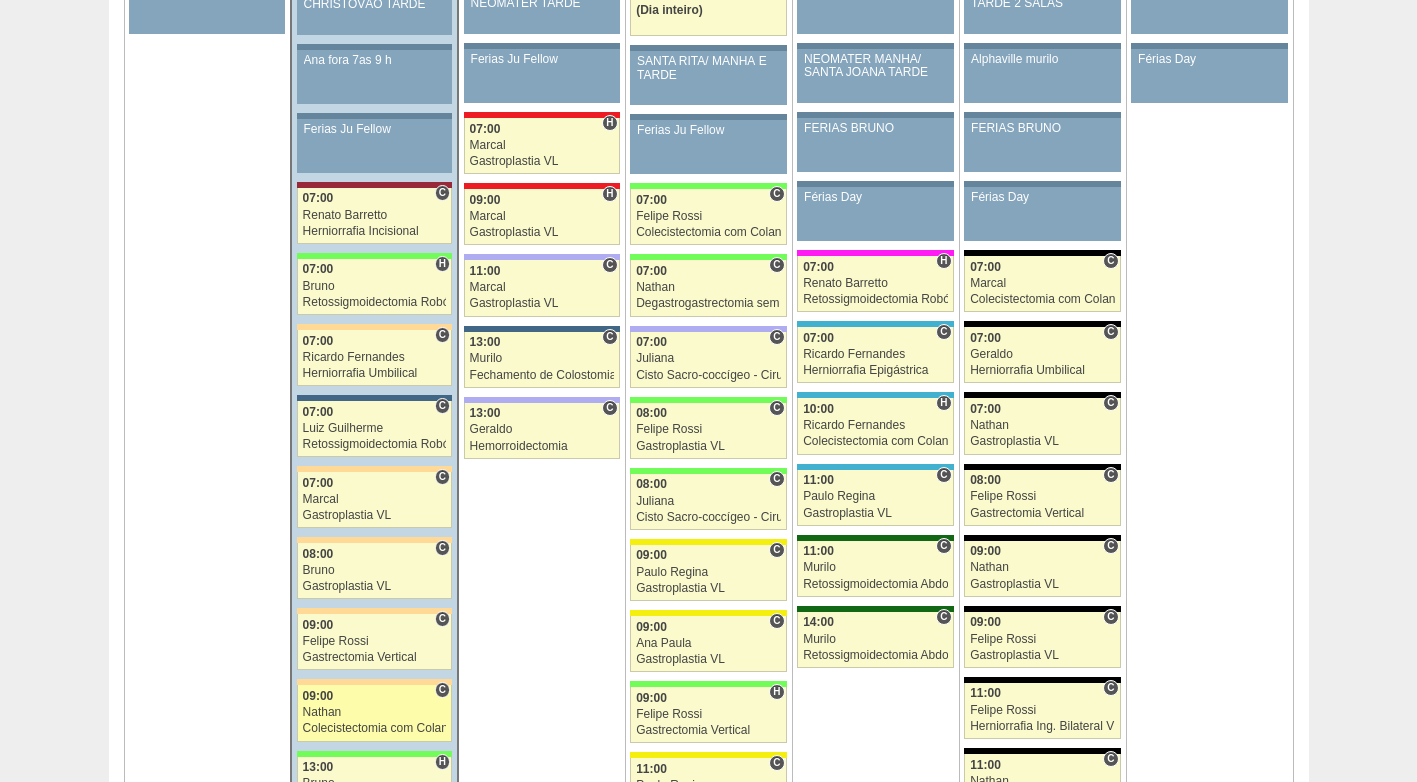 click on "Nathan" at bounding box center (375, 712) 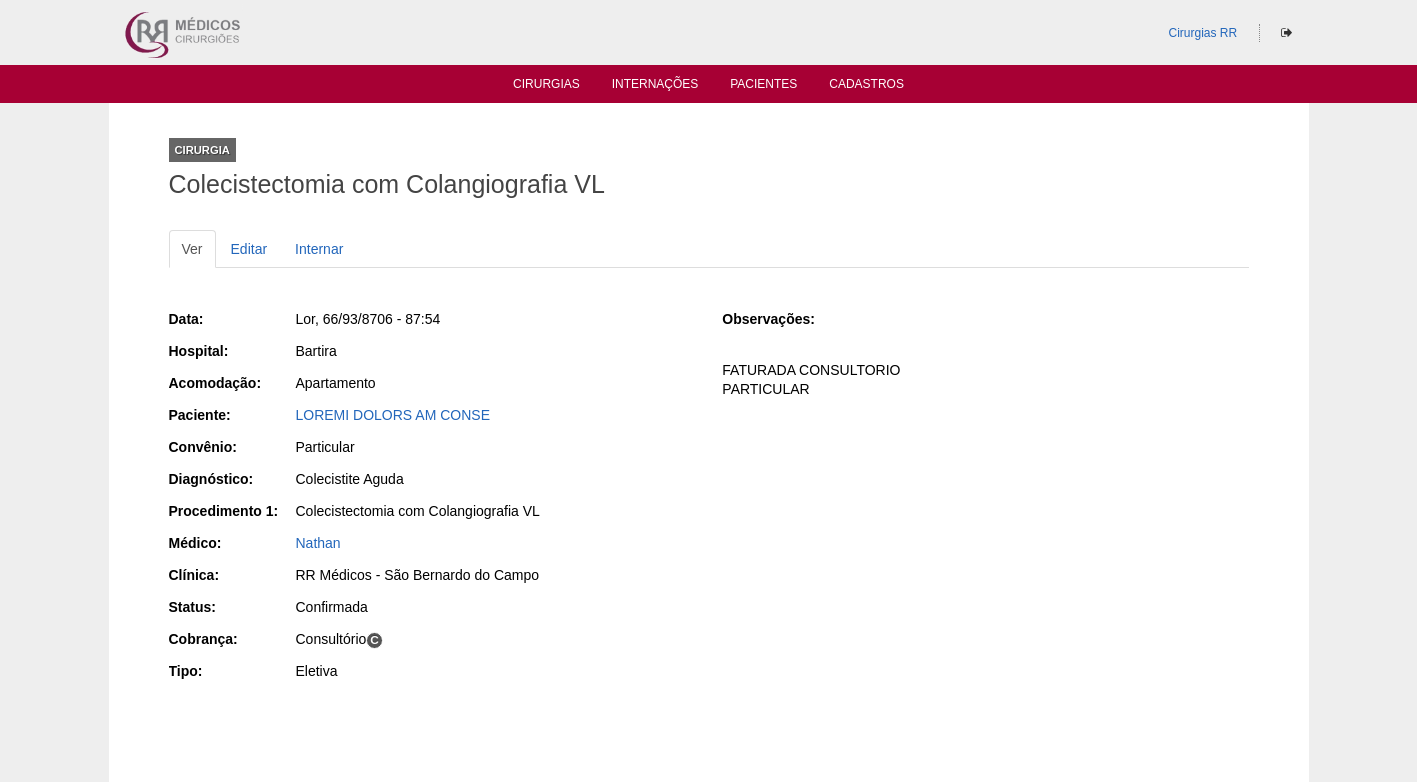 scroll, scrollTop: 0, scrollLeft: 0, axis: both 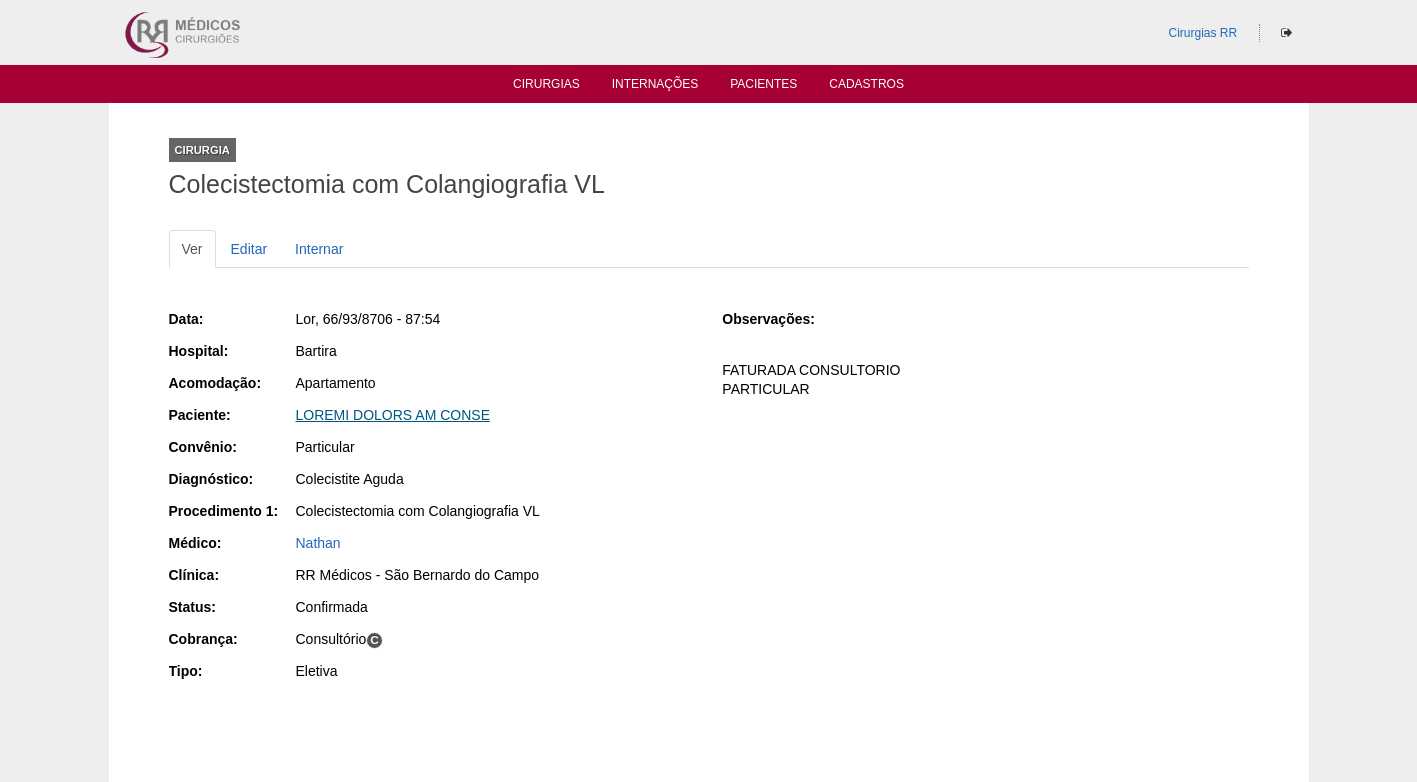 click on "LOREMI DOLORS AM CONSE" at bounding box center [393, 415] 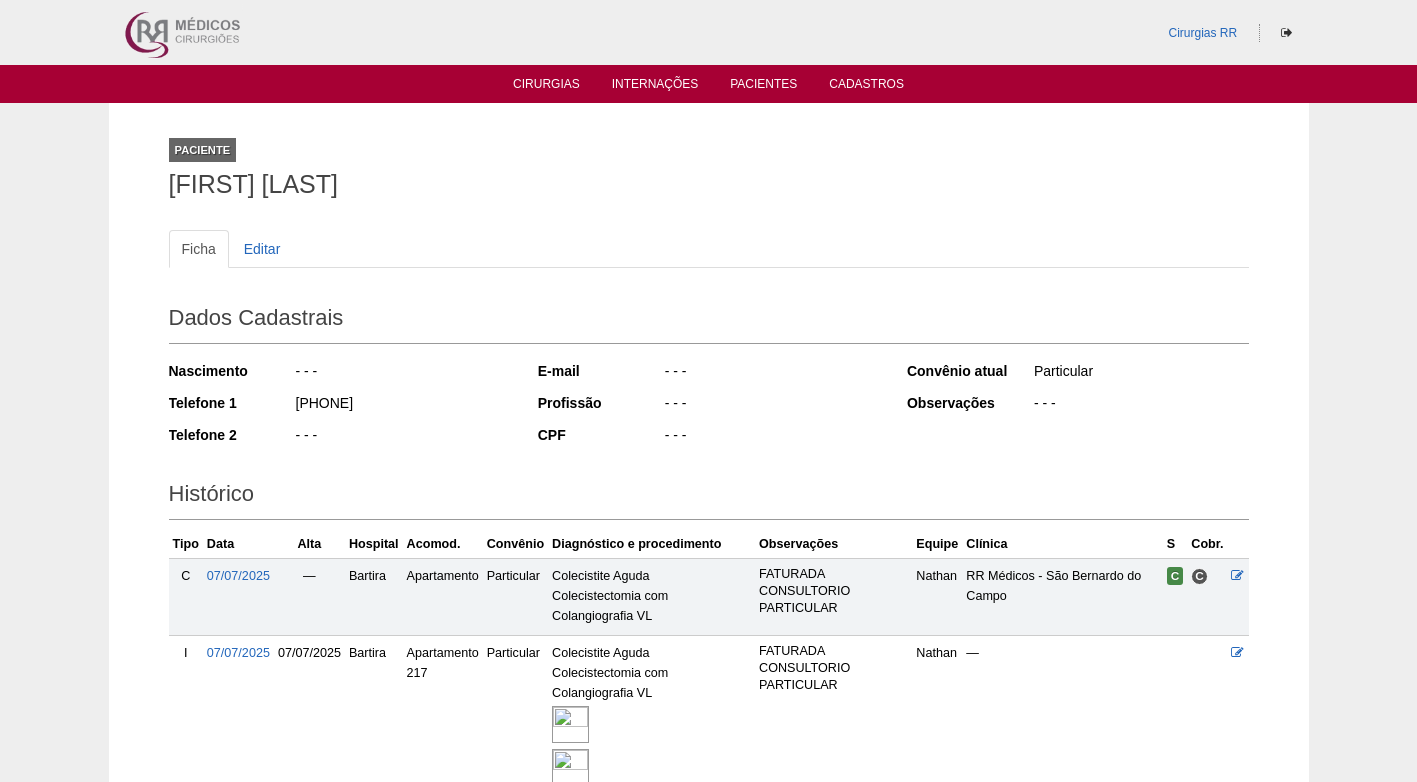 scroll, scrollTop: 0, scrollLeft: 0, axis: both 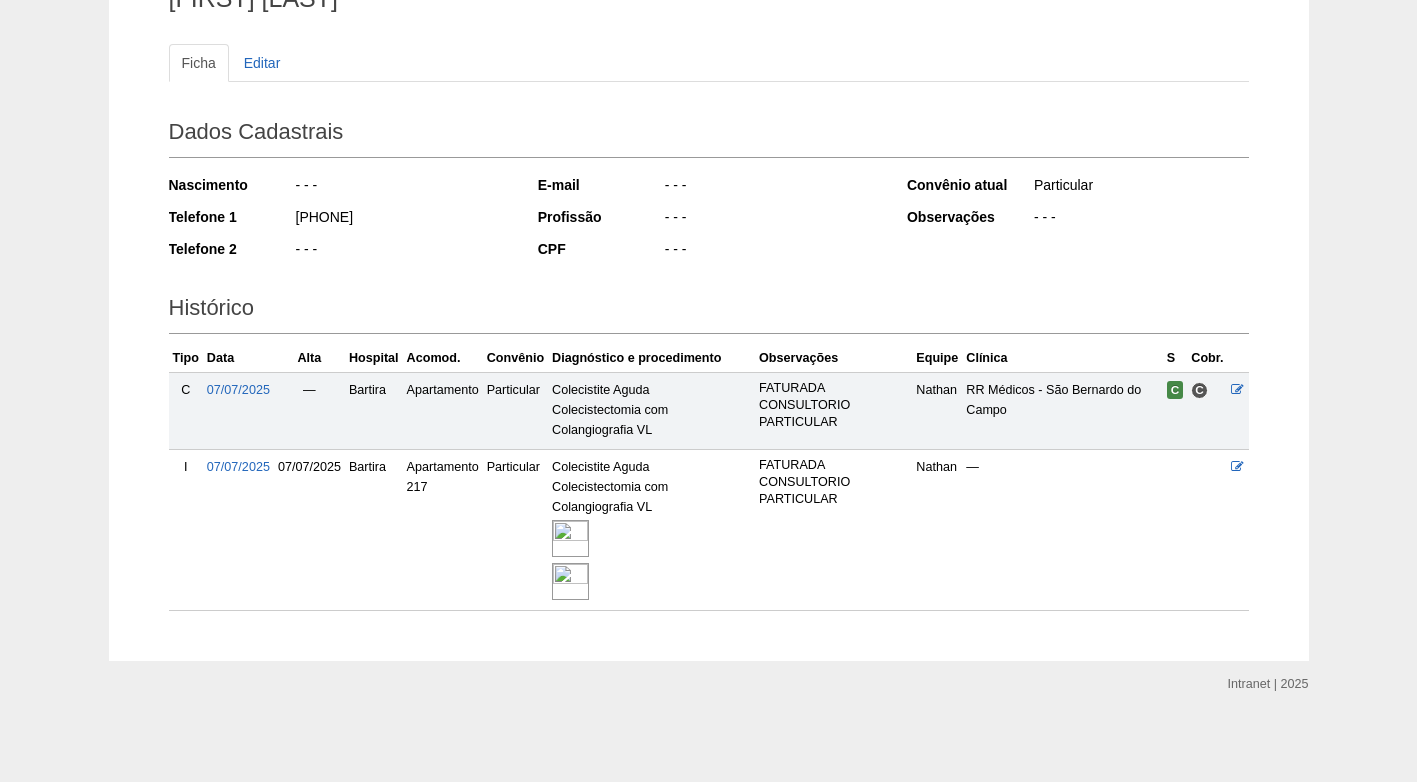 click at bounding box center (570, 538) 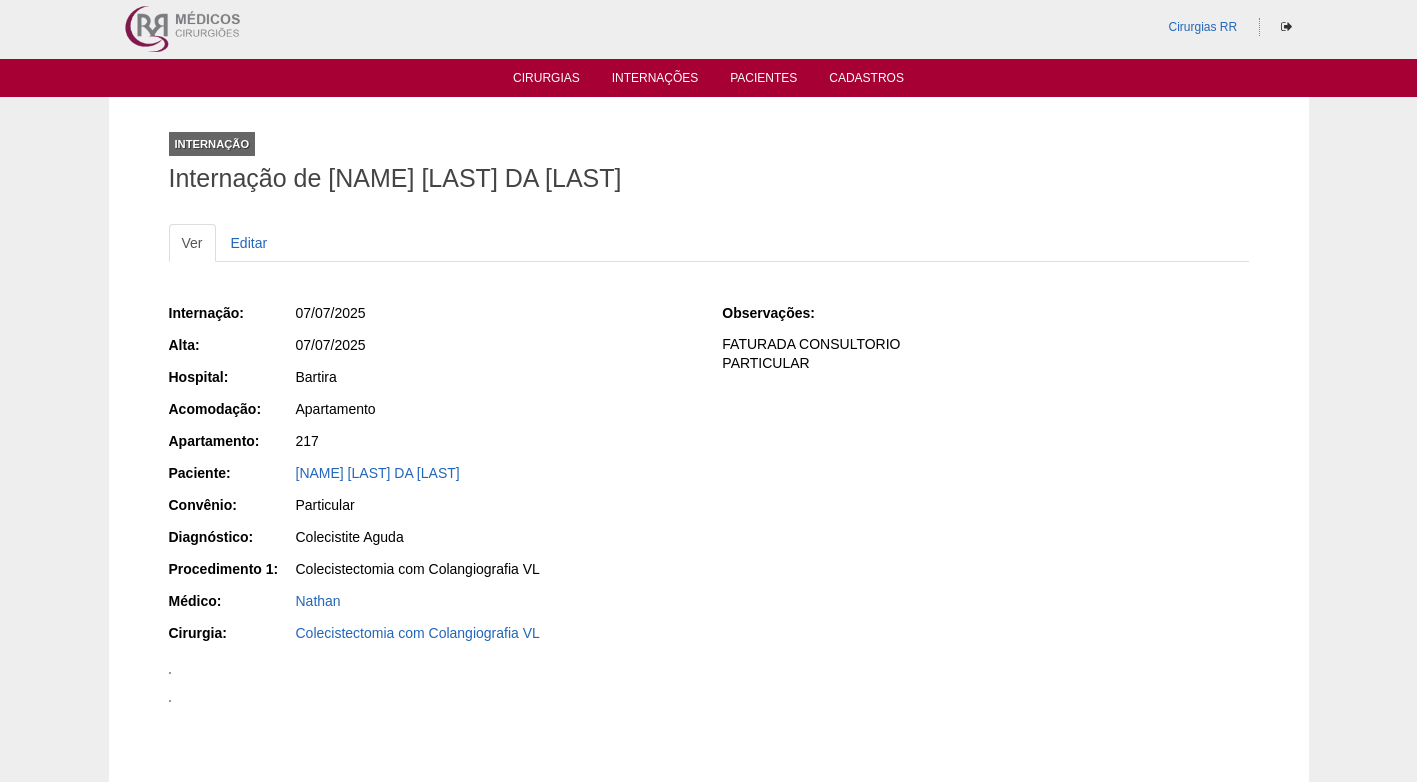 scroll, scrollTop: 0, scrollLeft: 0, axis: both 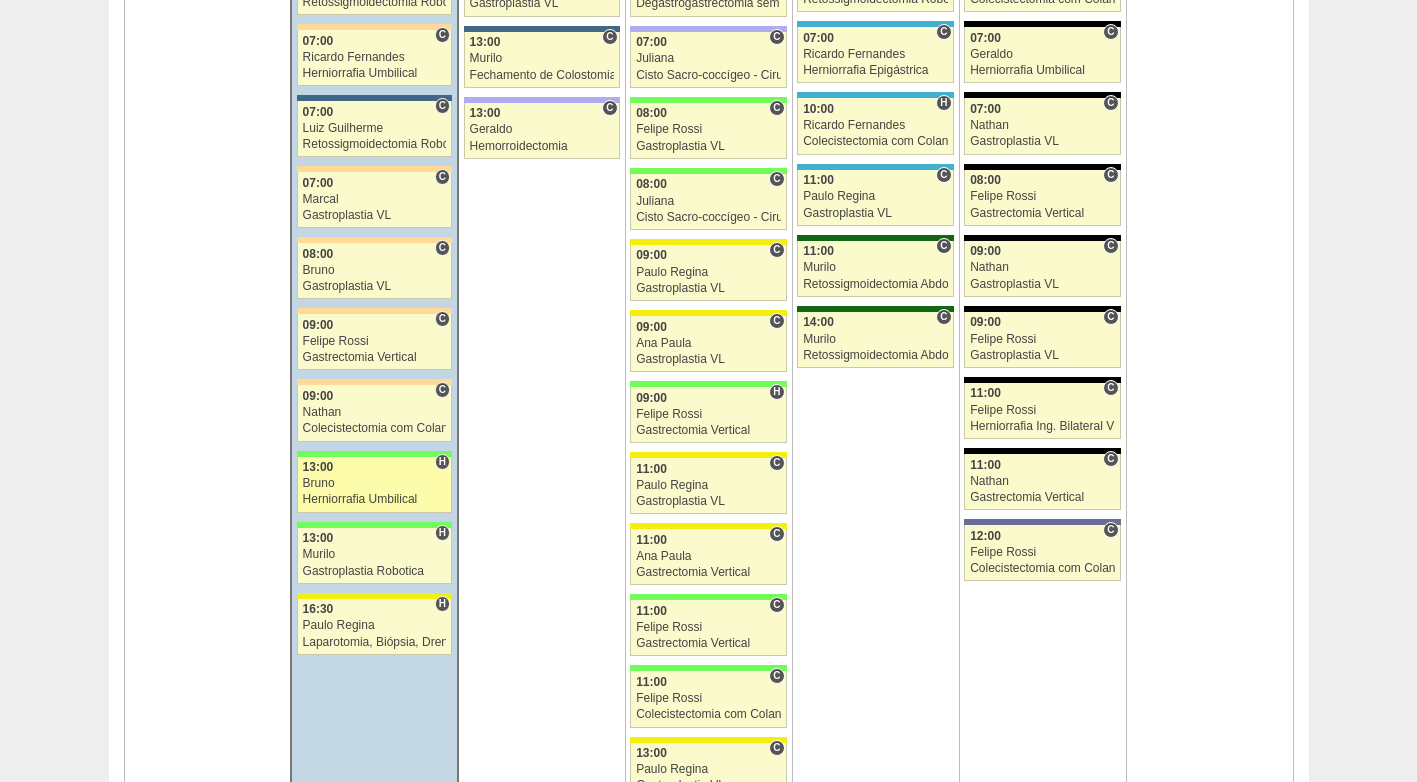 click on "Bruno" at bounding box center [375, 483] 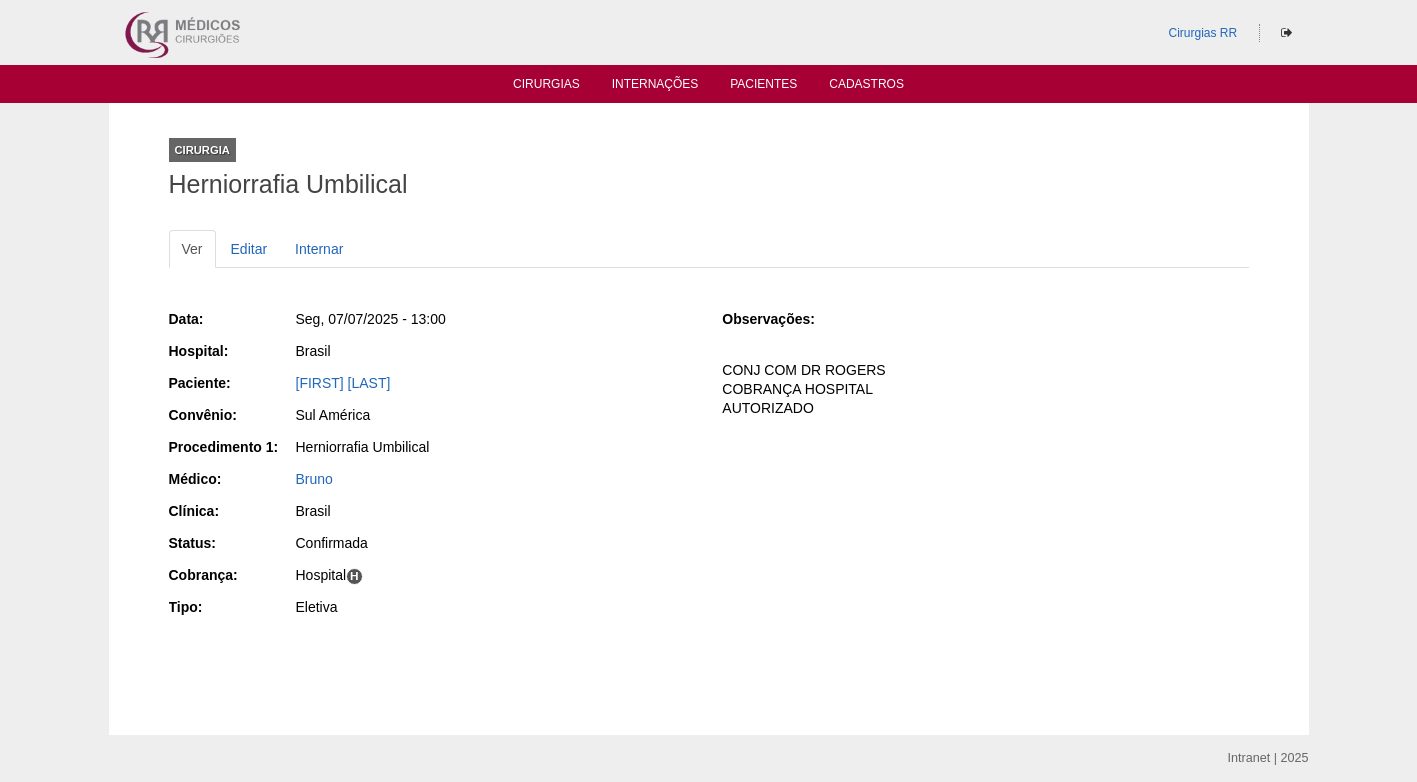 scroll, scrollTop: 0, scrollLeft: 0, axis: both 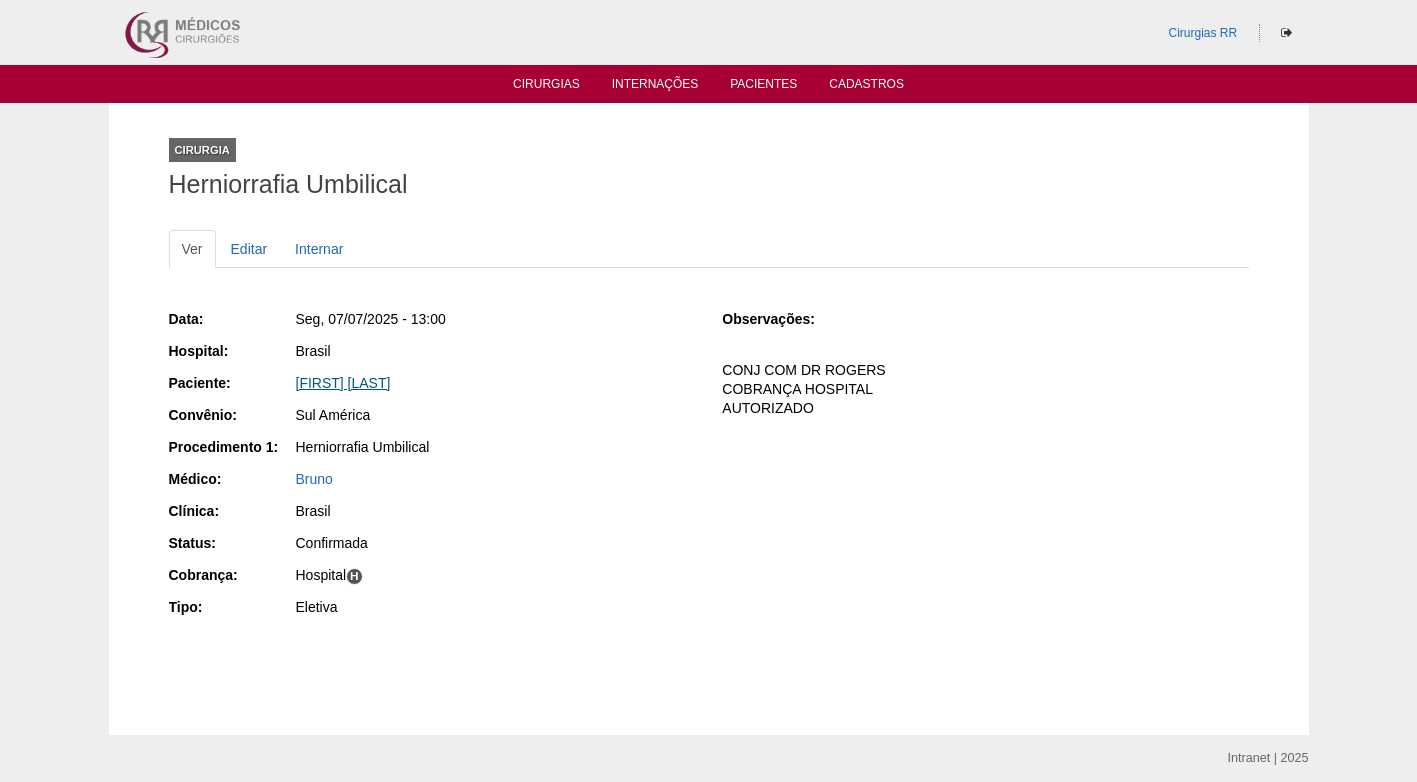 click on "[FIRST] [LAST]" at bounding box center (343, 383) 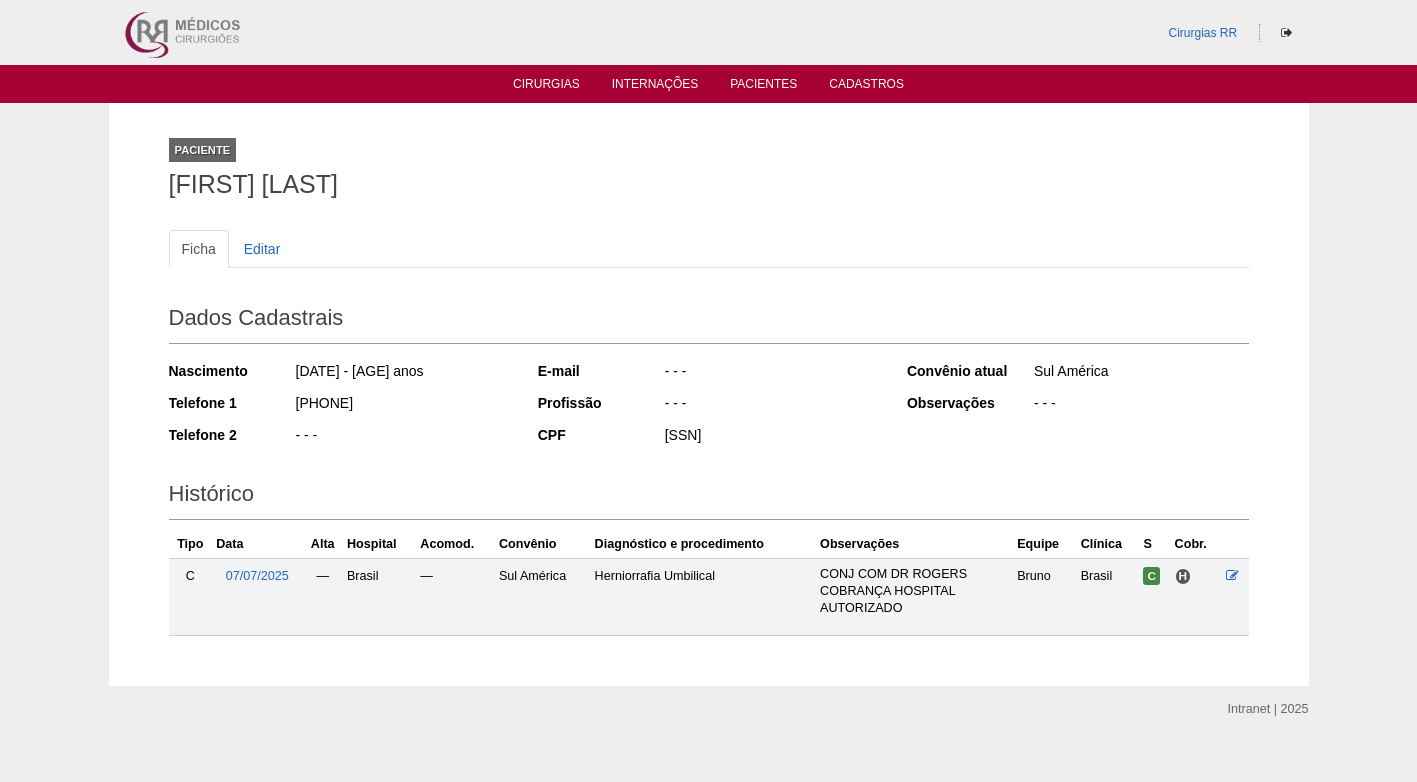 scroll, scrollTop: 0, scrollLeft: 0, axis: both 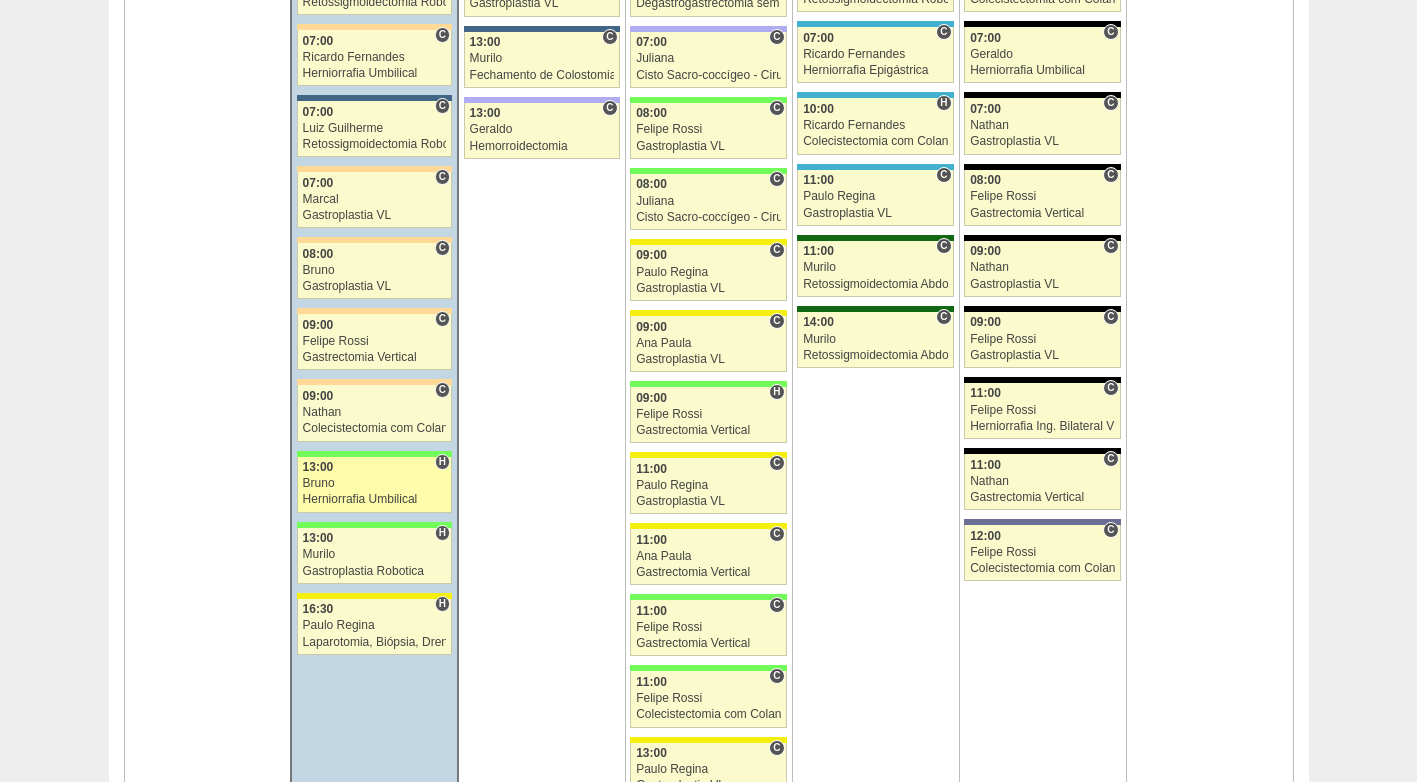 click on "Bruno" at bounding box center (375, 483) 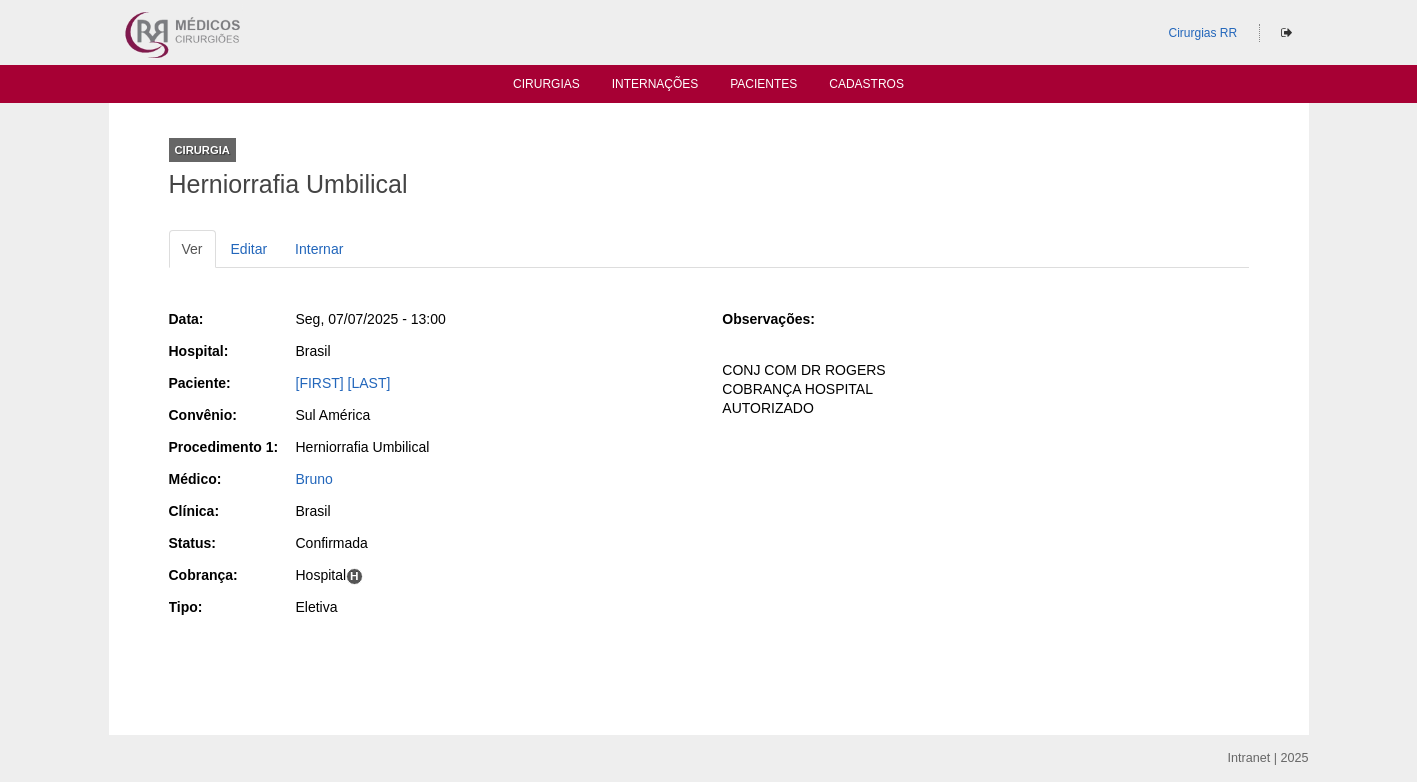 scroll, scrollTop: 0, scrollLeft: 0, axis: both 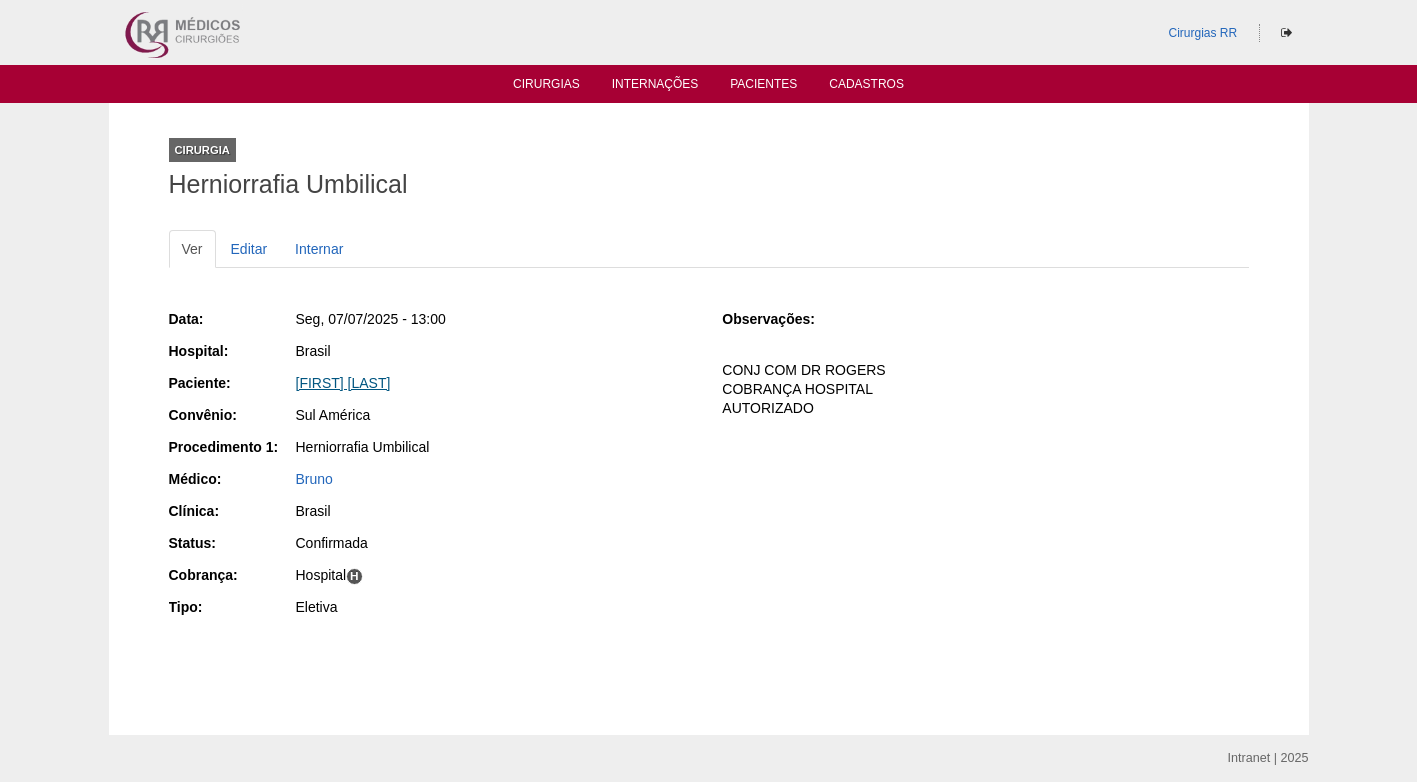 click on "[FIRST] [LAST]" at bounding box center (494, 385) 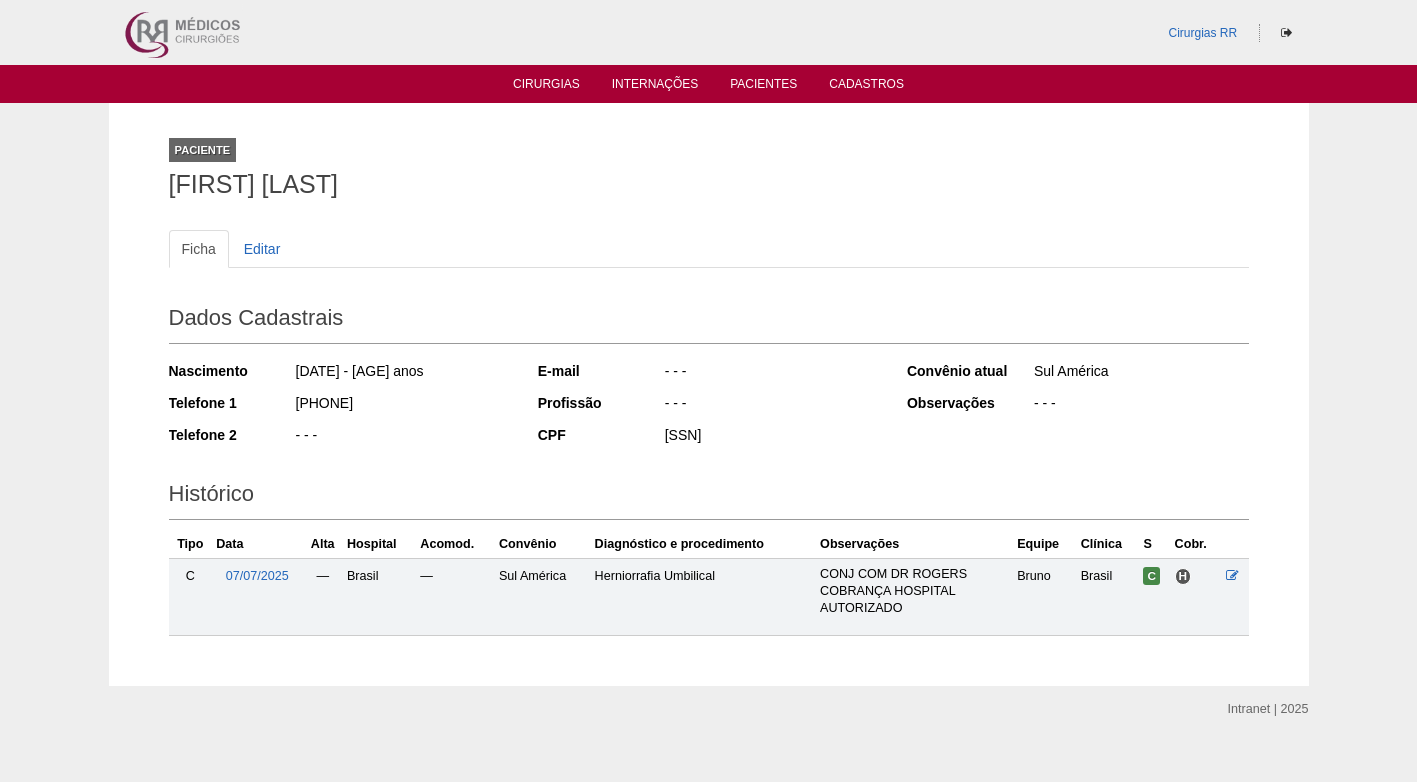 scroll, scrollTop: 0, scrollLeft: 0, axis: both 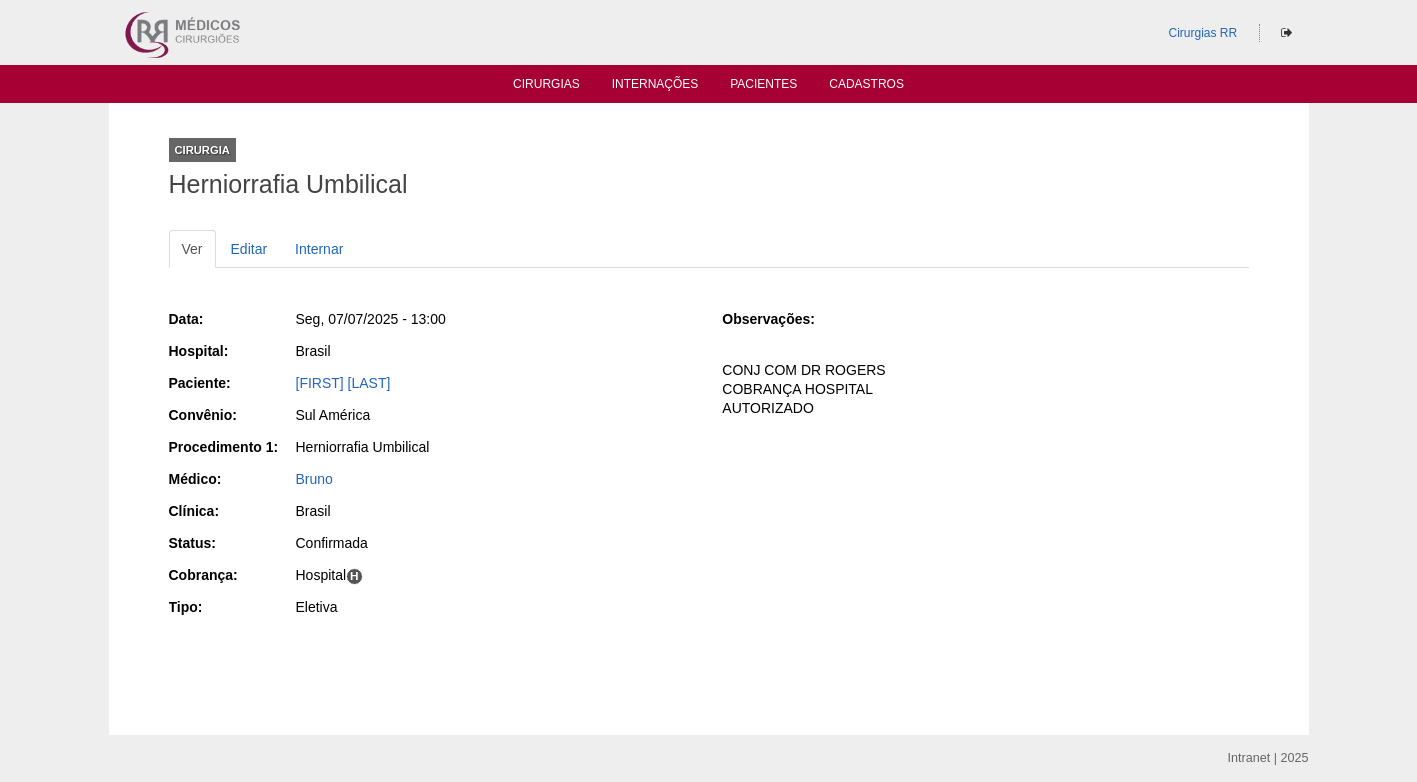 drag, startPoint x: 469, startPoint y: 386, endPoint x: 263, endPoint y: 381, distance: 206.06067 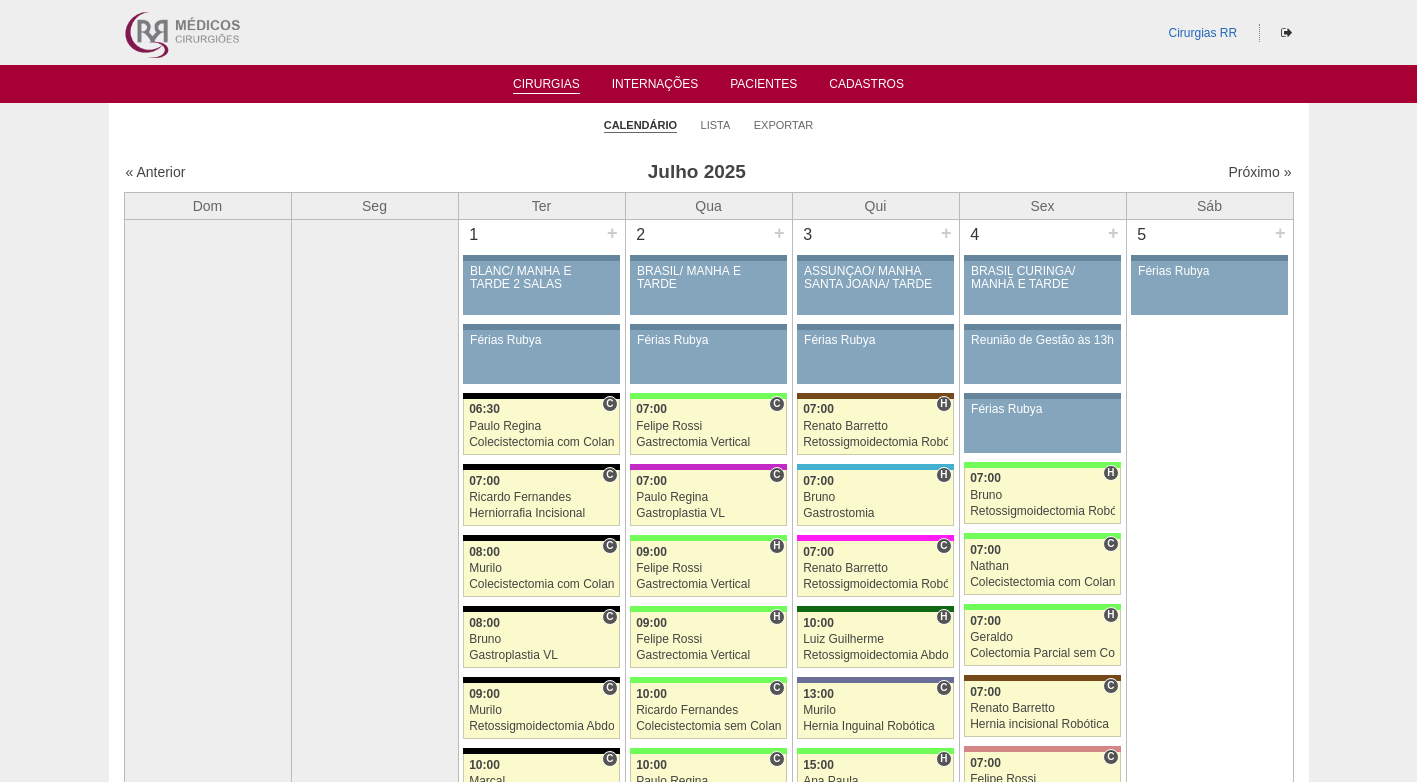 scroll, scrollTop: 1900, scrollLeft: 0, axis: vertical 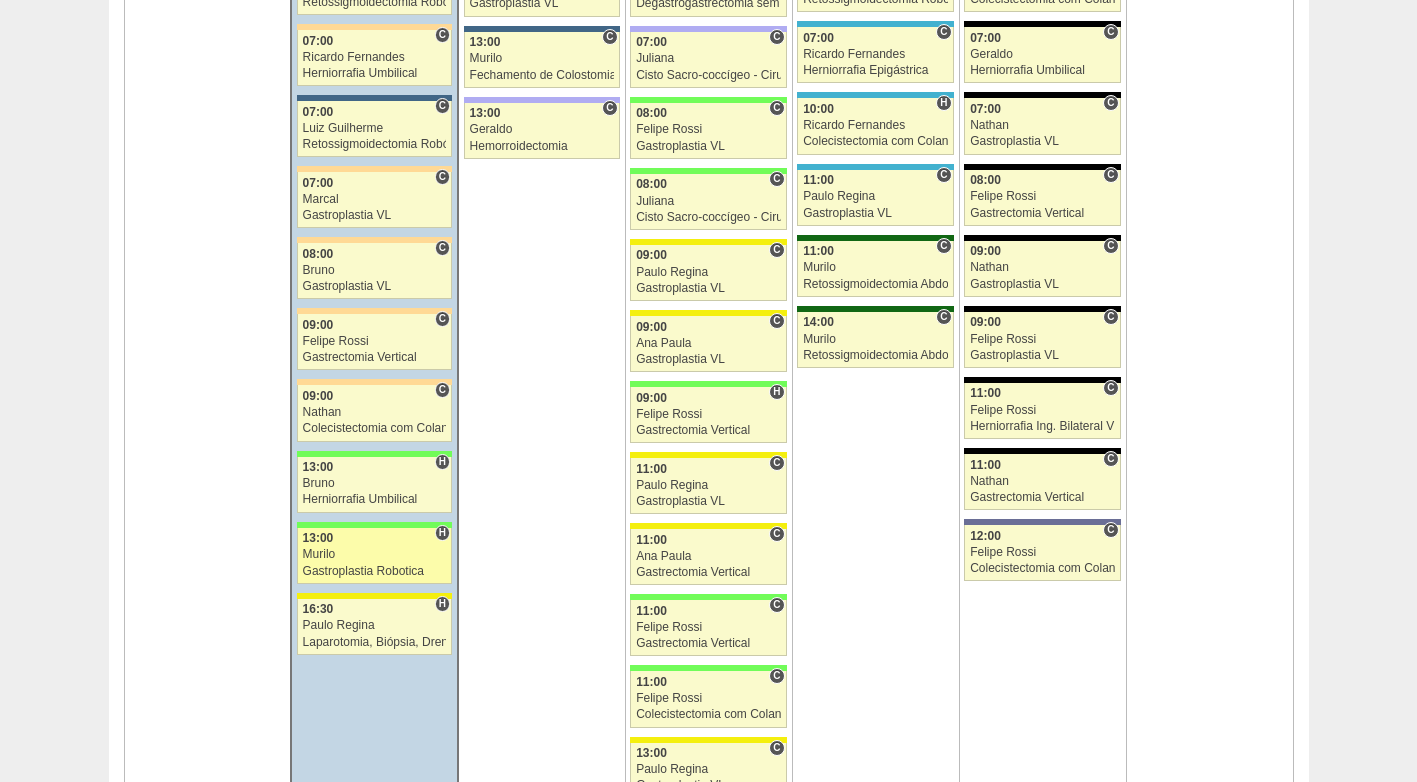 click on "Murilo" at bounding box center [375, 554] 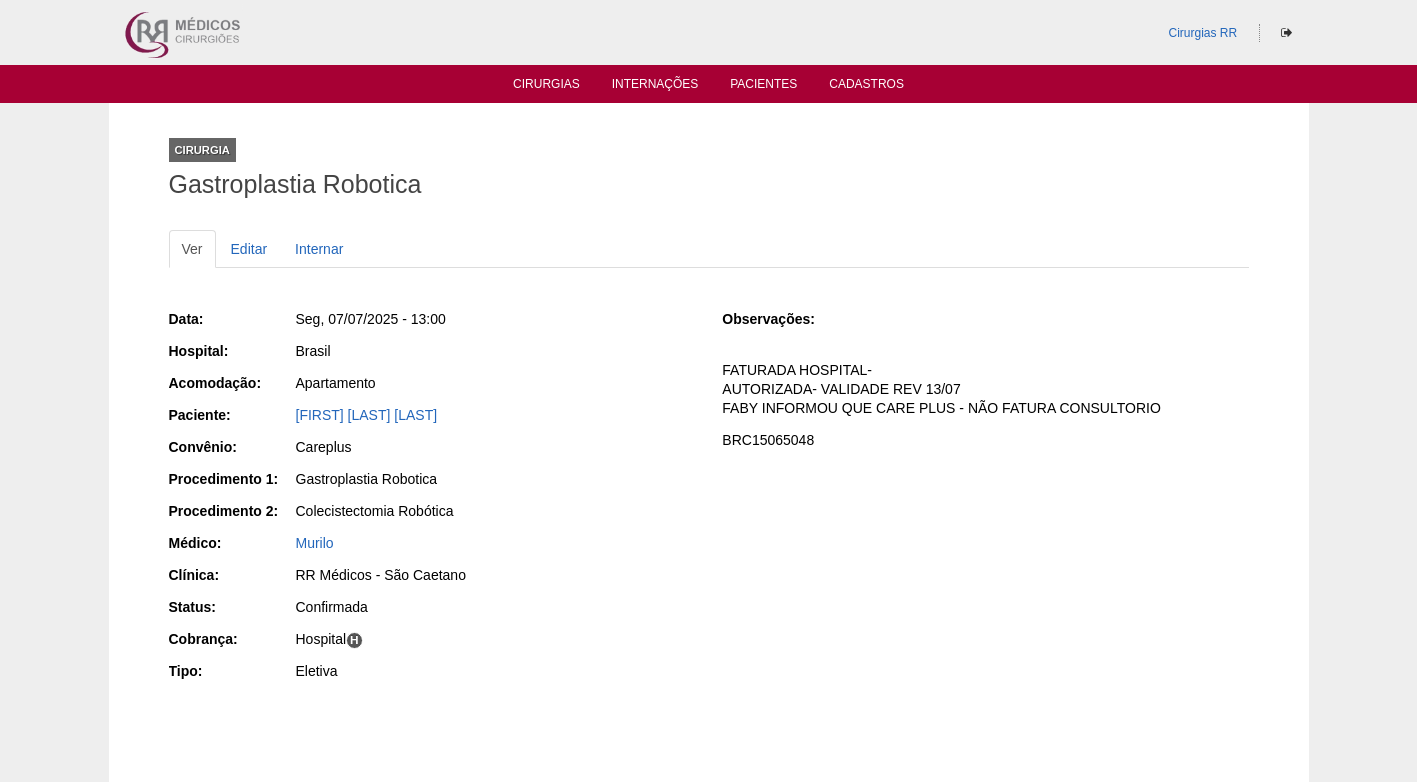 scroll, scrollTop: 0, scrollLeft: 0, axis: both 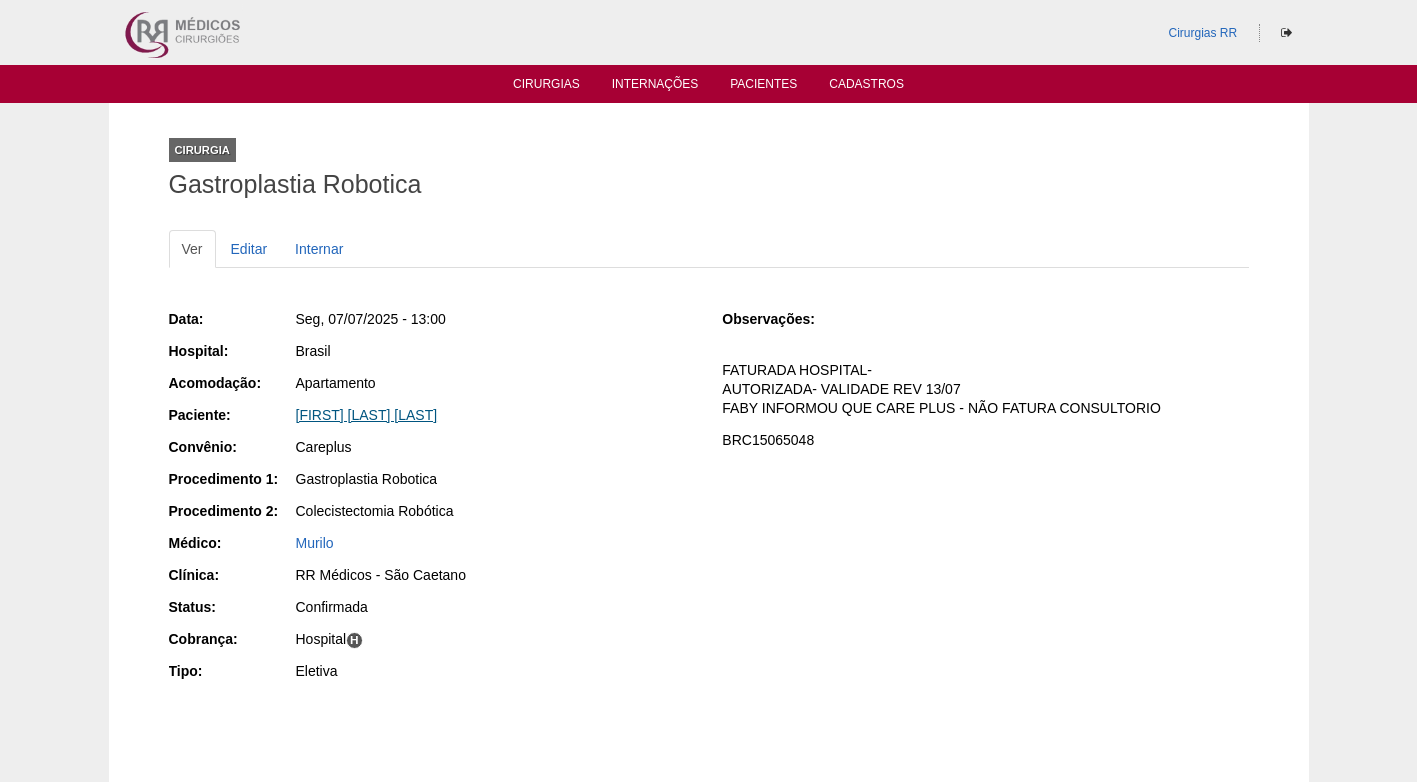 click on "[FIRST] [LAST] [LAST]" at bounding box center [367, 415] 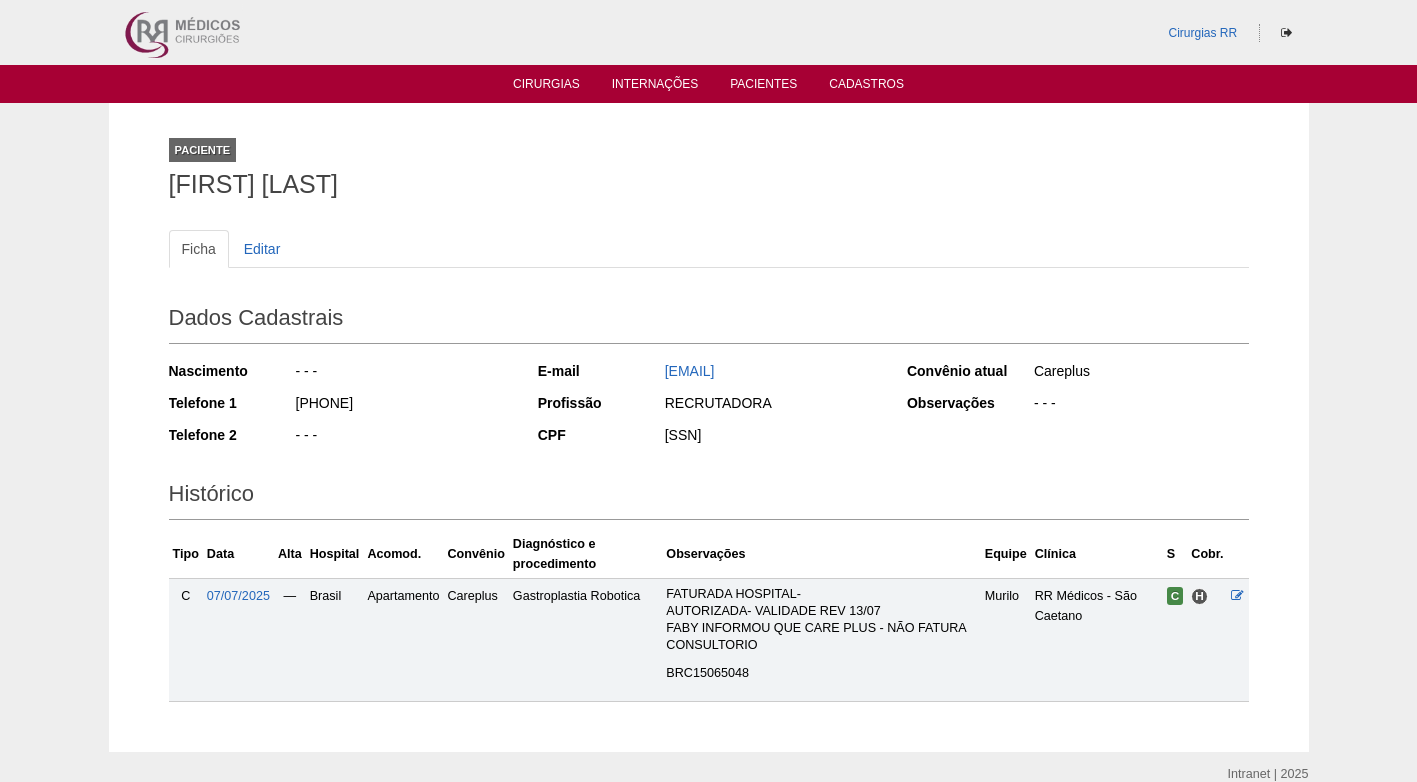 scroll, scrollTop: 0, scrollLeft: 0, axis: both 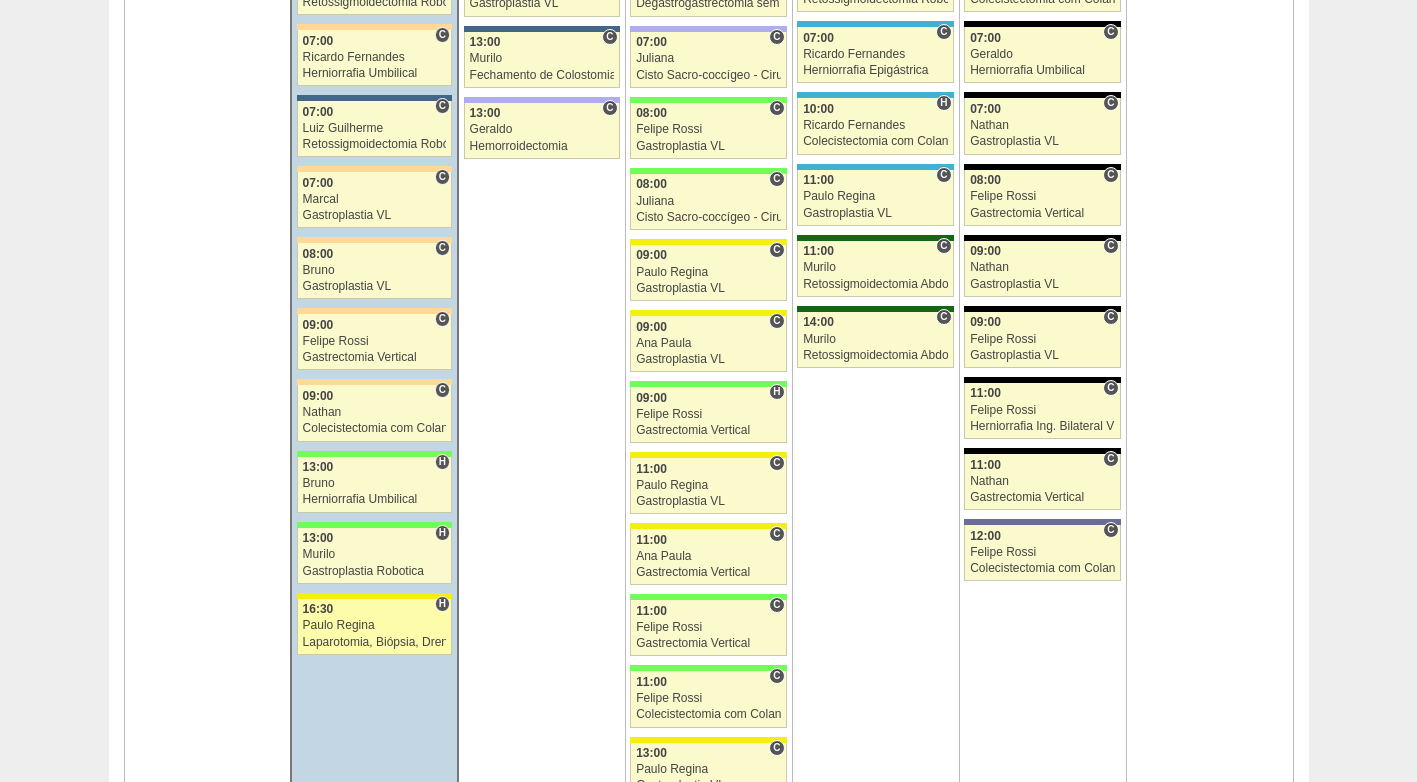 click on "Paulo Regina" at bounding box center [375, 625] 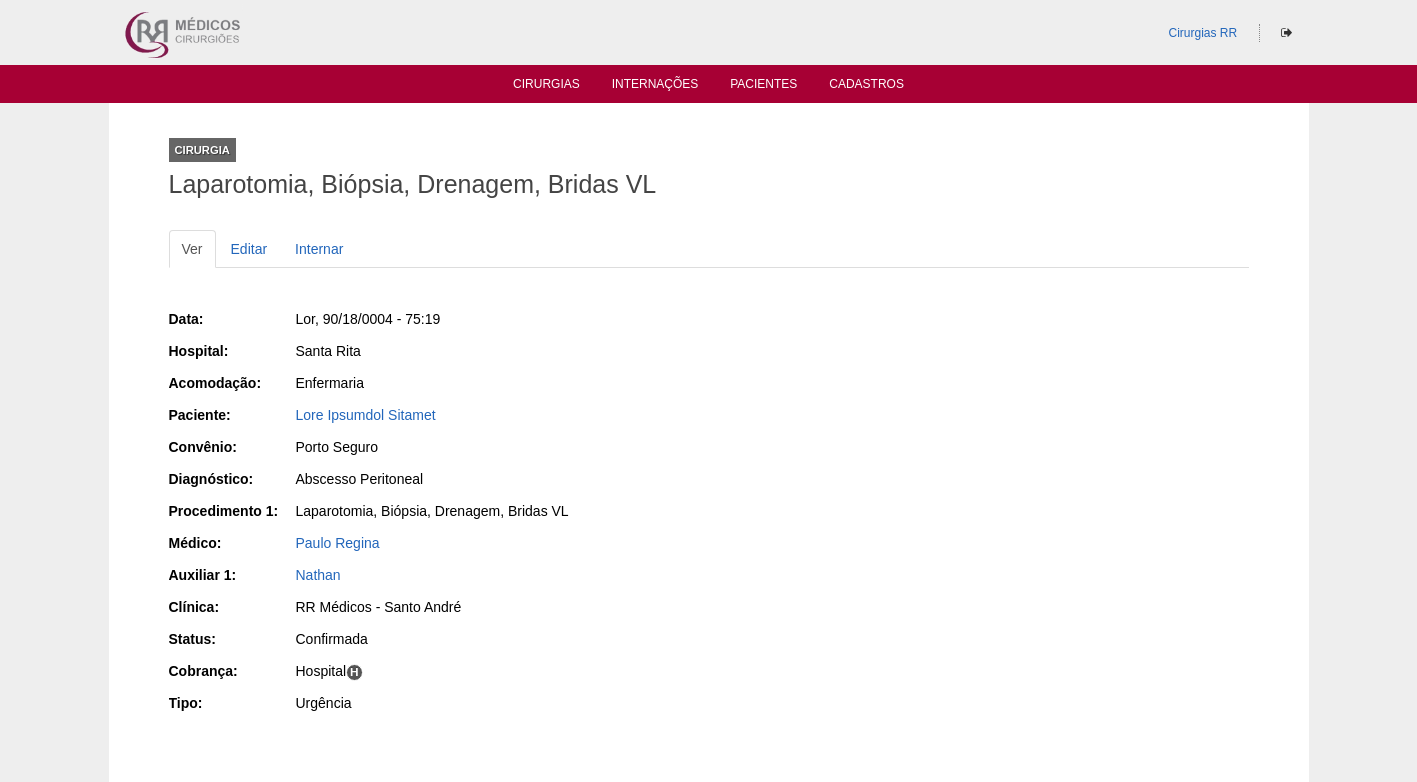 scroll, scrollTop: 0, scrollLeft: 0, axis: both 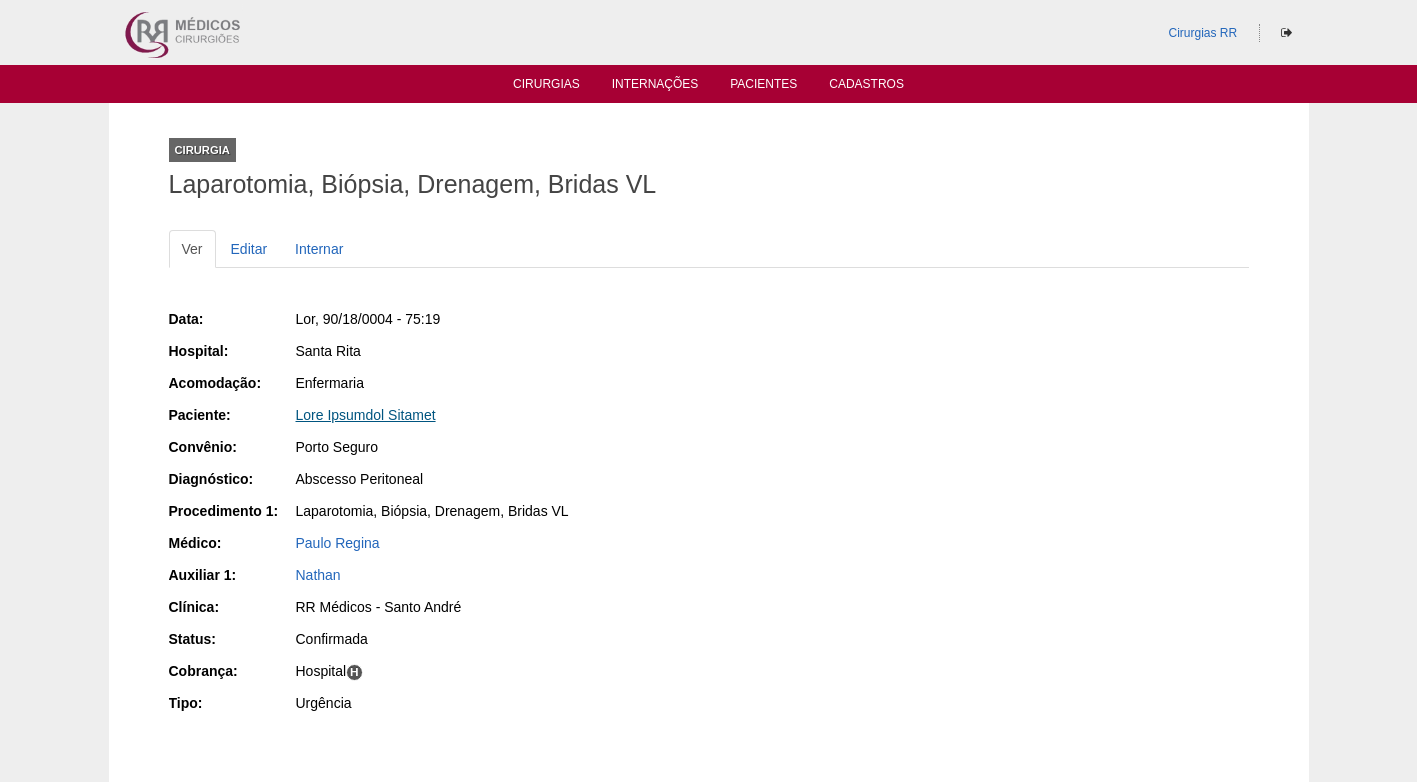 click on "Lore Ipsumdol Sitamet" at bounding box center [366, 415] 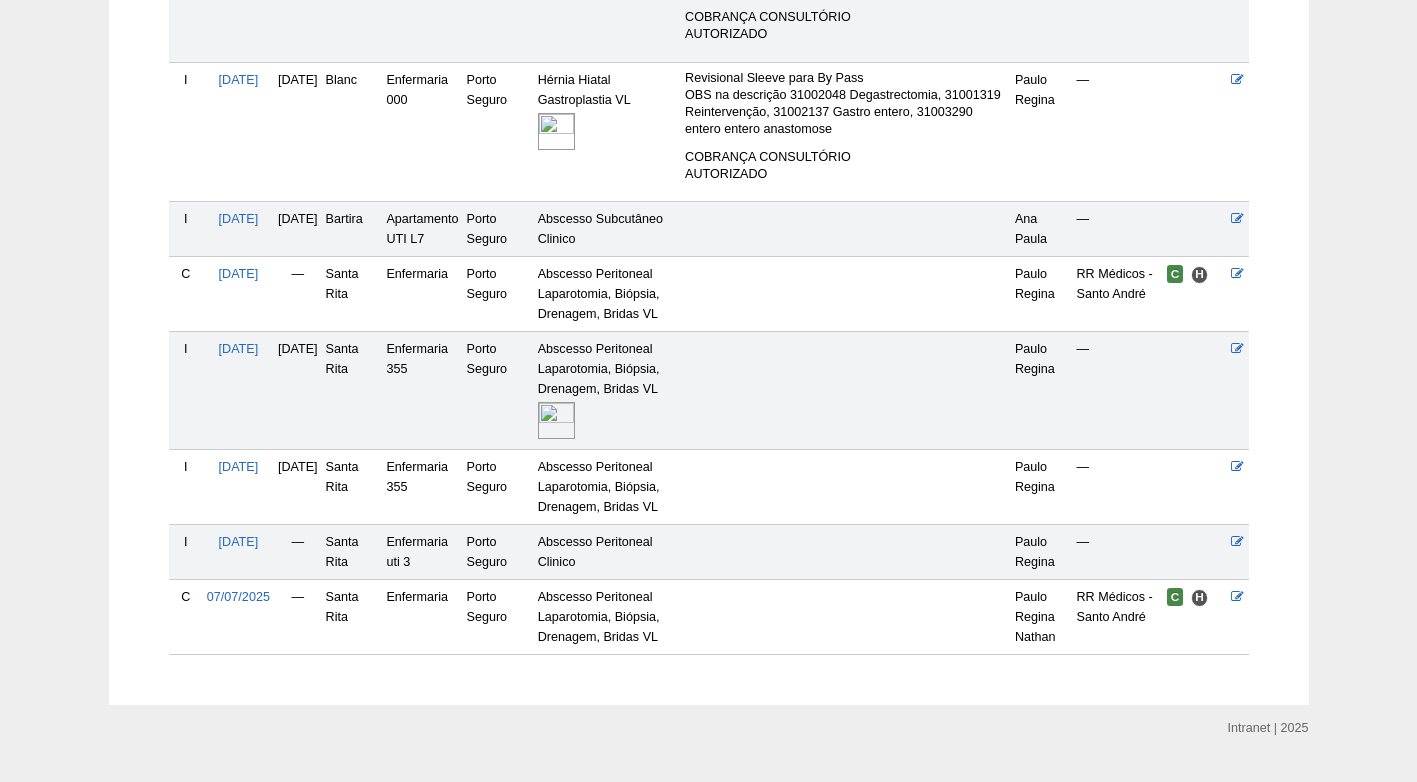 scroll, scrollTop: 700, scrollLeft: 0, axis: vertical 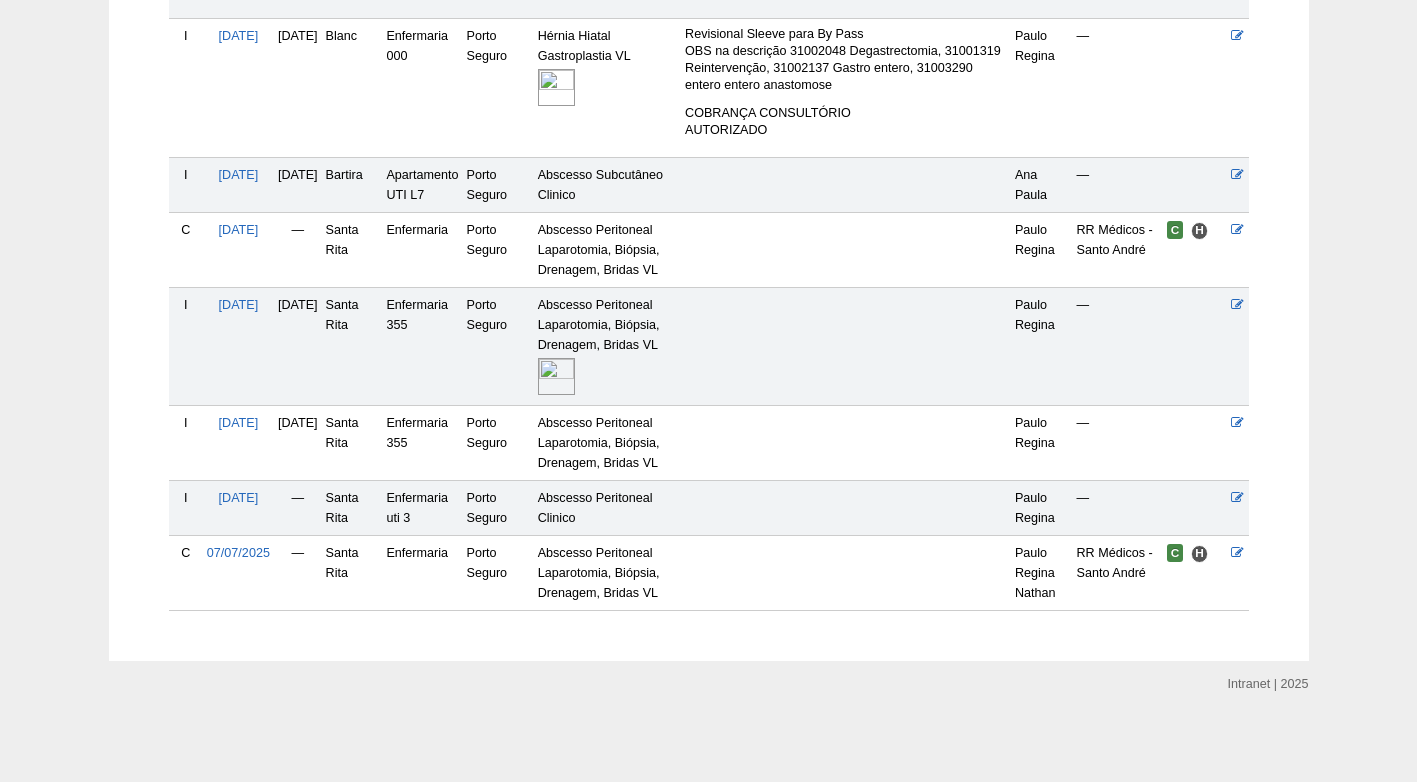 click at bounding box center [556, 376] 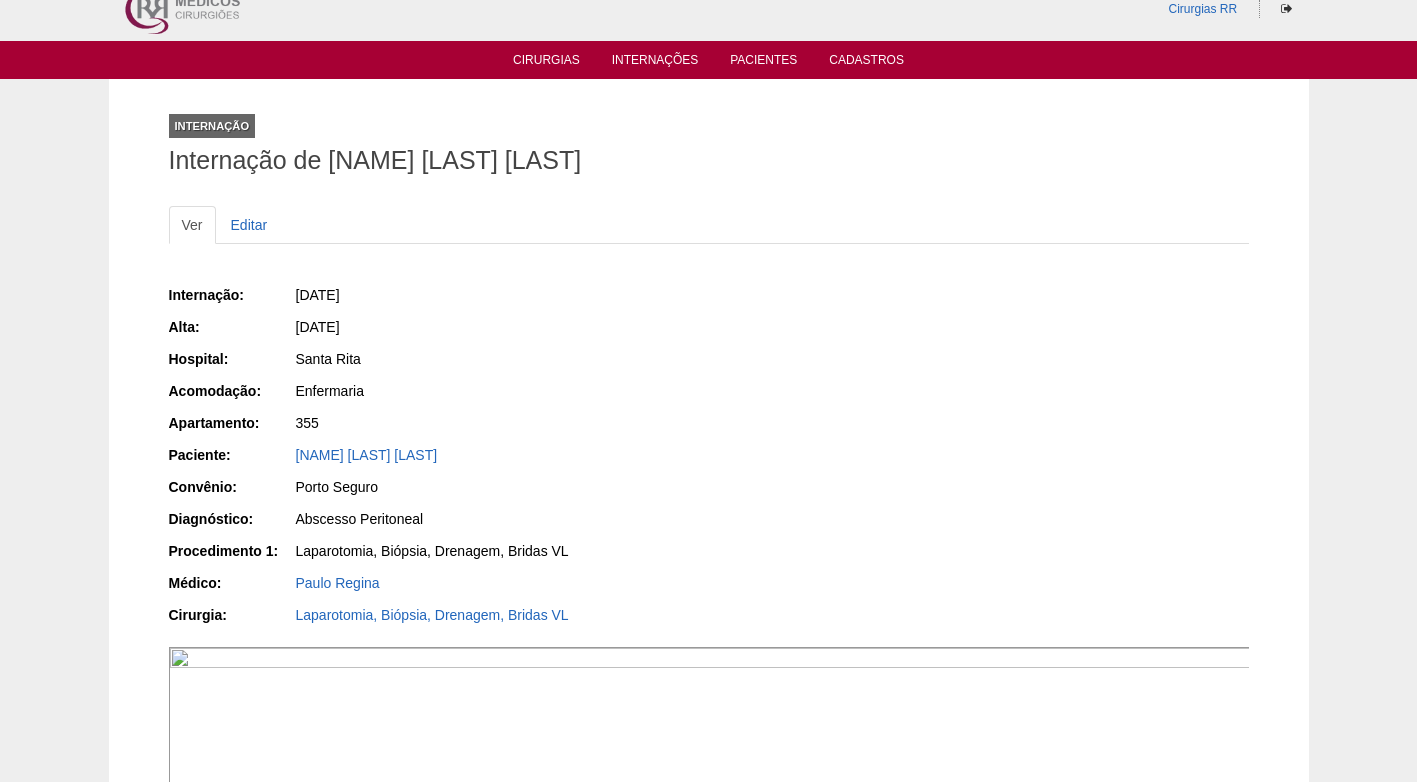 scroll, scrollTop: 0, scrollLeft: 0, axis: both 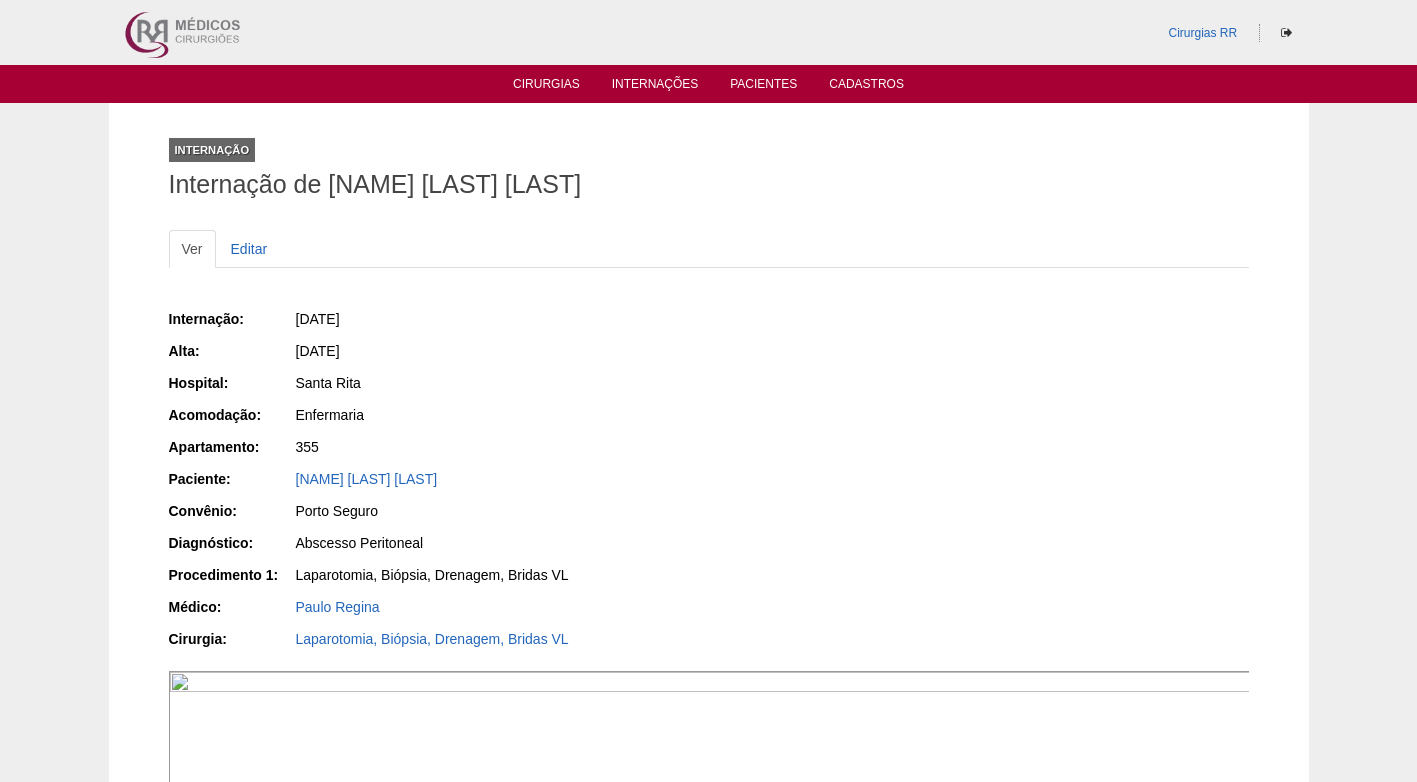 click on "Internação:
[DATE]
Alta:
[DATE]
Hospital:
Santa Rita
Acomodação:
Enfermaria
Apartamento:
[NUMBER]
Paciente:
[NAME] [LAST] [LAST]
Convênio:
Porto Seguro
Diagnóstico:
Abscesso Peritoneal
Procedimento 1:
Laparotomia, Biópsia, Drenagem, Bridas VL
Médico:
[NAME] [LAST]" at bounding box center [432, 481] 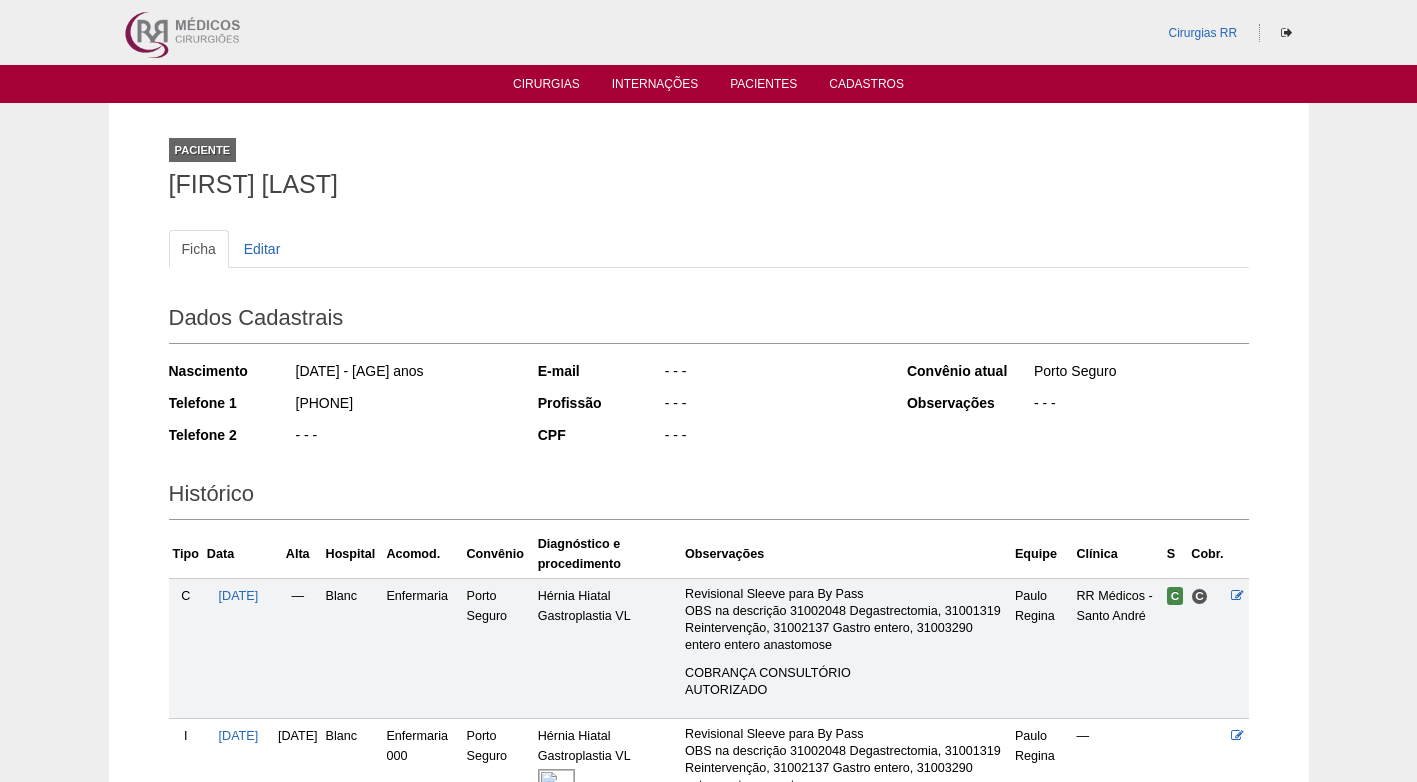 scroll, scrollTop: 700, scrollLeft: 0, axis: vertical 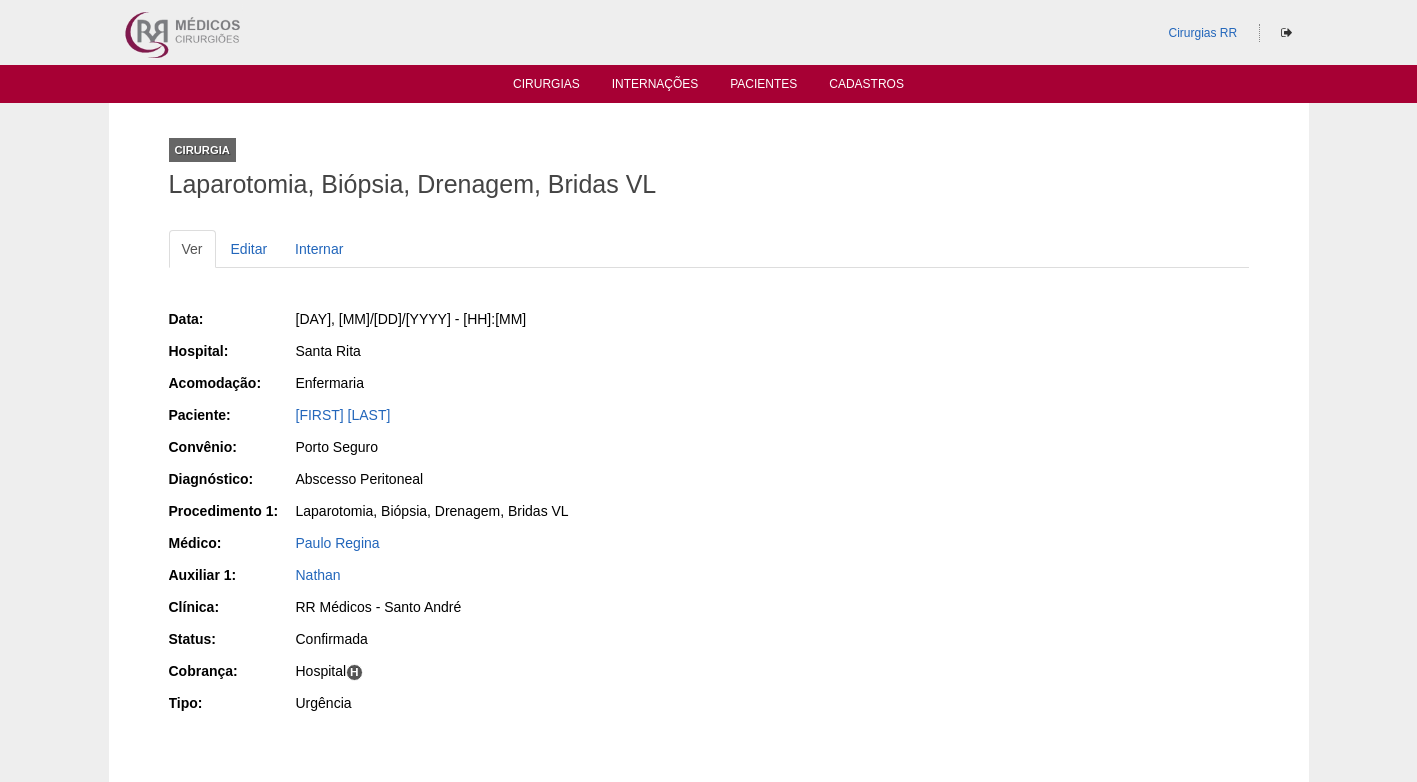 click on "Data:
Seg, 07/07/2025 - 16:30
Hospital:
Santa Rita
Acomodação:
Enfermaria
Paciente:
Rute Monteiro Pimenta
Convênio:
Porto Seguro
Diagnóstico:
Abscesso Peritoneal
Procedimento 1:
Laparotomia, Biópsia, Drenagem, Bridas VL
Médico:
Paulo Regina
Auxiliar 1:
Nathan
Clínica:
Status:" at bounding box center (709, 513) 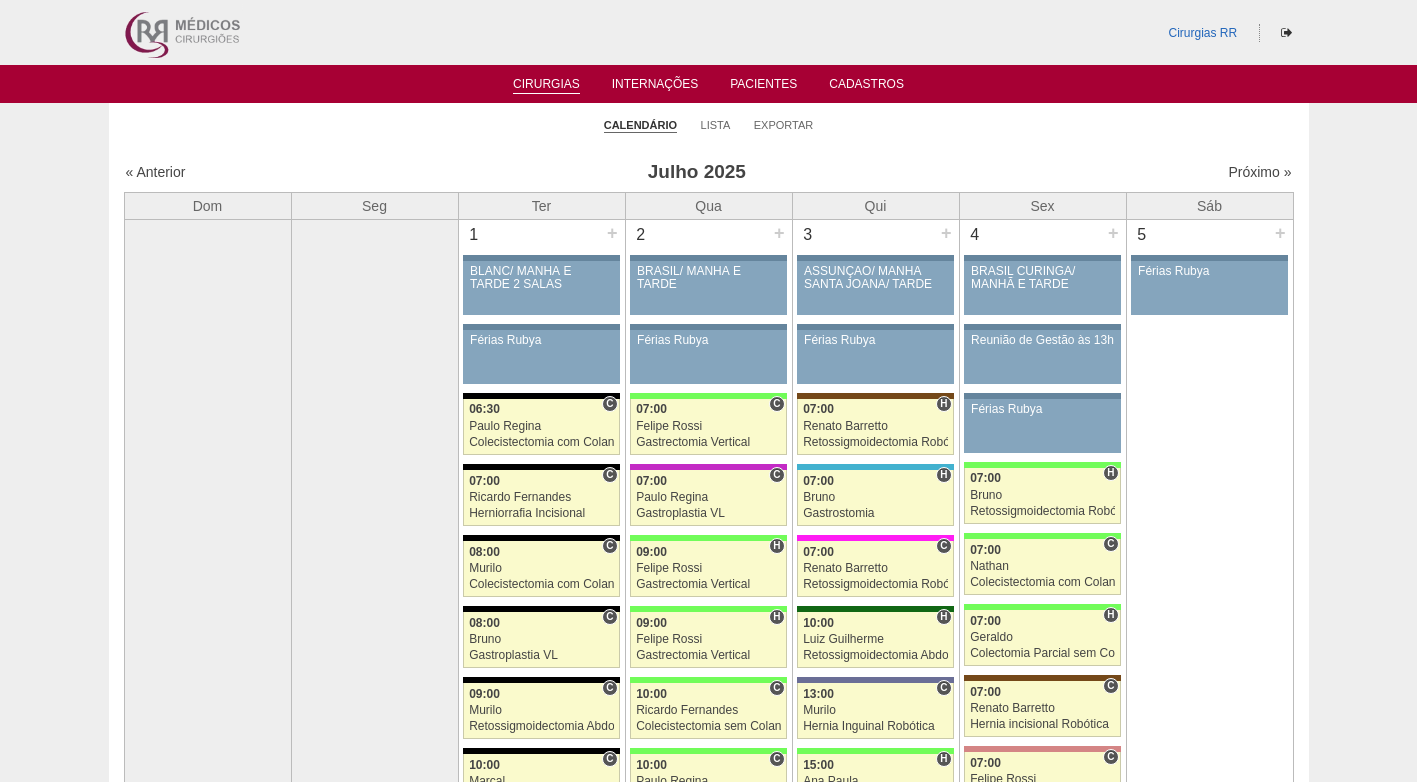 scroll, scrollTop: 1900, scrollLeft: 0, axis: vertical 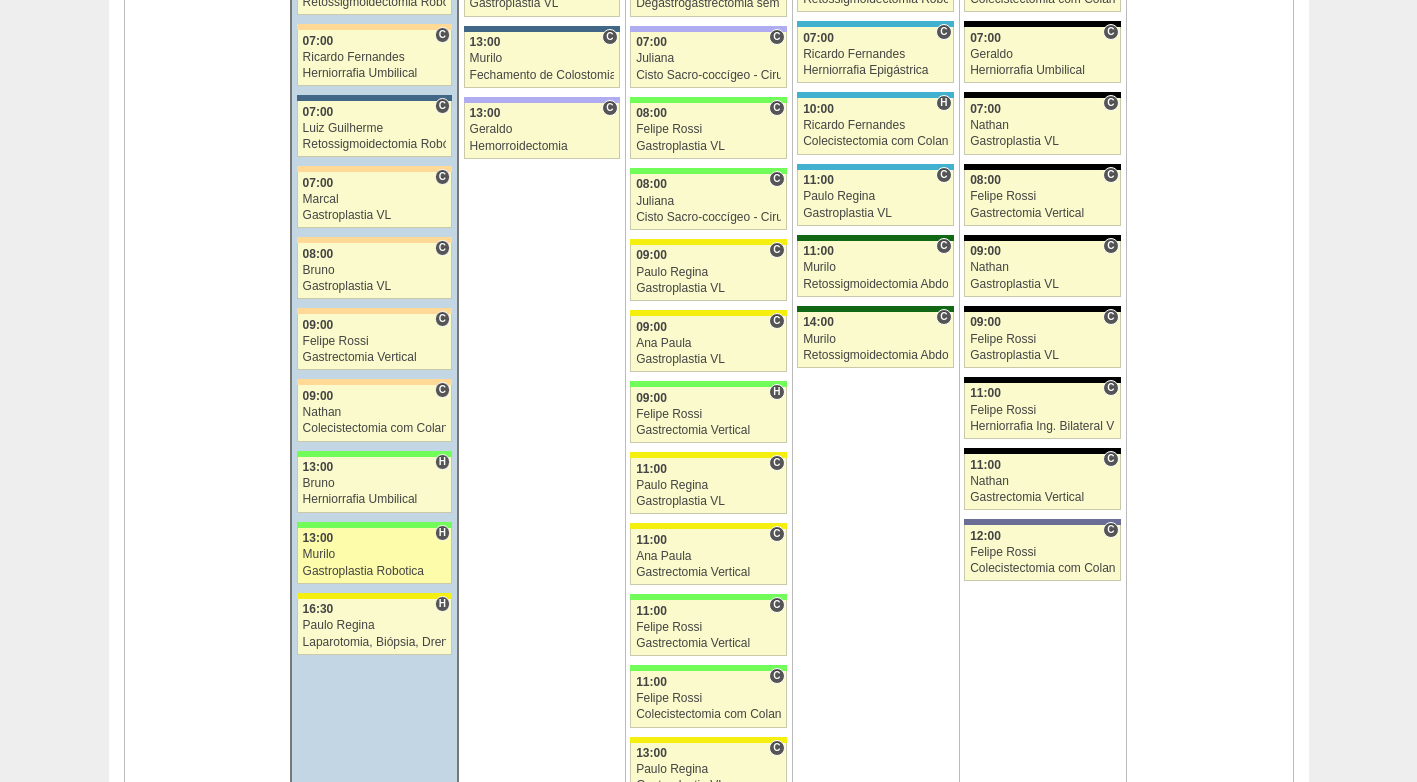 click on "Murilo" at bounding box center [375, 554] 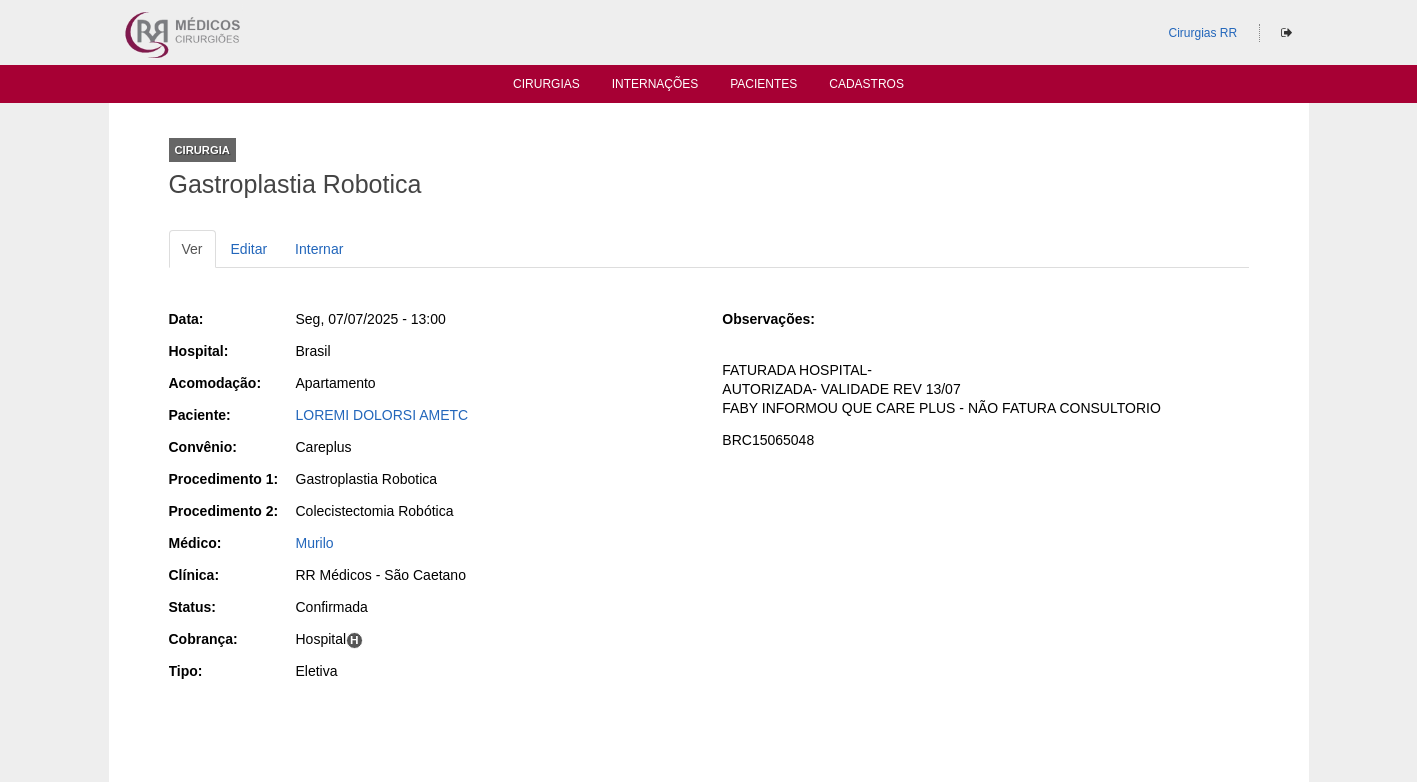 scroll, scrollTop: 0, scrollLeft: 0, axis: both 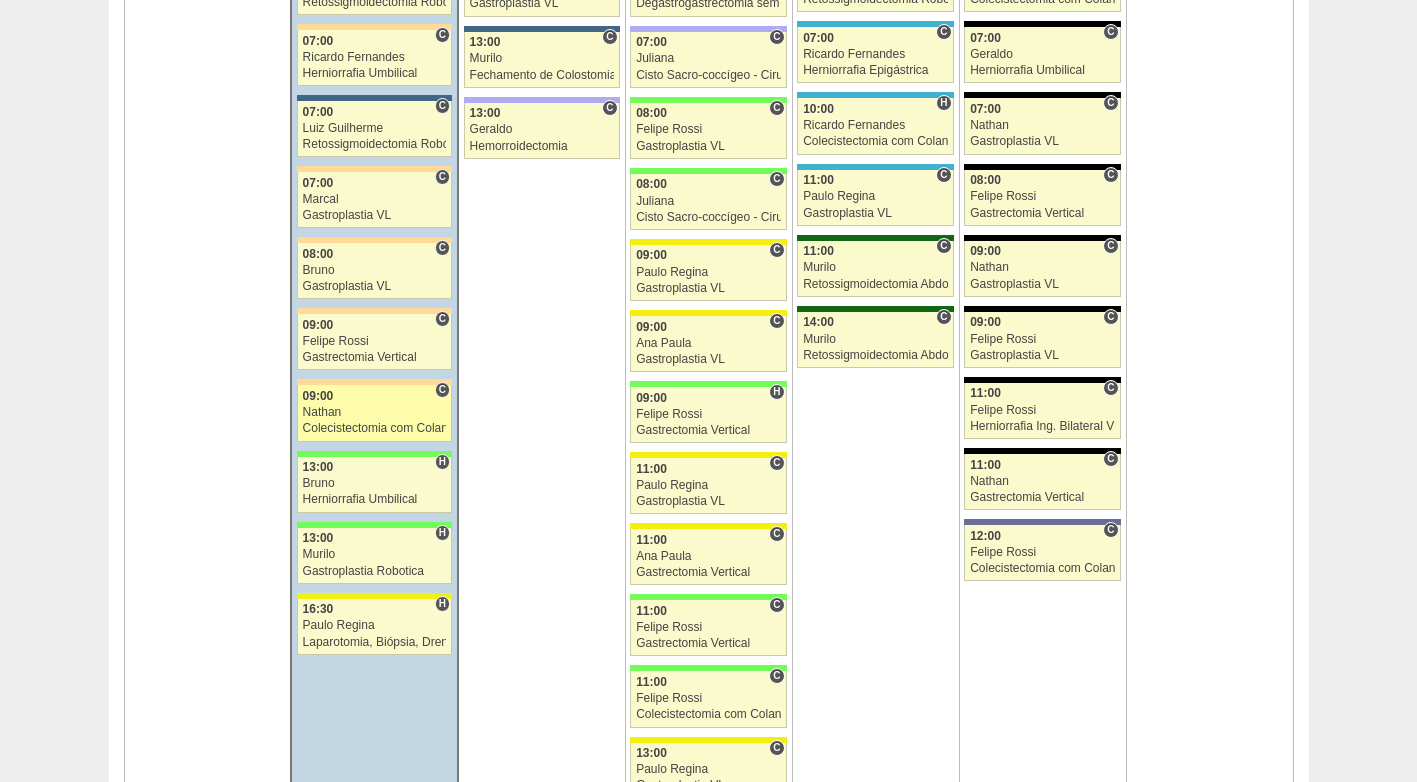 click on "Colecistectomia com Colangiografia VL" at bounding box center [375, 428] 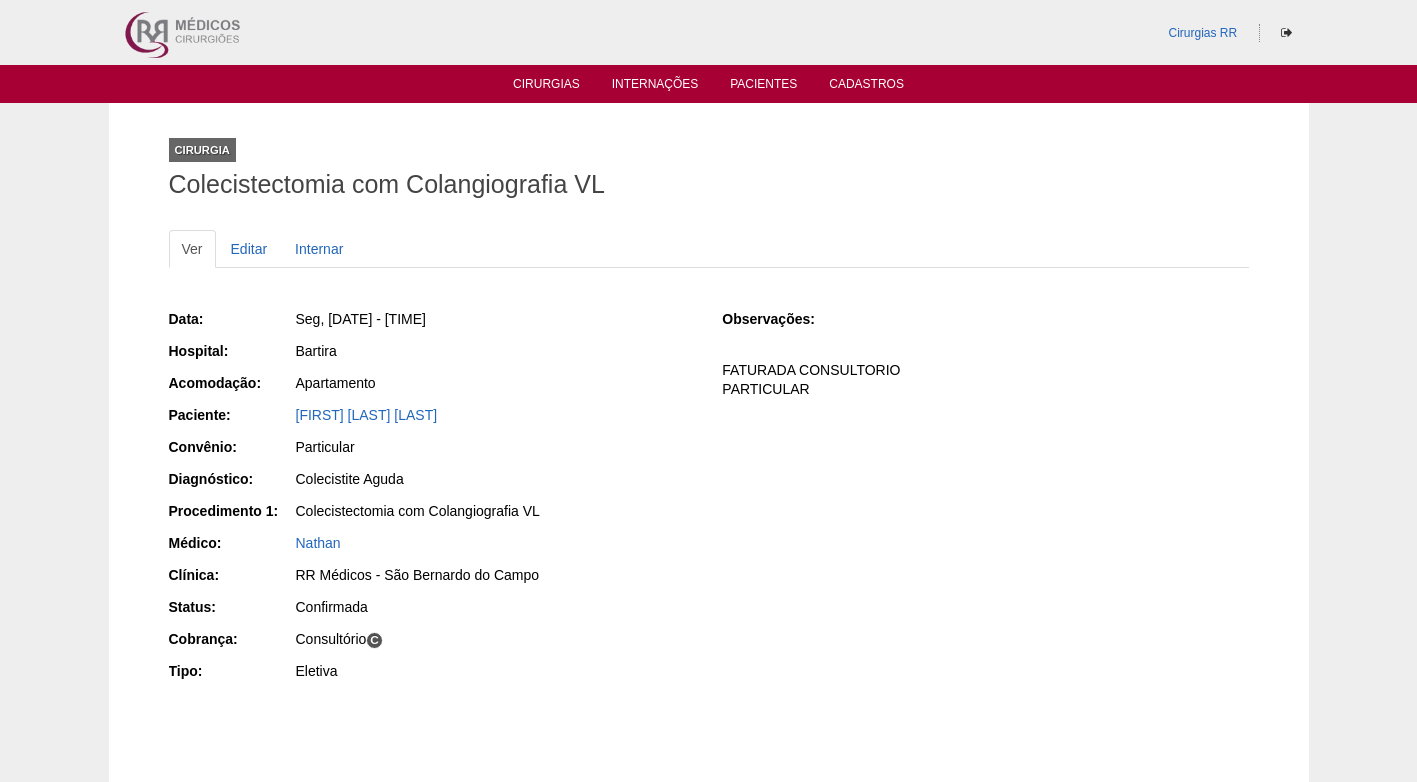 scroll, scrollTop: 0, scrollLeft: 0, axis: both 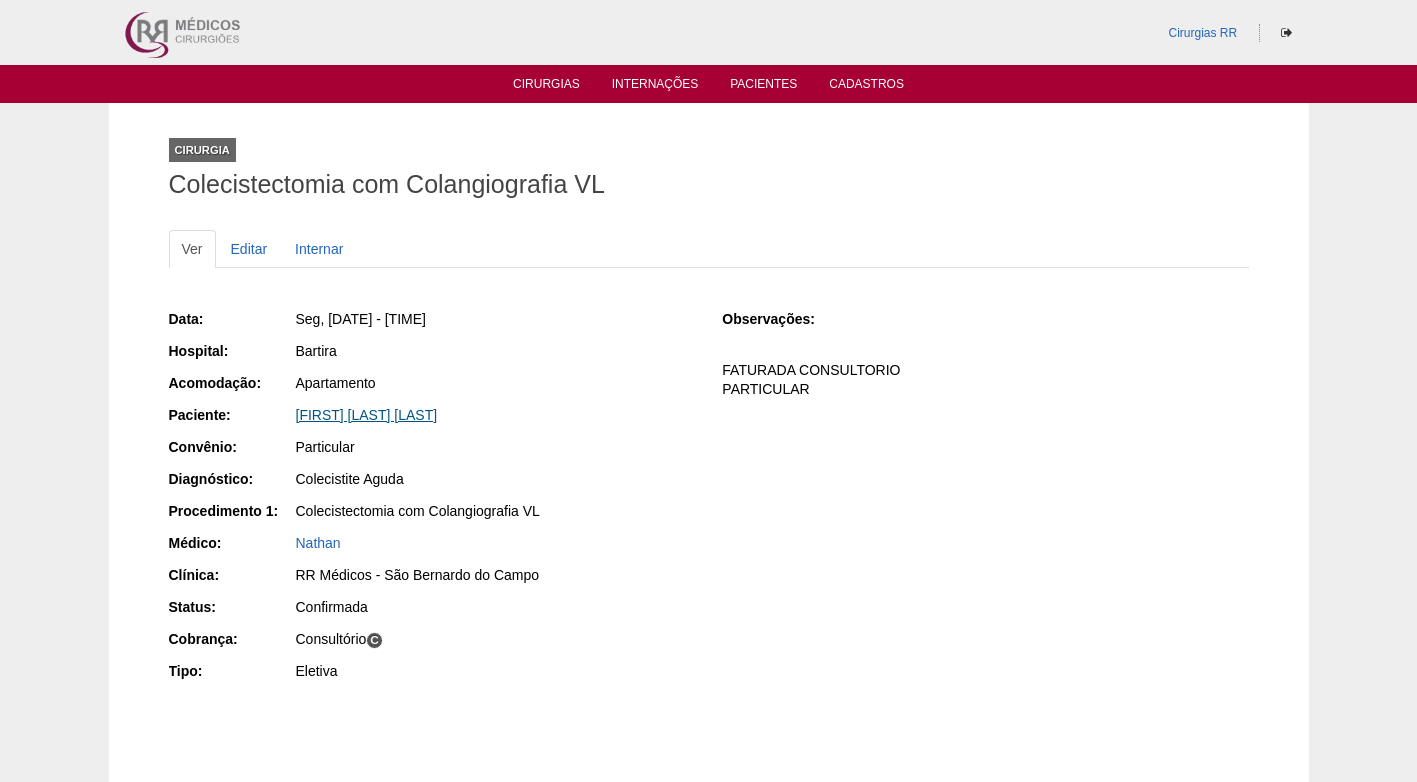click on "[FIRST] [LAST] [LAST]" at bounding box center [367, 415] 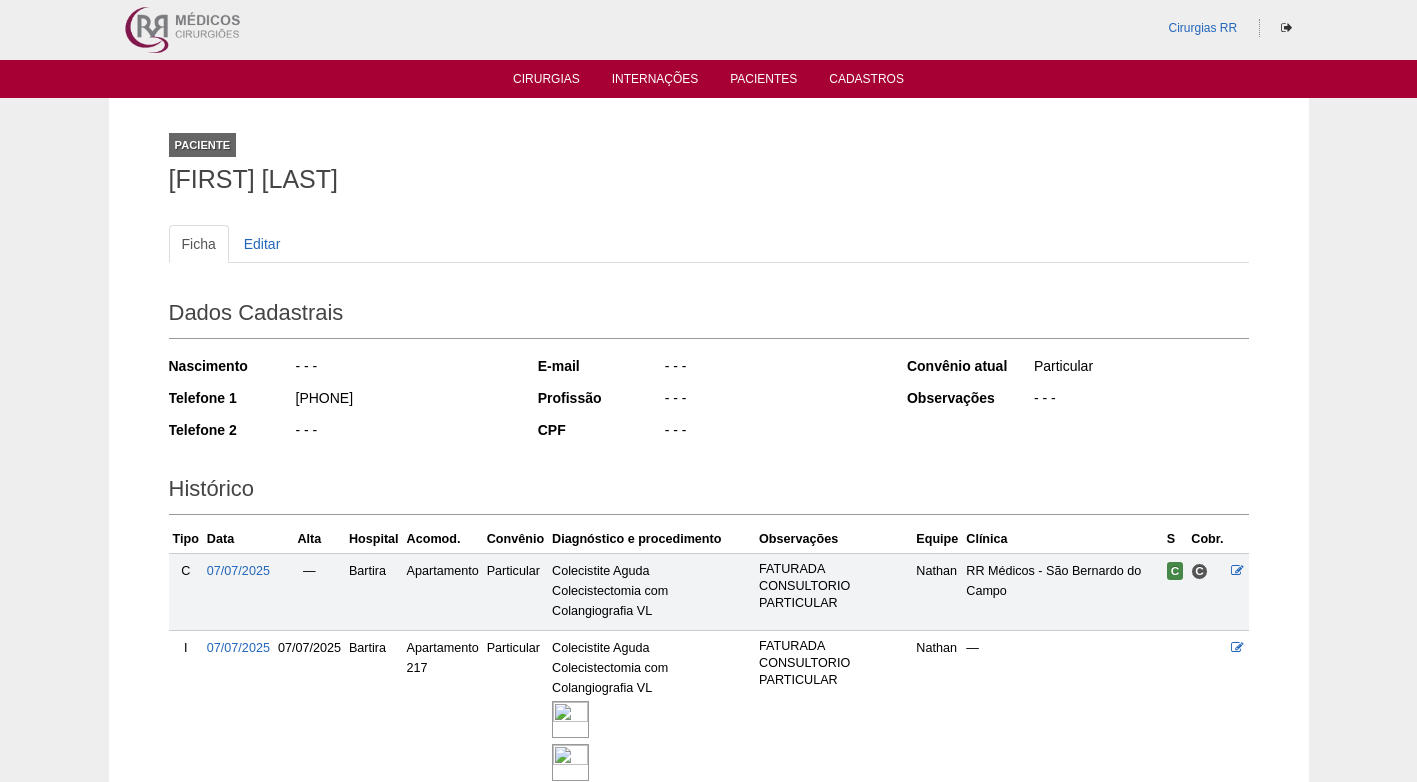 scroll, scrollTop: 0, scrollLeft: 0, axis: both 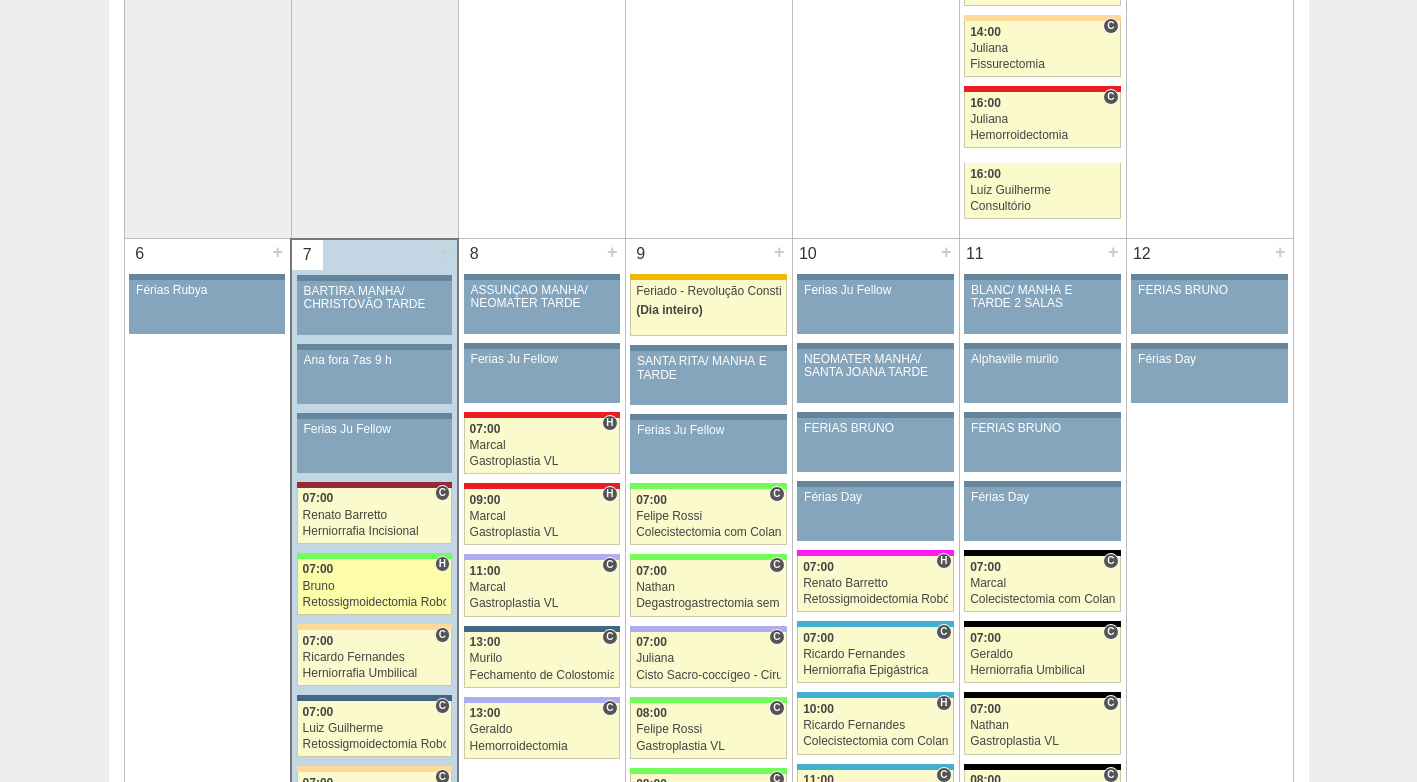 click on "Bruno" at bounding box center [375, 586] 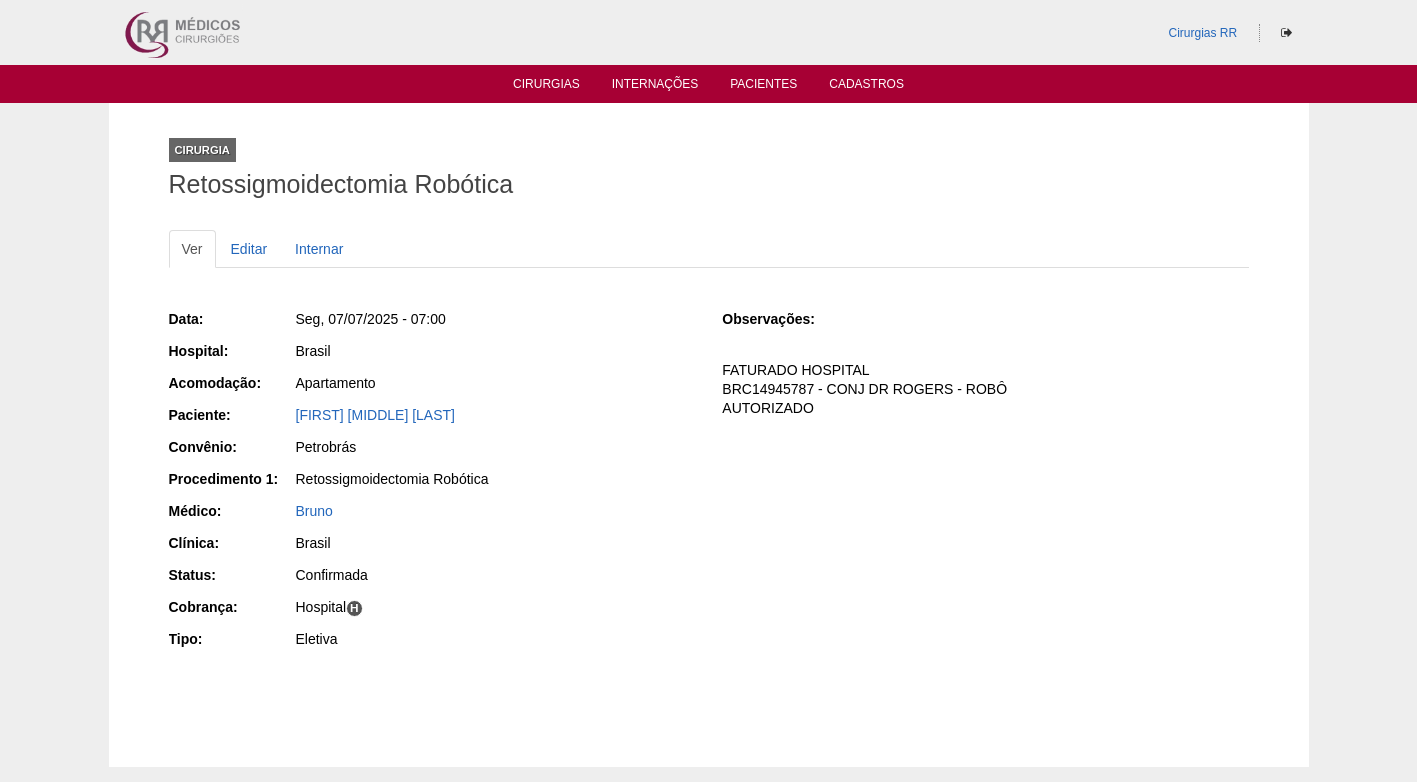 scroll, scrollTop: 0, scrollLeft: 0, axis: both 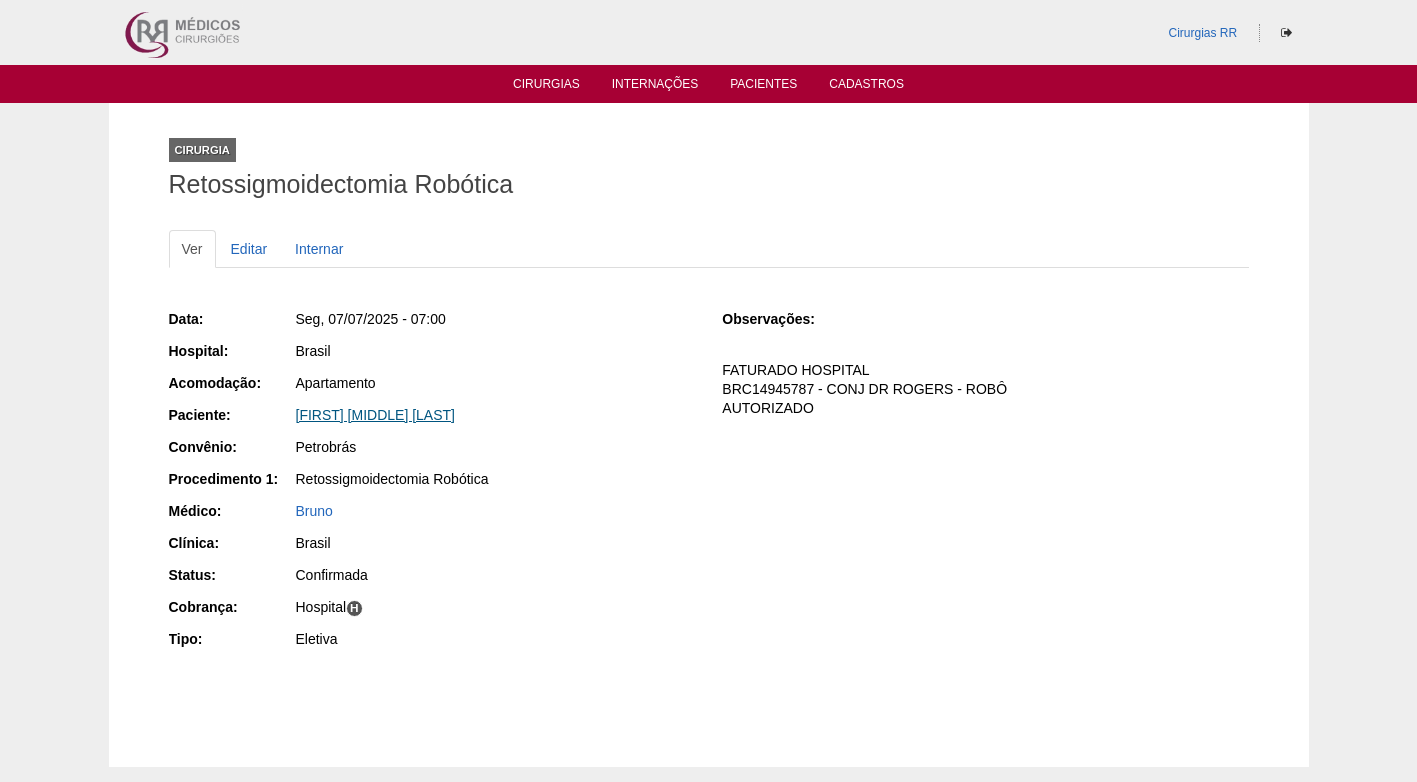 click on "CLAUDINEIA RODRIGUES DE SOUZA" at bounding box center (375, 415) 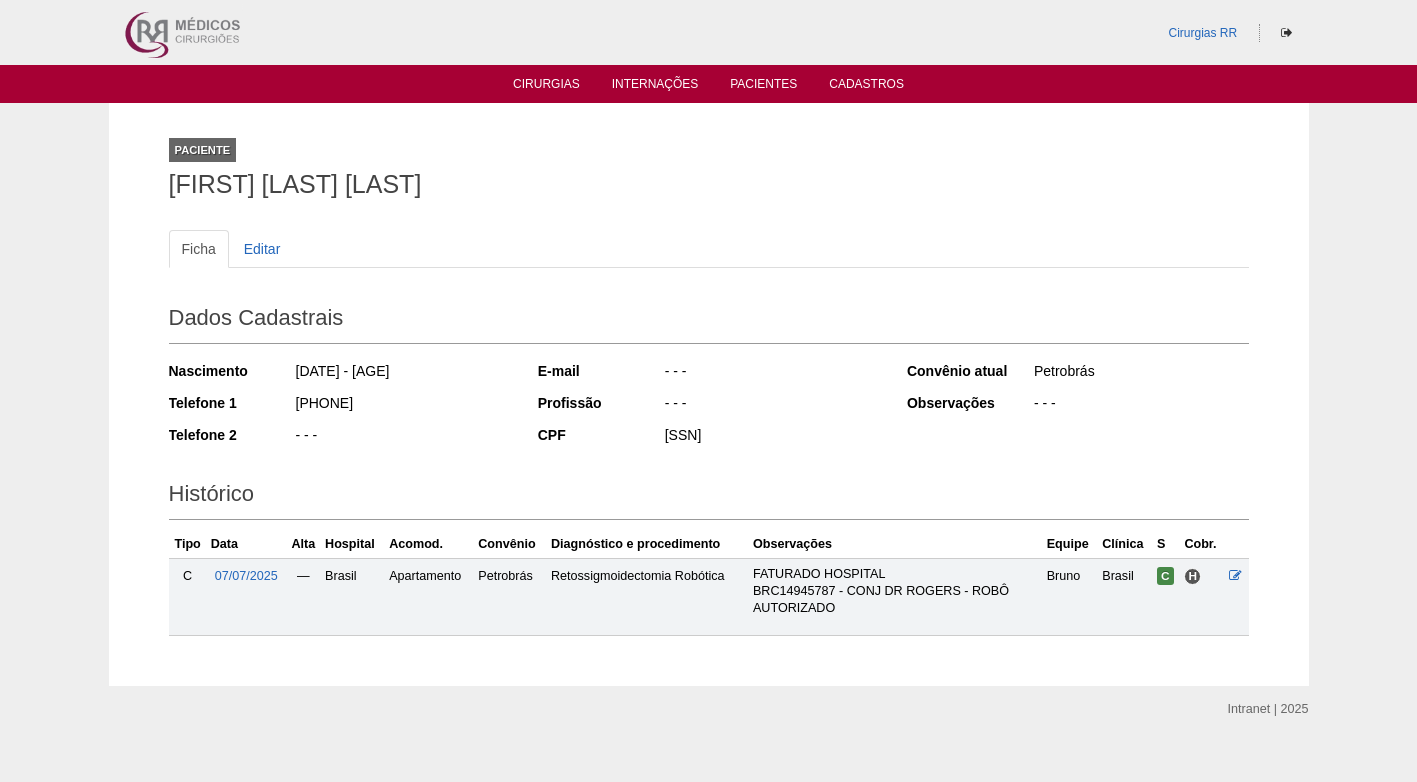 scroll, scrollTop: 25, scrollLeft: 0, axis: vertical 